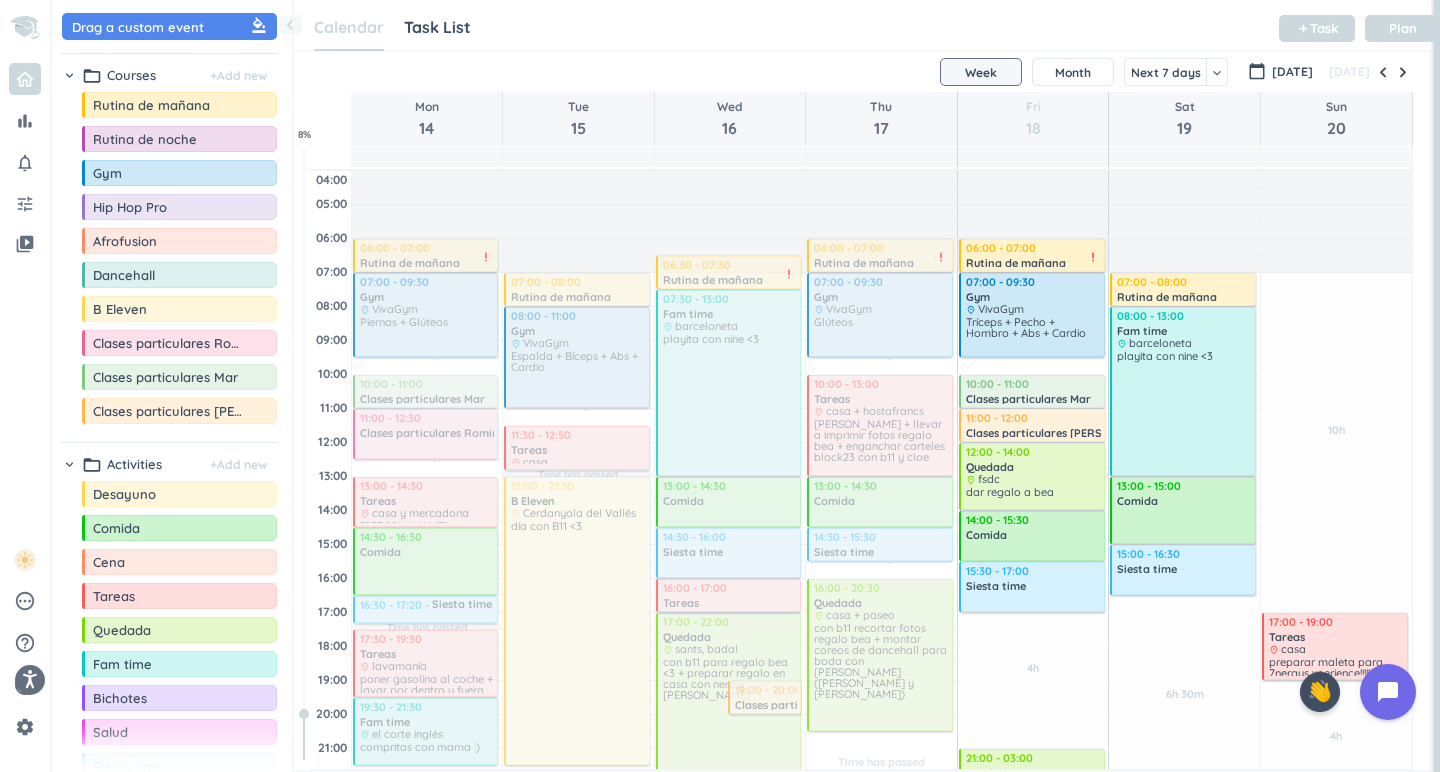 scroll, scrollTop: 0, scrollLeft: 0, axis: both 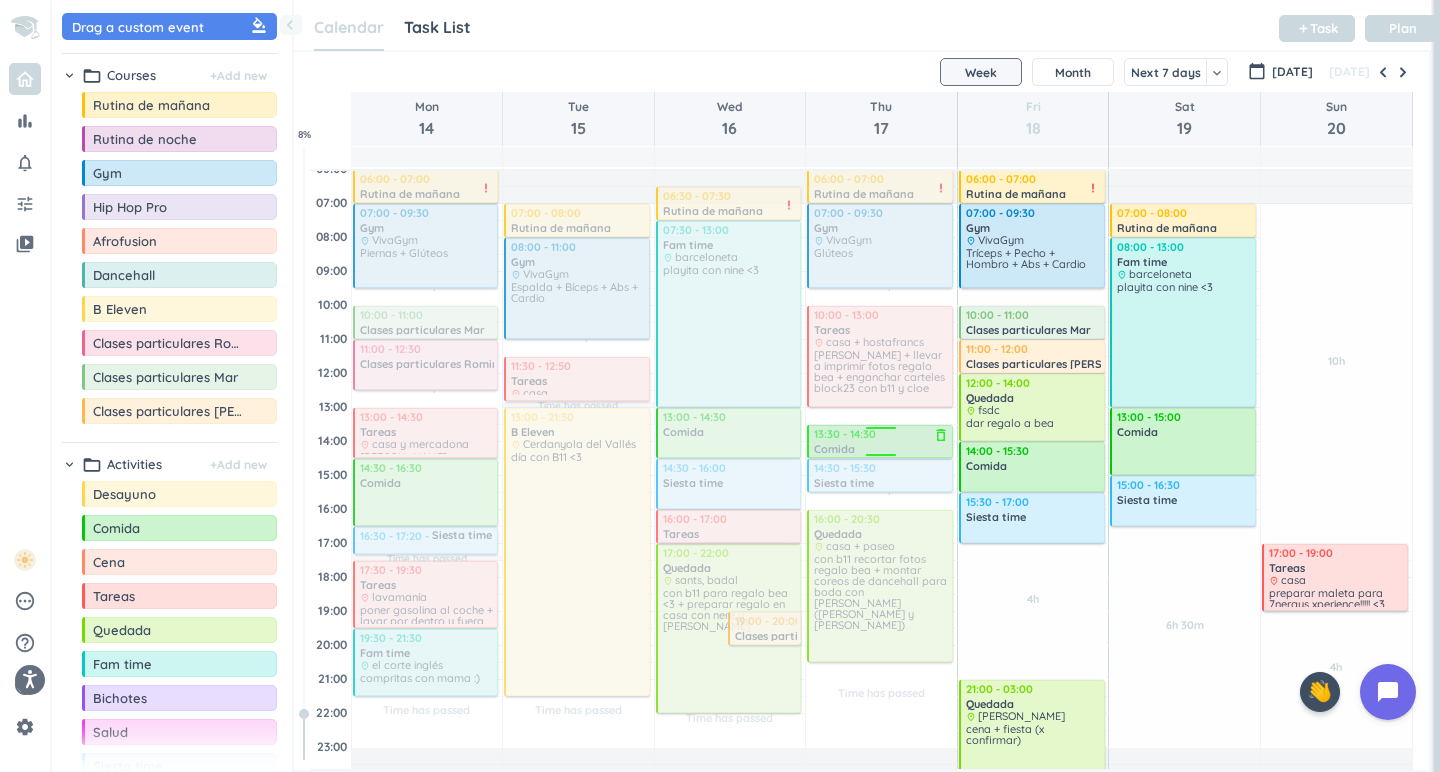drag, startPoint x: 887, startPoint y: 416, endPoint x: 884, endPoint y: 433, distance: 17.262676 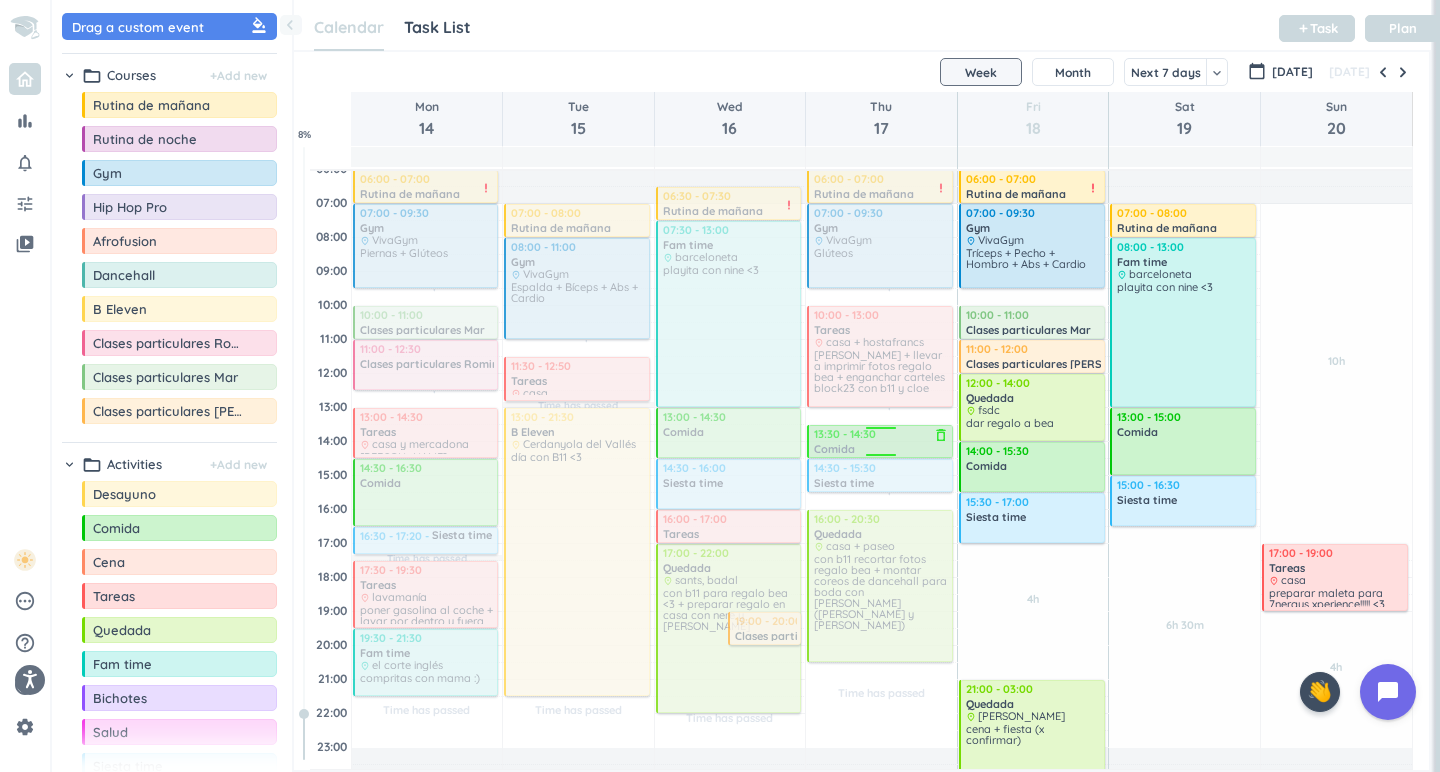 click at bounding box center [880, 431] 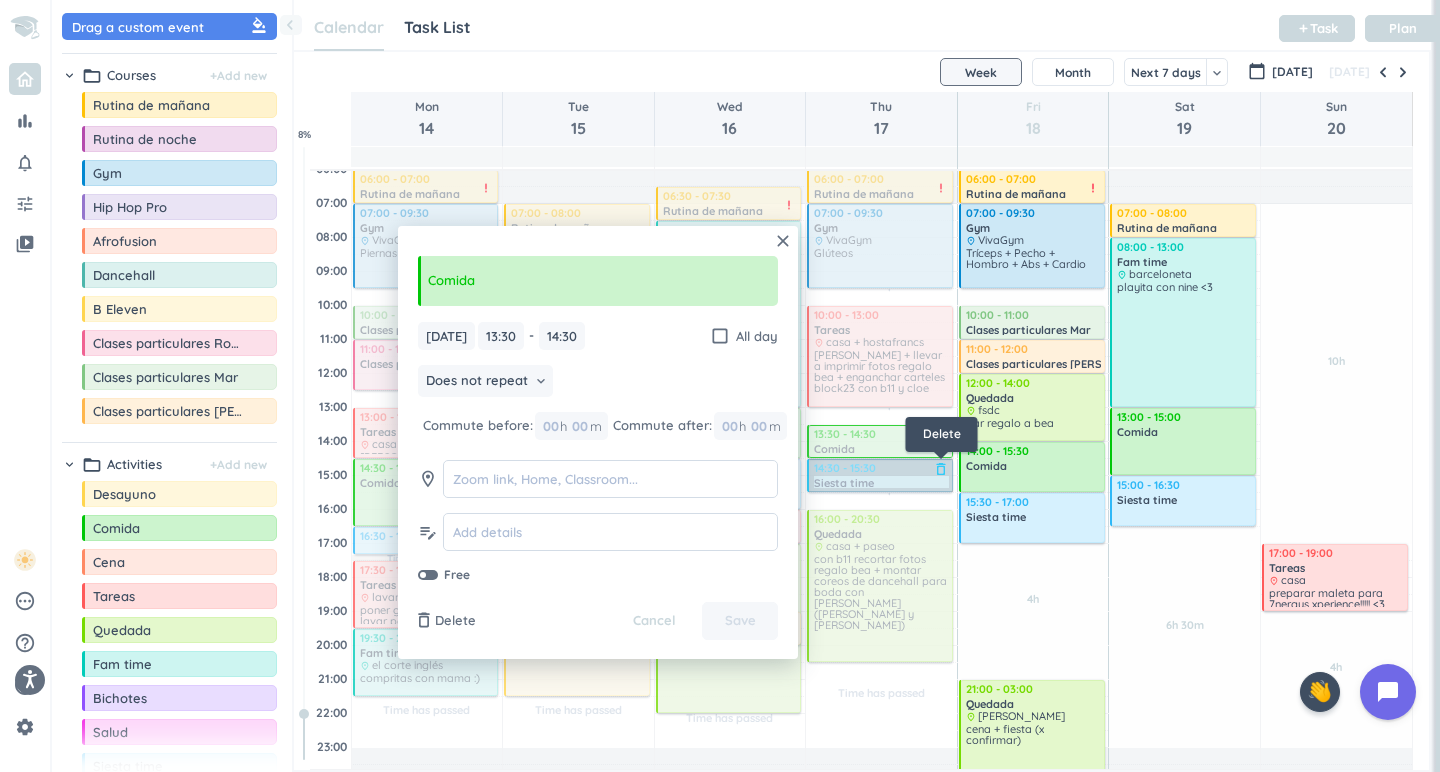 click on "14:30 - 15:30 Siesta time delete_outline" at bounding box center (880, 475) 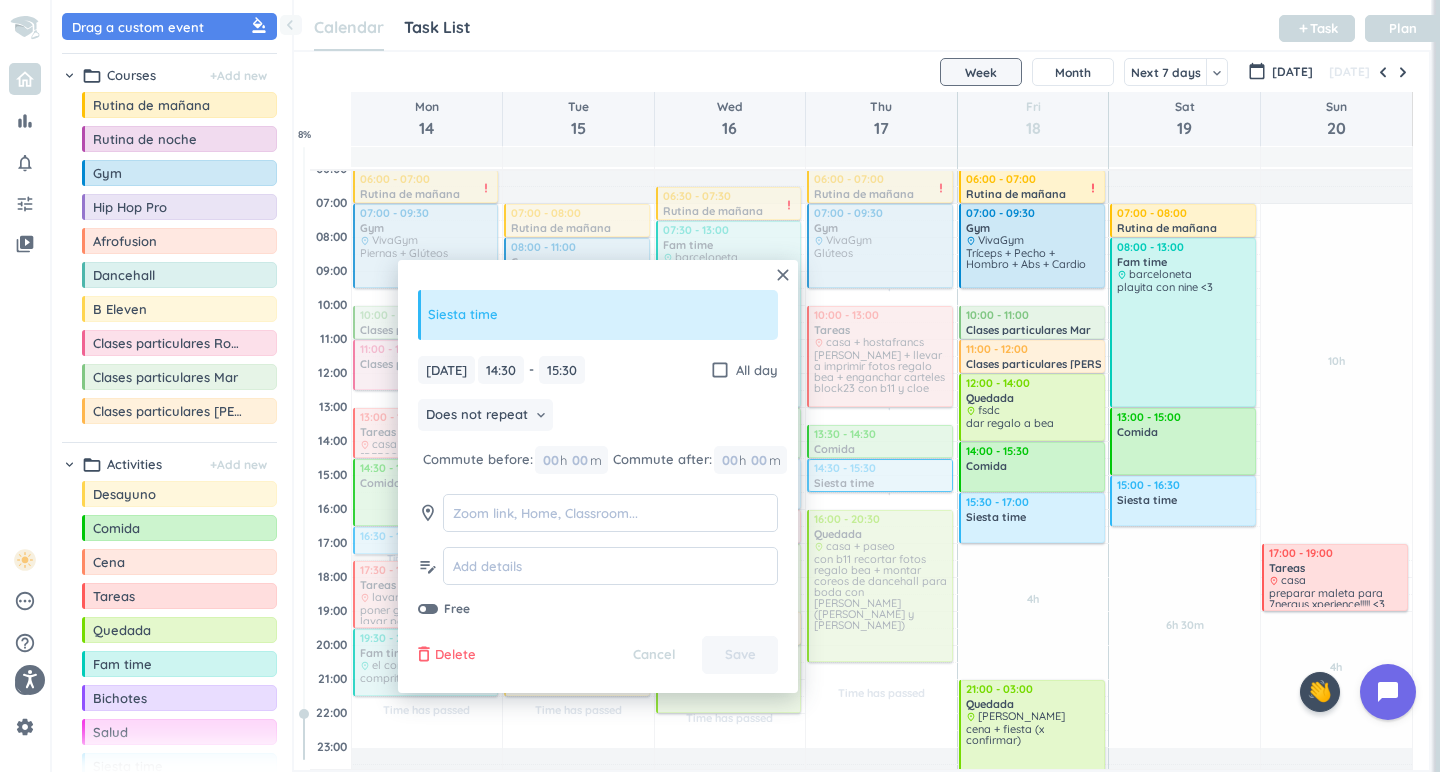 click on "Delete" at bounding box center (455, 655) 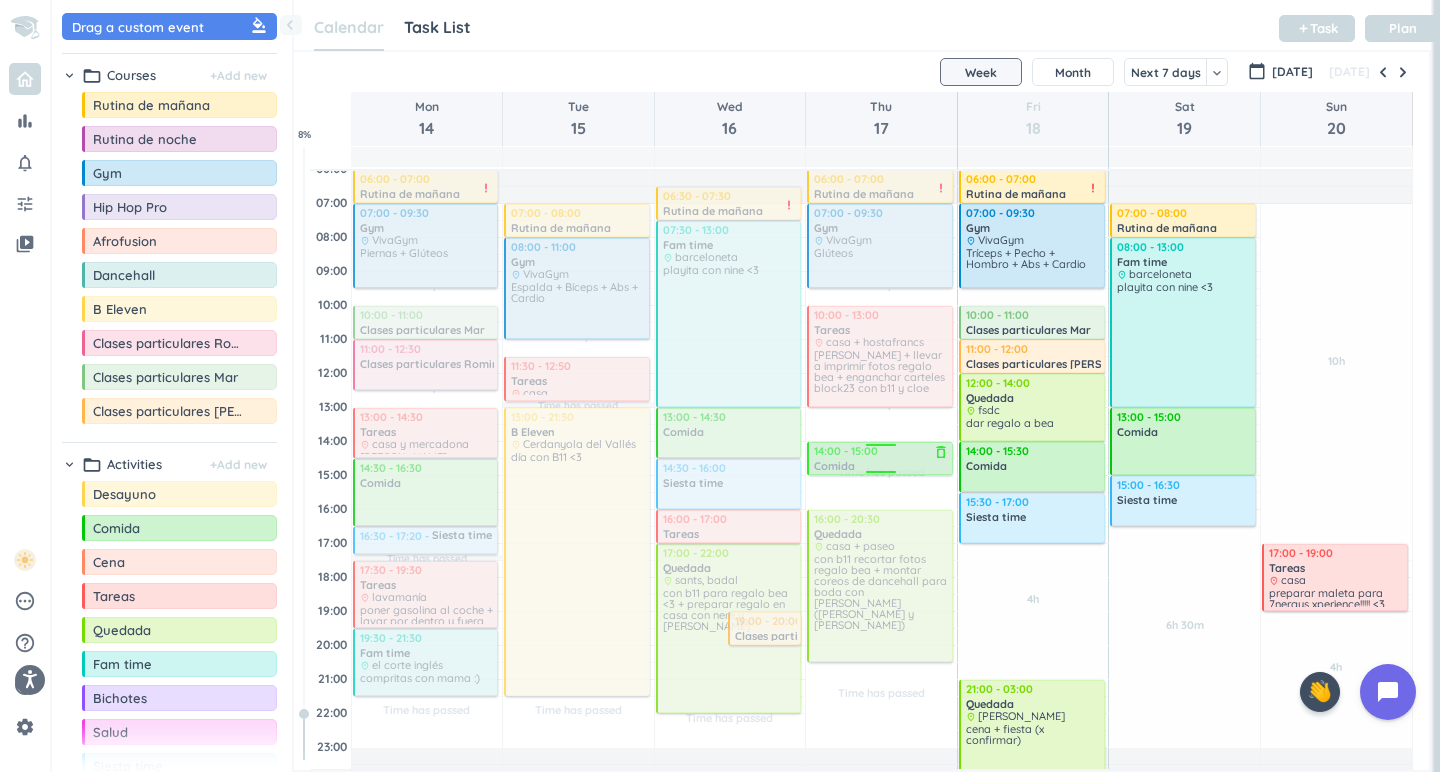 drag, startPoint x: 905, startPoint y: 441, endPoint x: 898, endPoint y: 466, distance: 25.96151 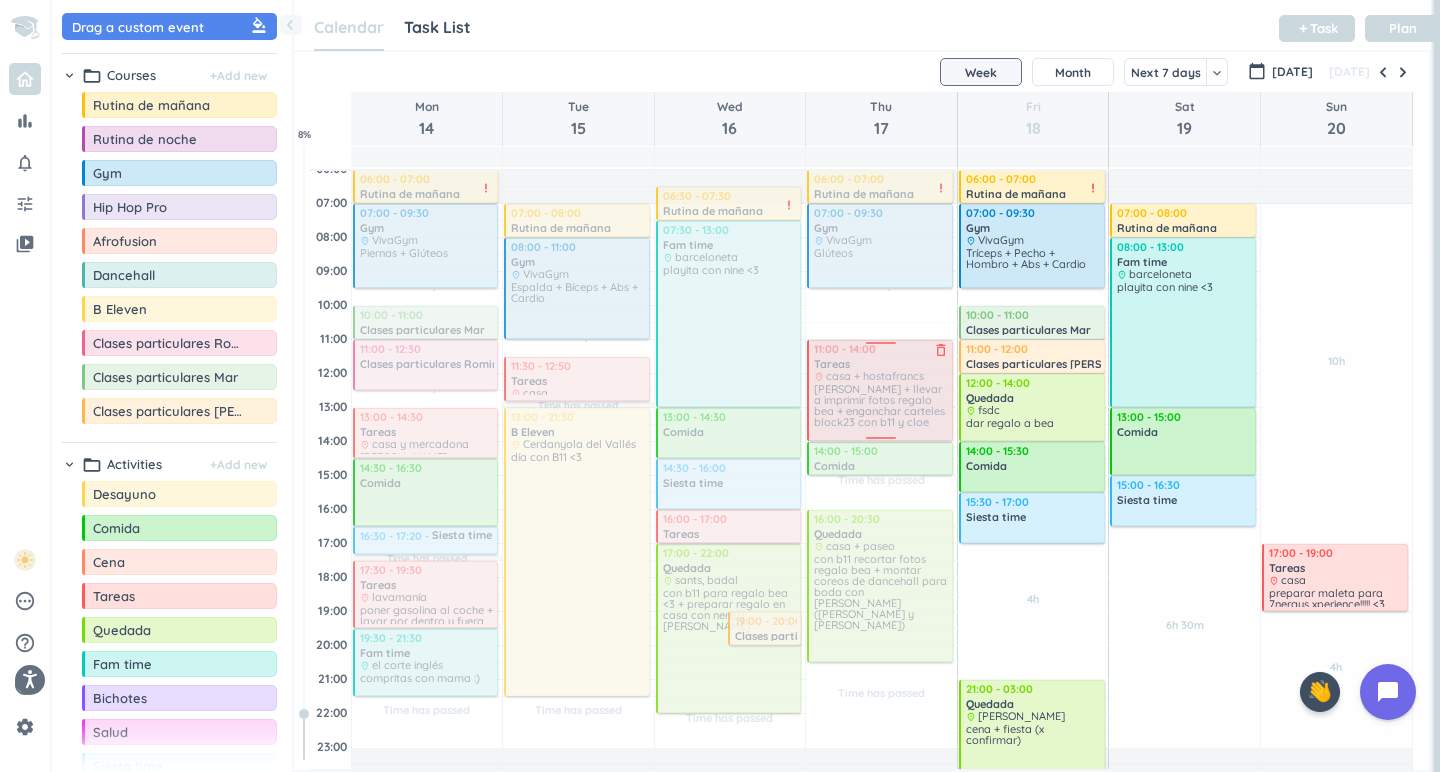 drag, startPoint x: 892, startPoint y: 316, endPoint x: 889, endPoint y: 352, distance: 36.124783 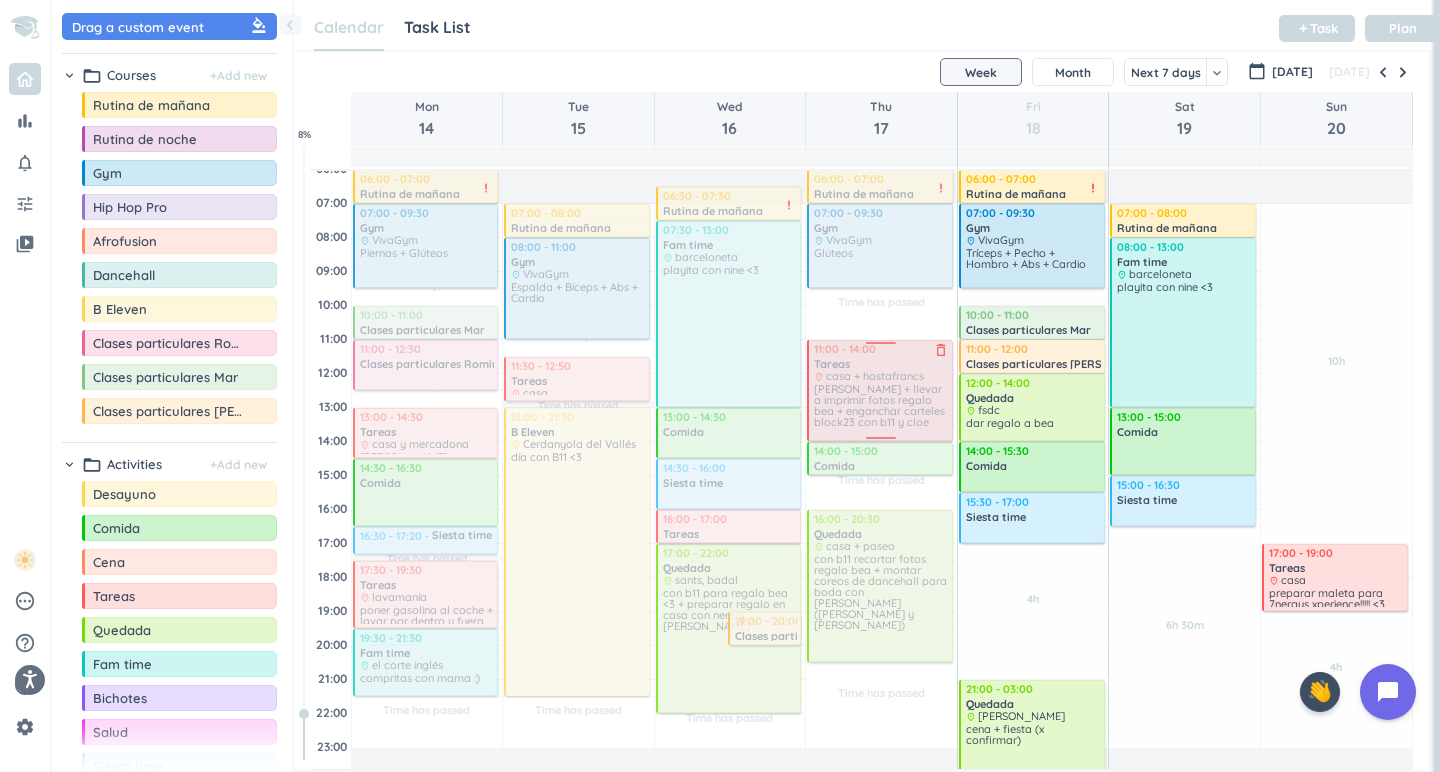 click on "Time has passed Past due Plan Time has passed Past due Plan Time has passed Past due Plan Adjust Awake Time Adjust Awake Time 06:00 - 07:00 Rutina de mañana delete_outline priority_high 07:00 - 09:30 Gym delete_outline place VivaGym Glúteos 11:00 - 14:00 Tareas delete_outline place casa + hostafrancs [PERSON_NAME] + llevar a imprimir fotos regalo bea + enganchar carteles block23 con b11 y cloe  14:00 - 15:00 Comida delete_outline 16:00 - 20:30 Quedada delete_outline place casa + paseo con b11 recortar fotos regalo bea + montar coreos de dancehall para boda con [PERSON_NAME] ([PERSON_NAME] y [PERSON_NAME])  11:00 - 14:00 Tareas delete_outline place casa + hostafrancs [PERSON_NAME] + llevar a imprimir fotos regalo bea + enganchar carteles block23 con b11 y cloe" at bounding box center (881, 509) 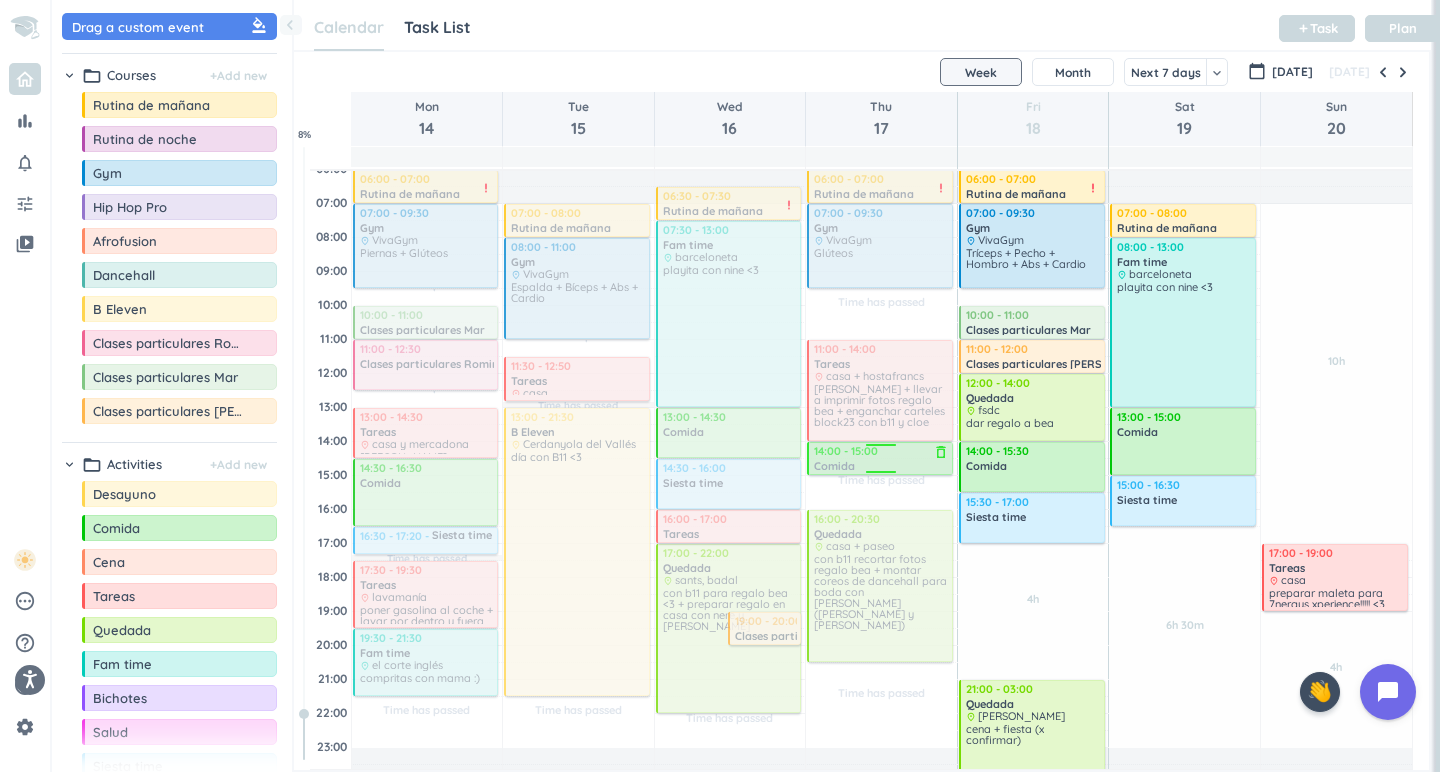 click at bounding box center [880, 475] 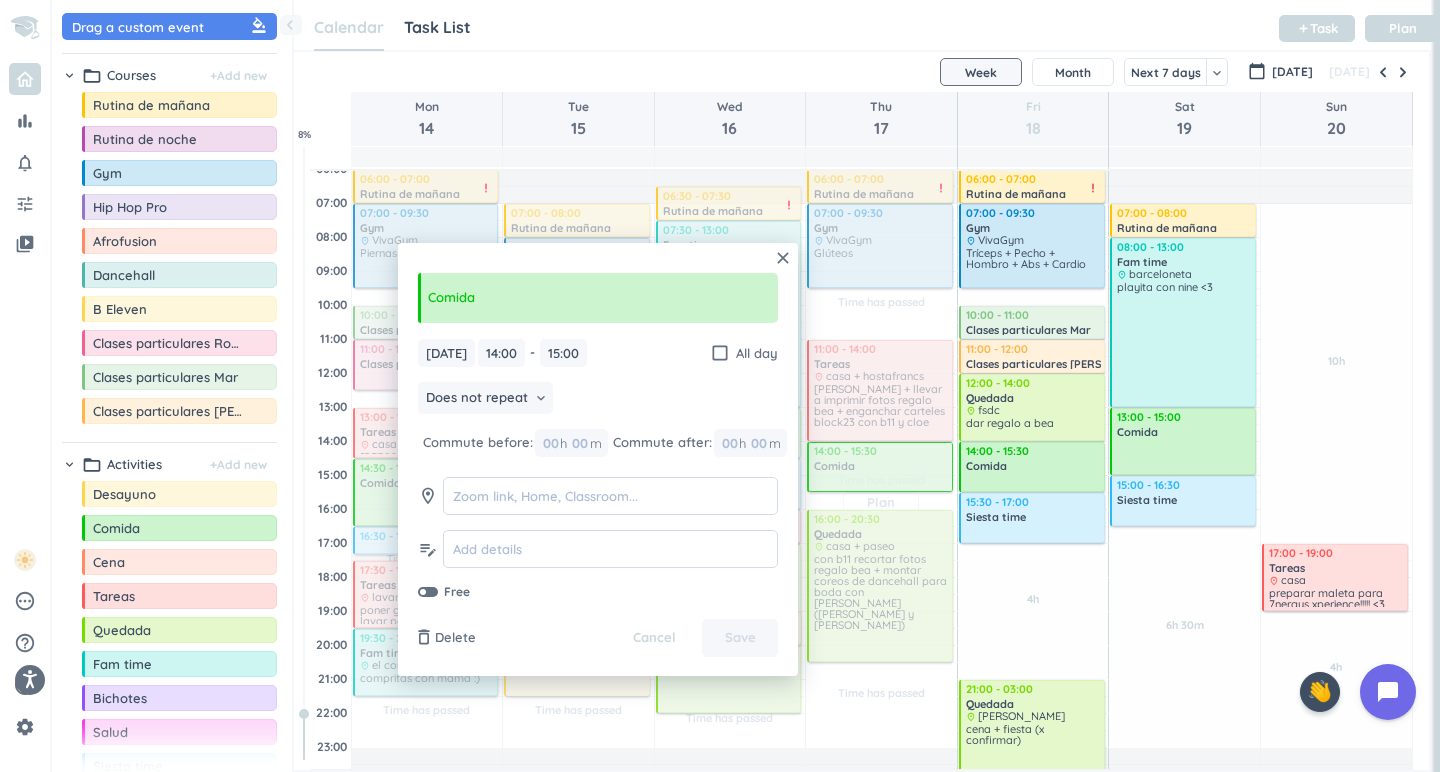 drag, startPoint x: 881, startPoint y: 477, endPoint x: 880, endPoint y: 493, distance: 16.03122 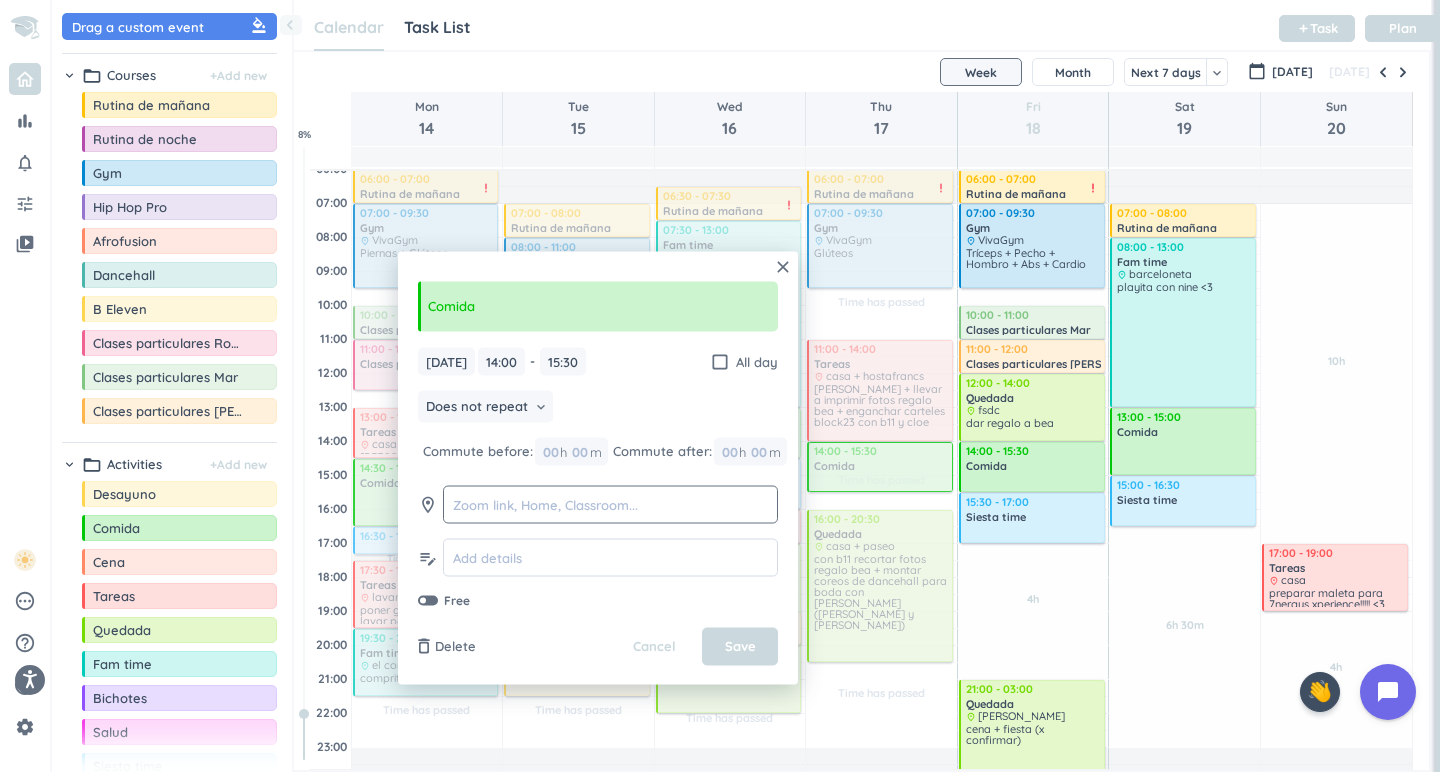 type on "15:30" 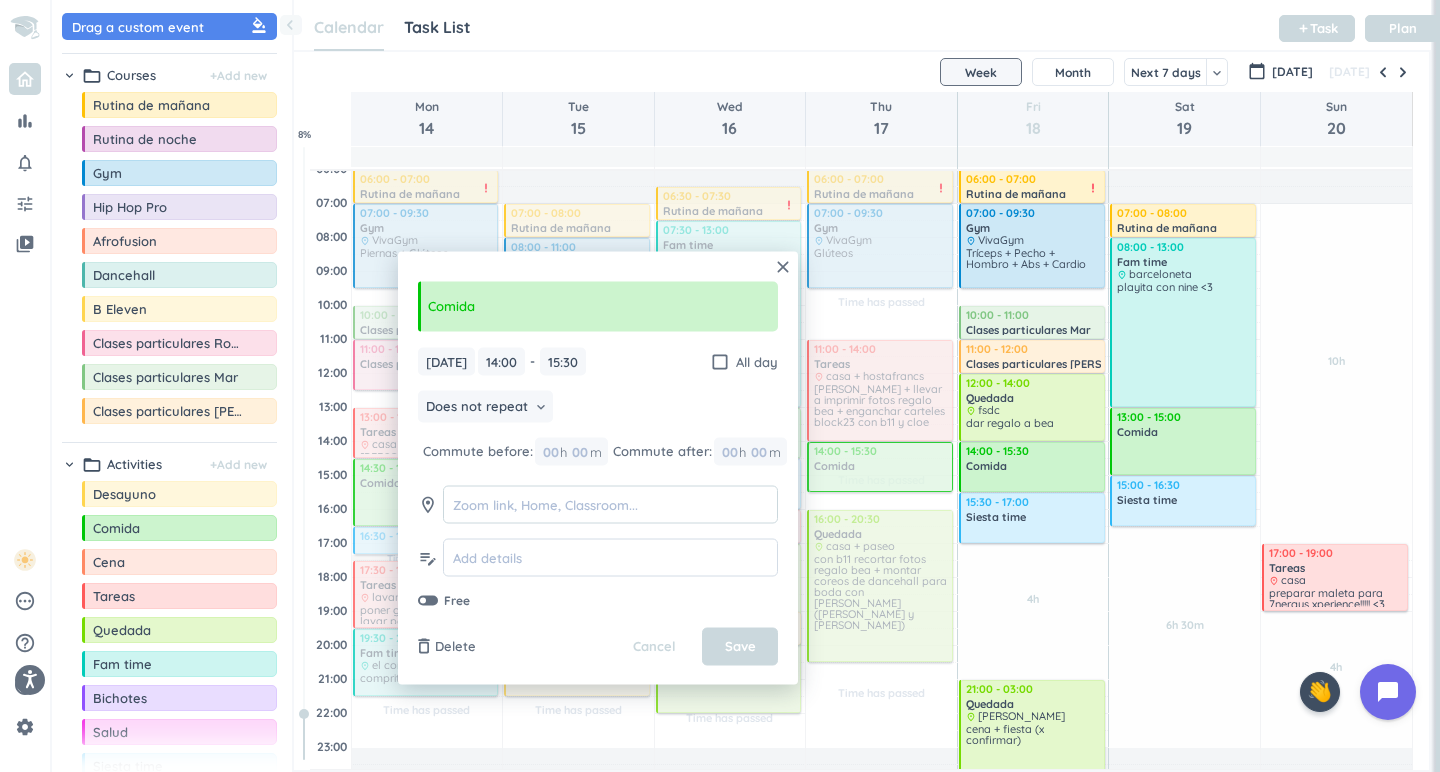 click at bounding box center (610, 504) 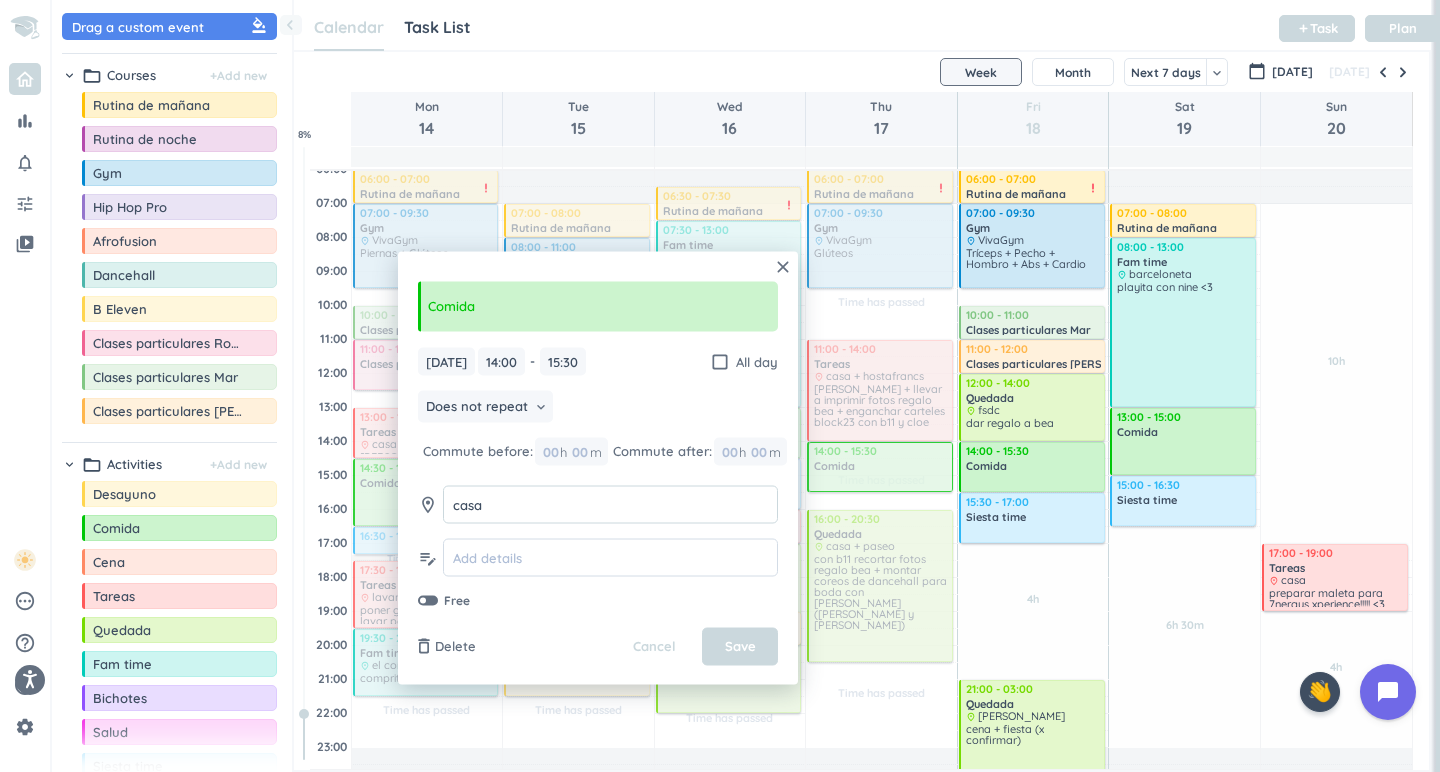 type on "casa" 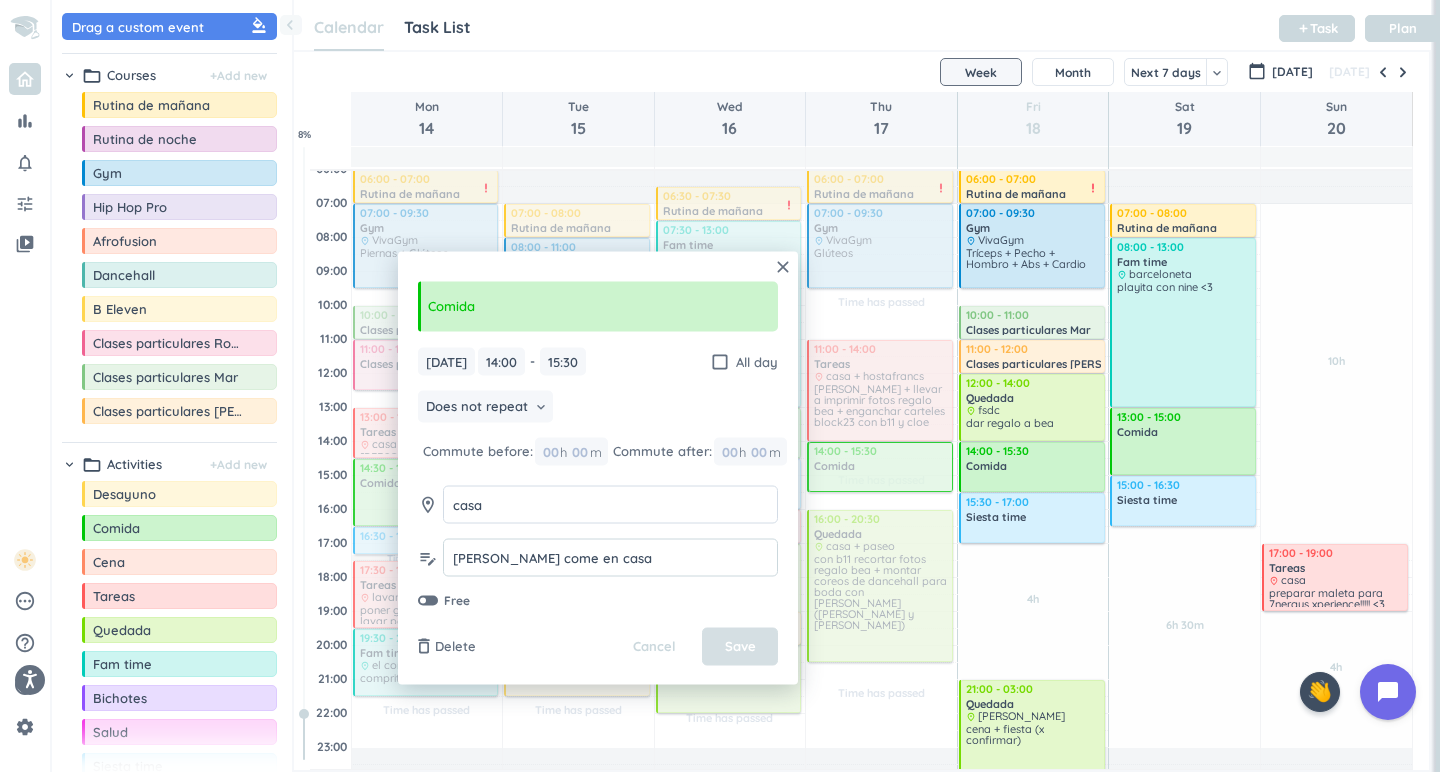 type on "[PERSON_NAME] come en casa" 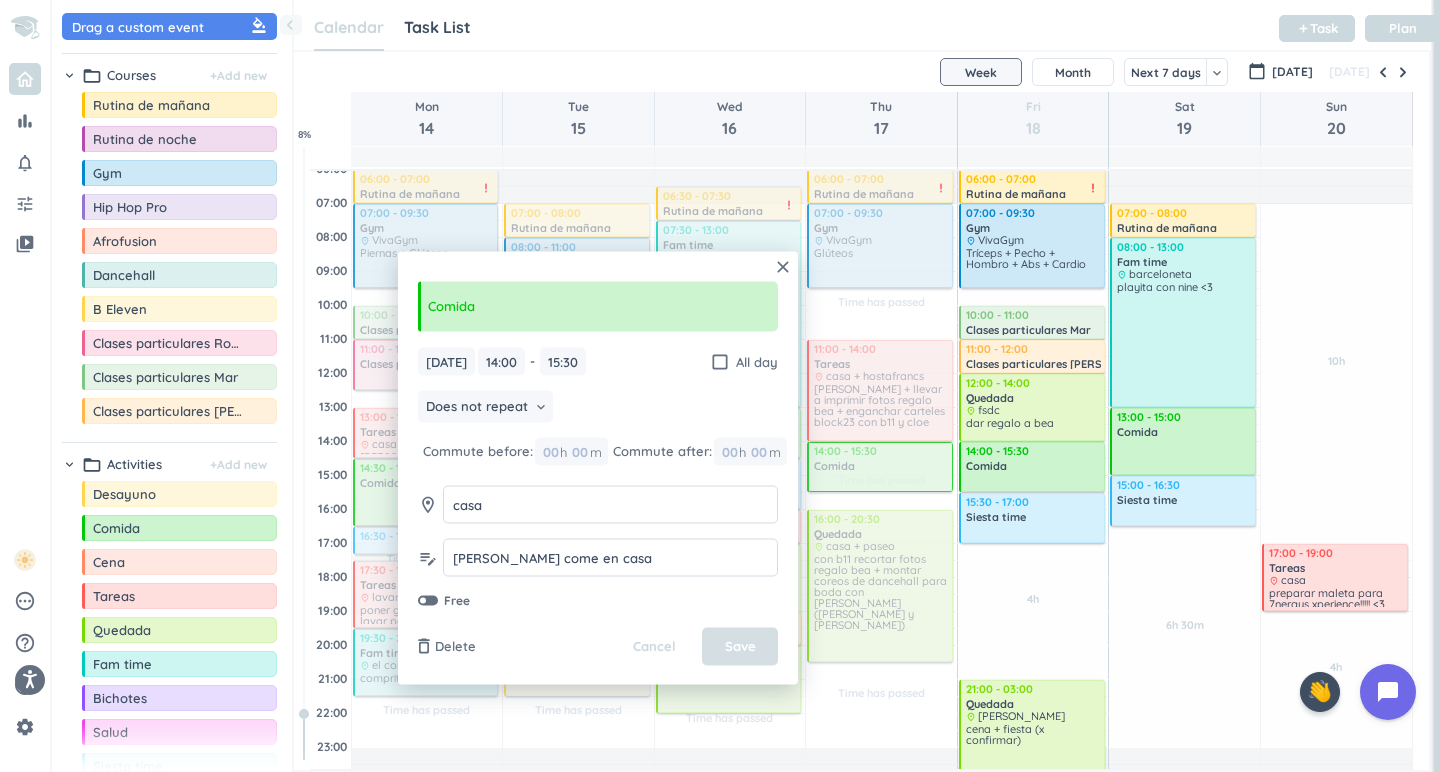 click on "Save" at bounding box center (740, 647) 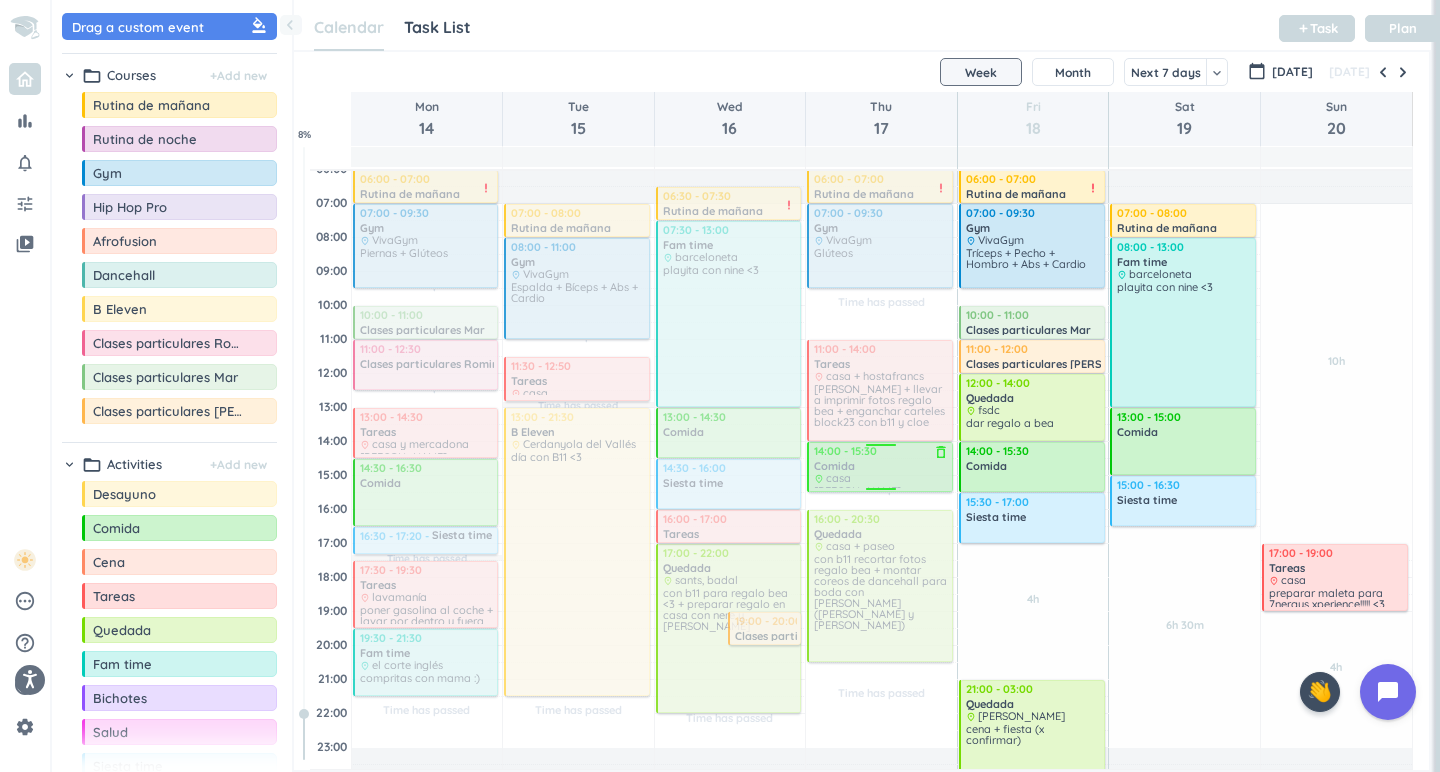 click at bounding box center (879, 467) 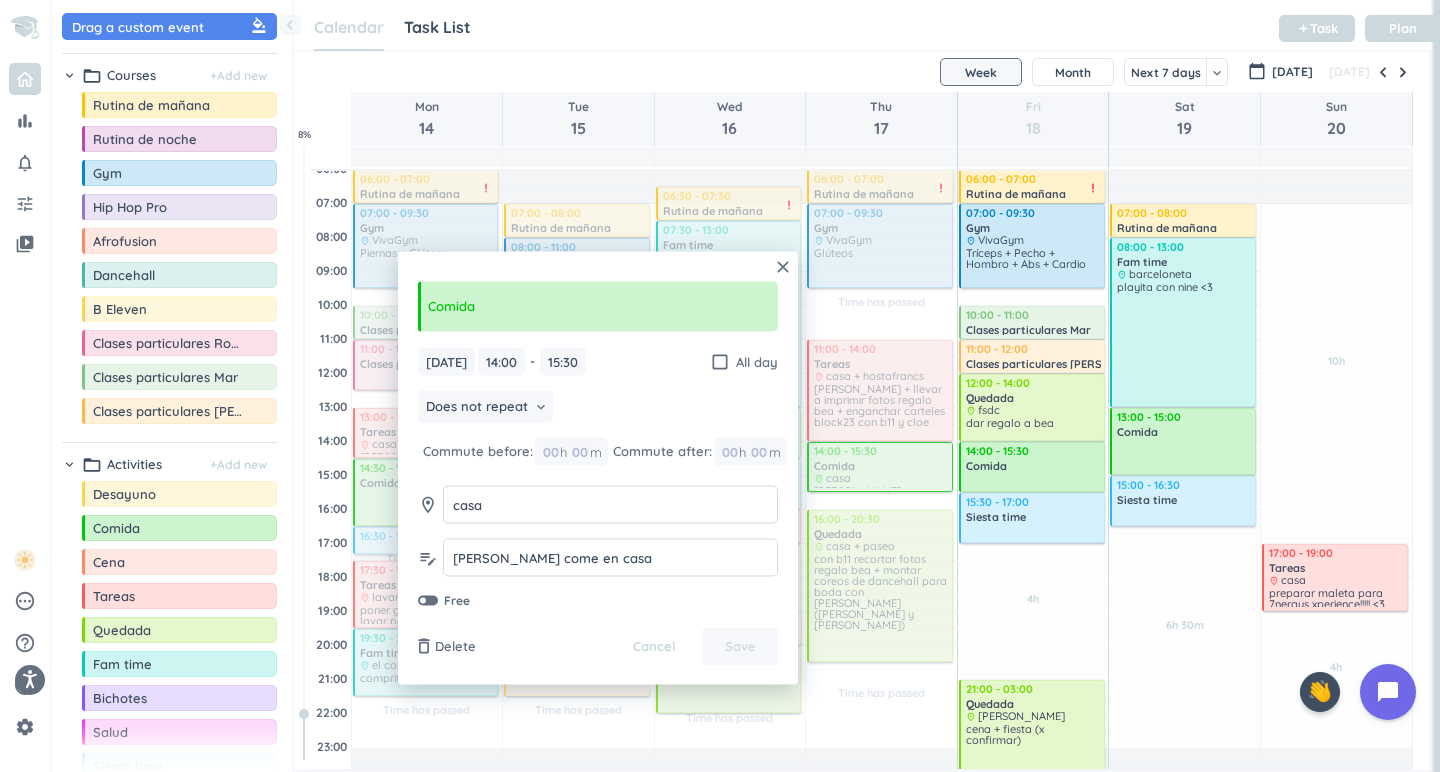 click on "casa" at bounding box center [610, 504] 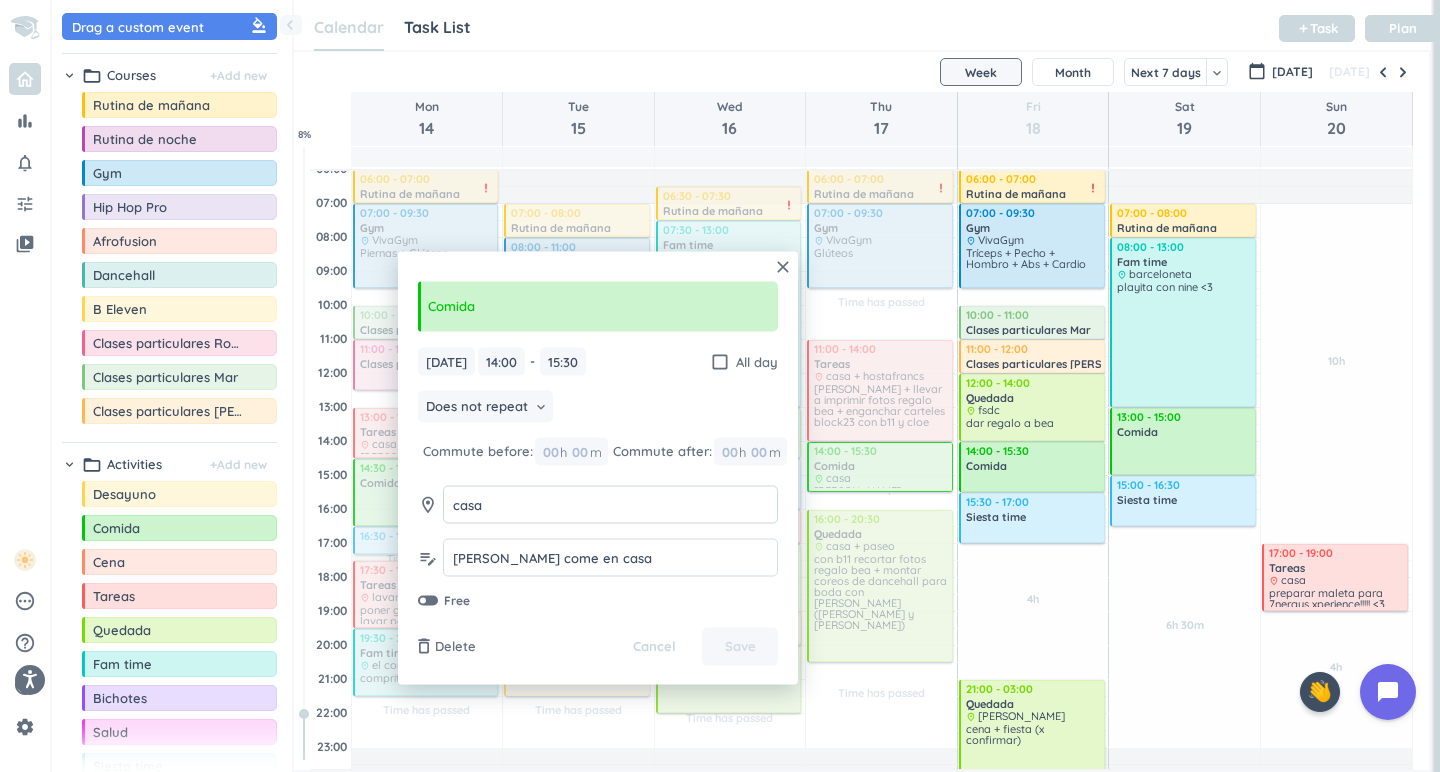 click on "casa" at bounding box center [610, 504] 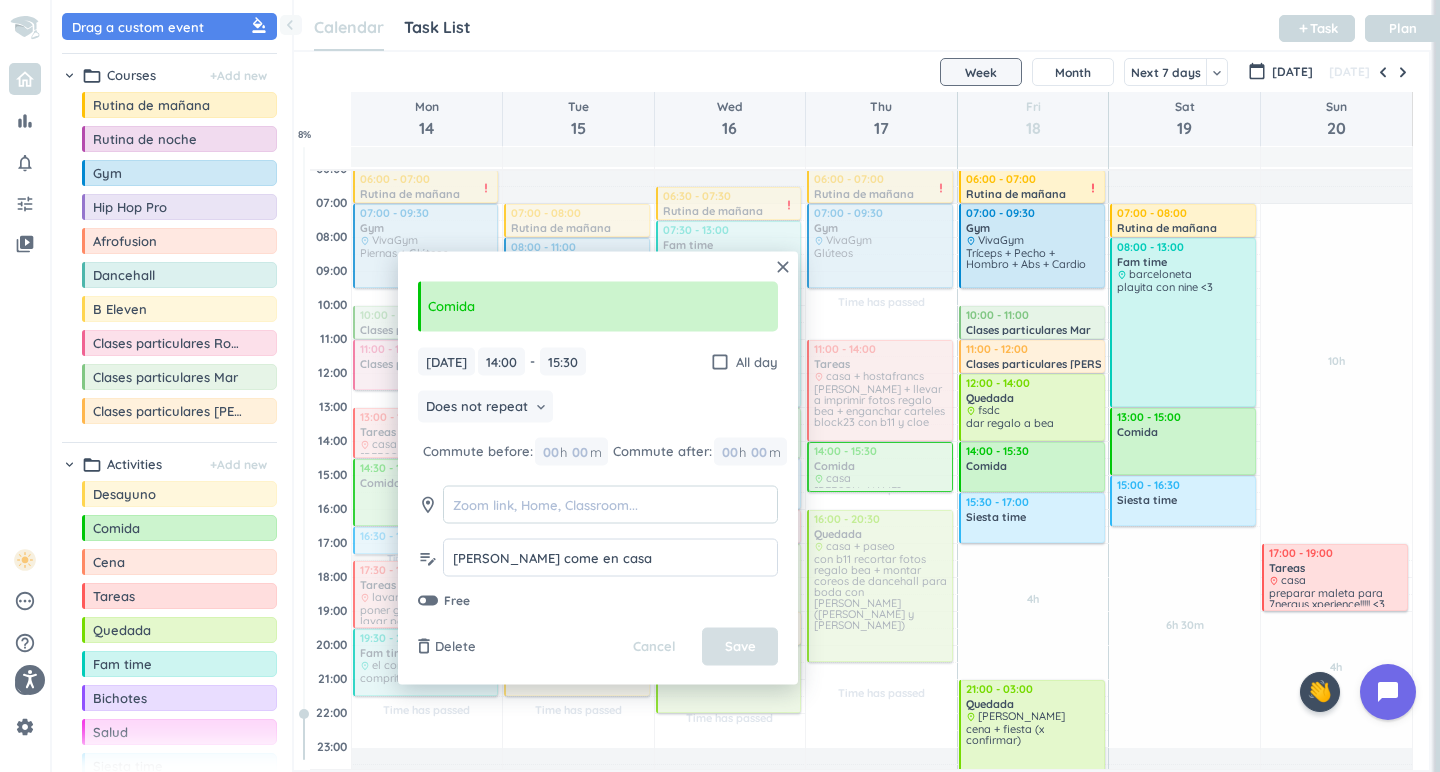 type 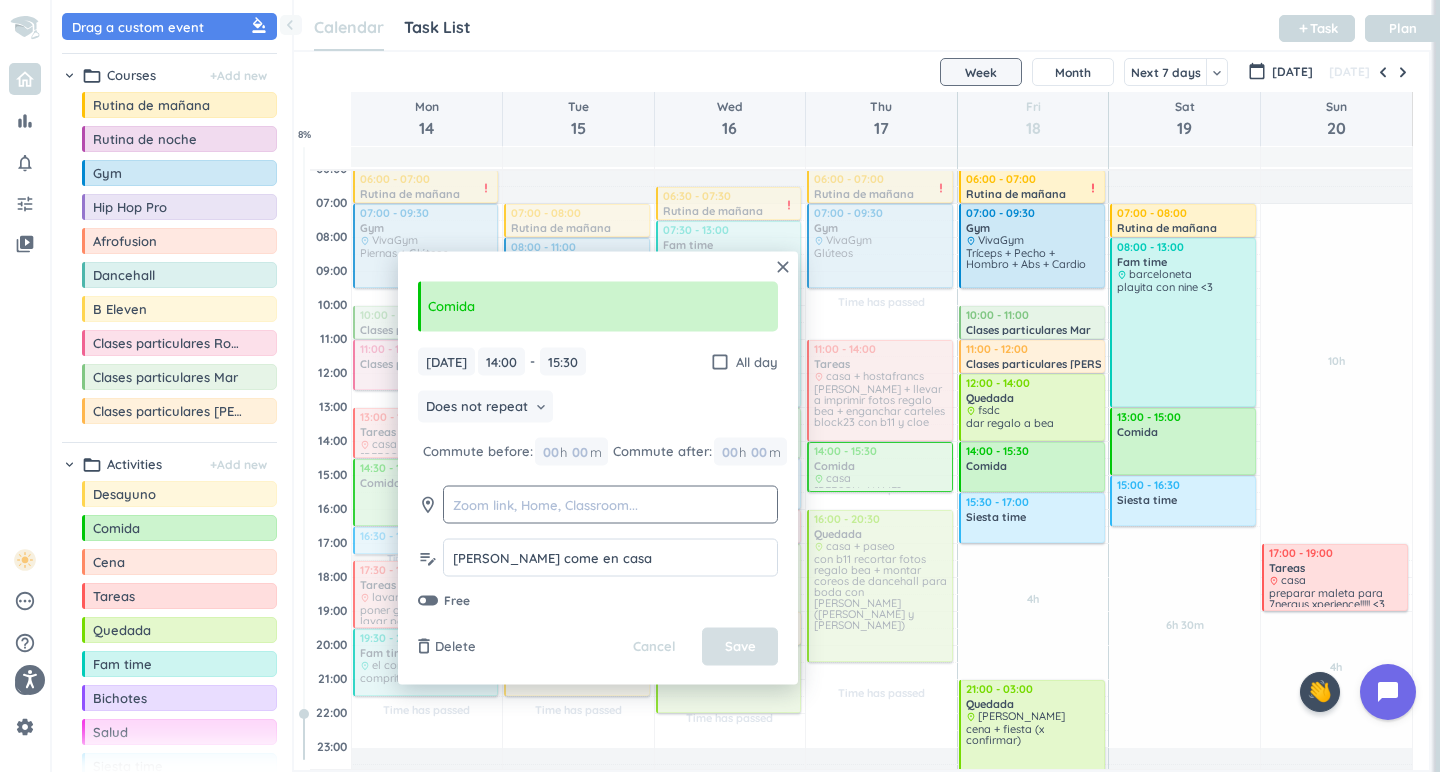 click on "Save" at bounding box center [740, 647] 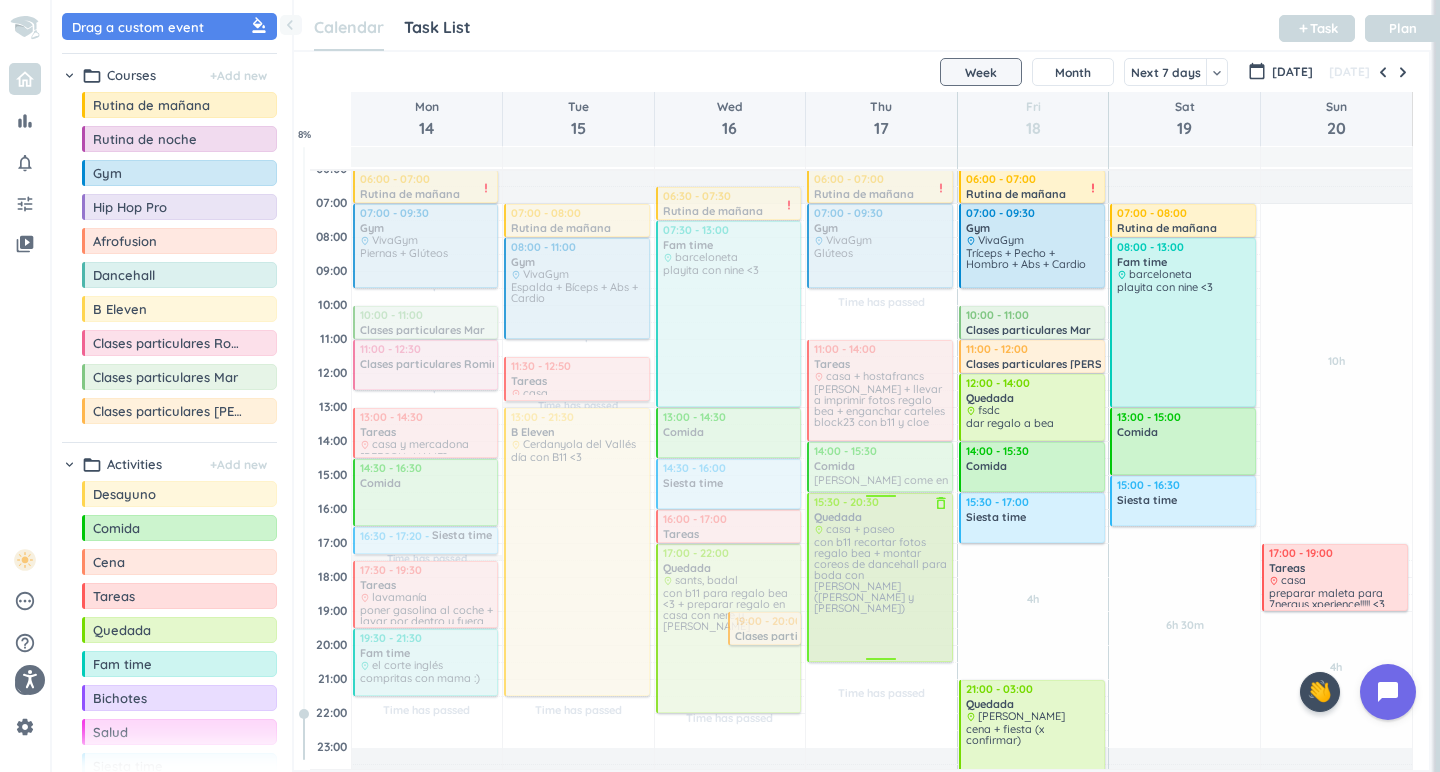 drag, startPoint x: 877, startPoint y: 514, endPoint x: 877, endPoint y: 498, distance: 16 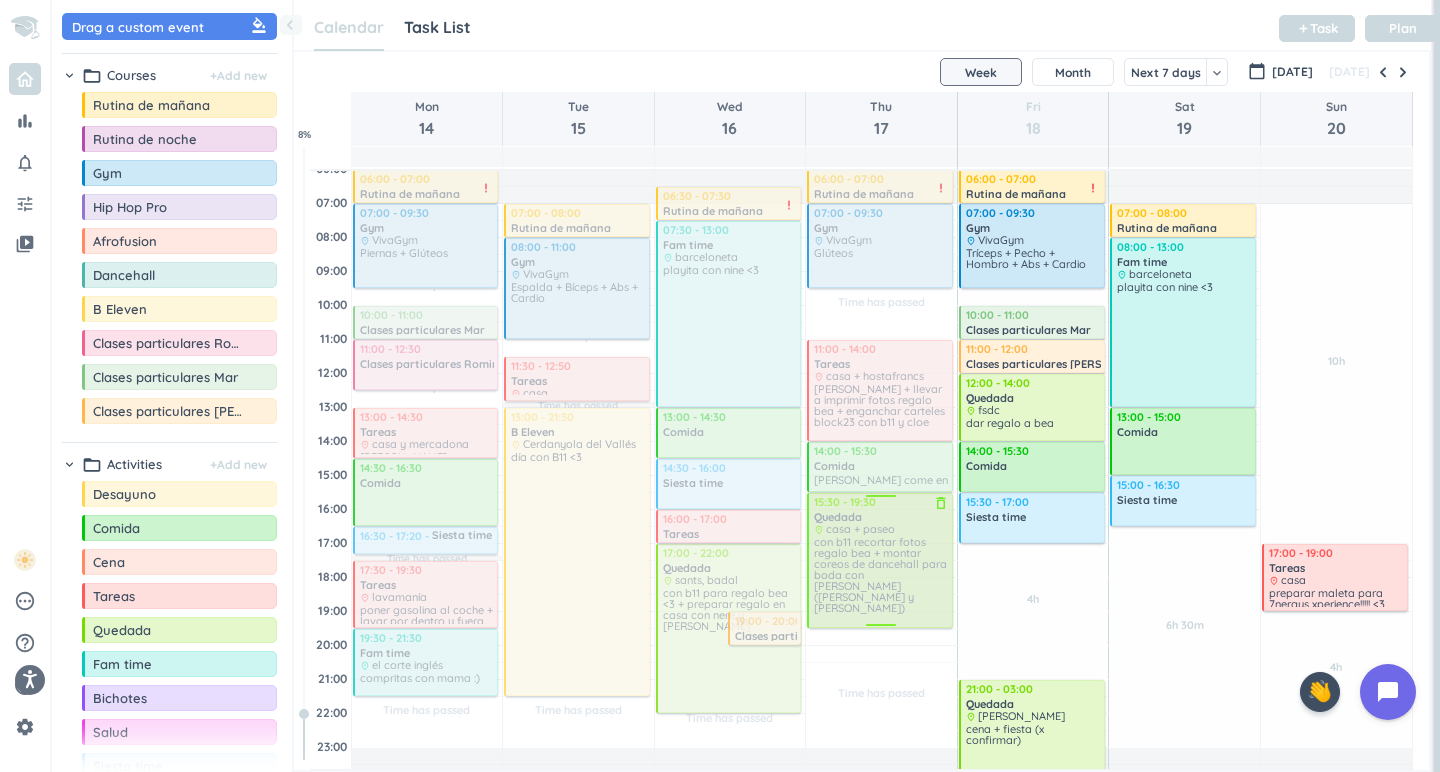 drag, startPoint x: 876, startPoint y: 663, endPoint x: 885, endPoint y: 626, distance: 38.078865 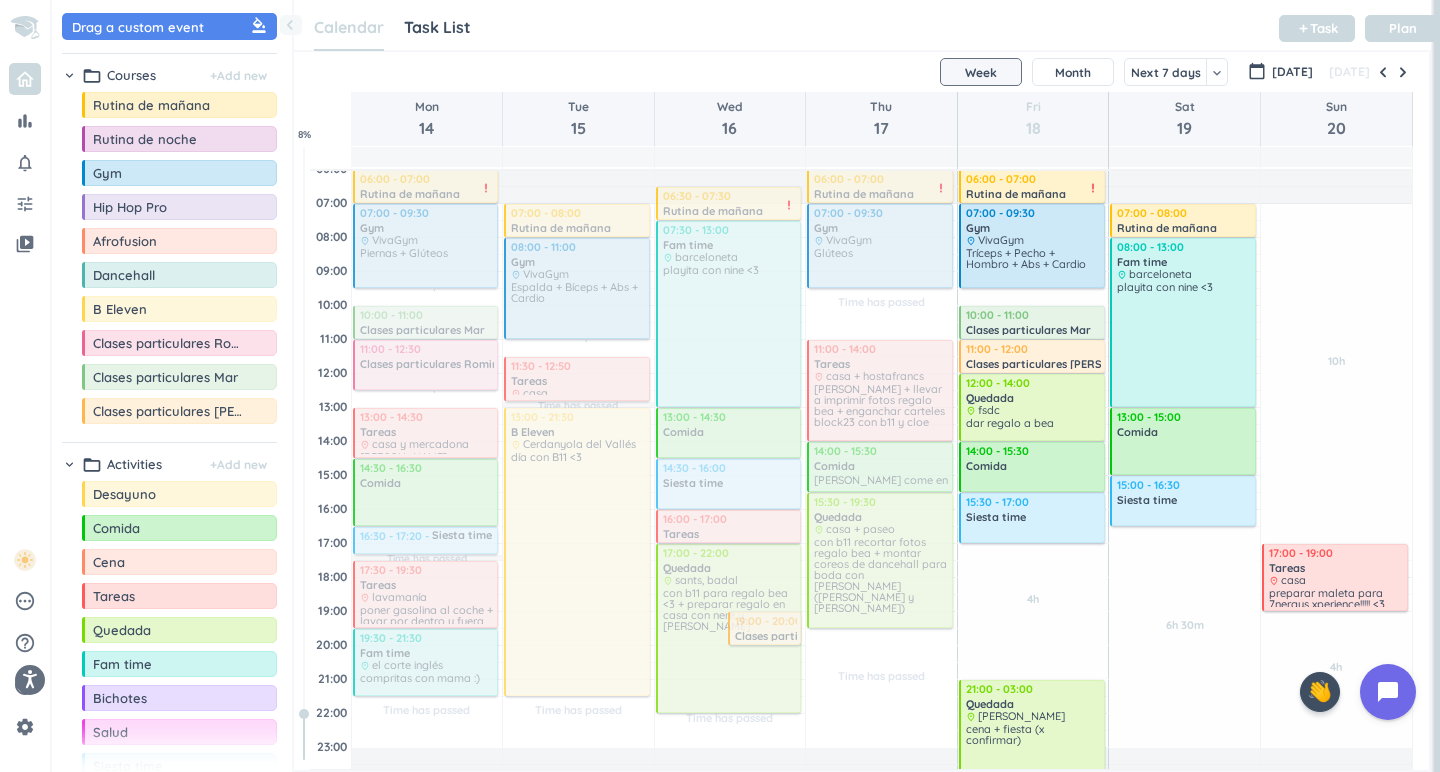 click at bounding box center [879, 560] 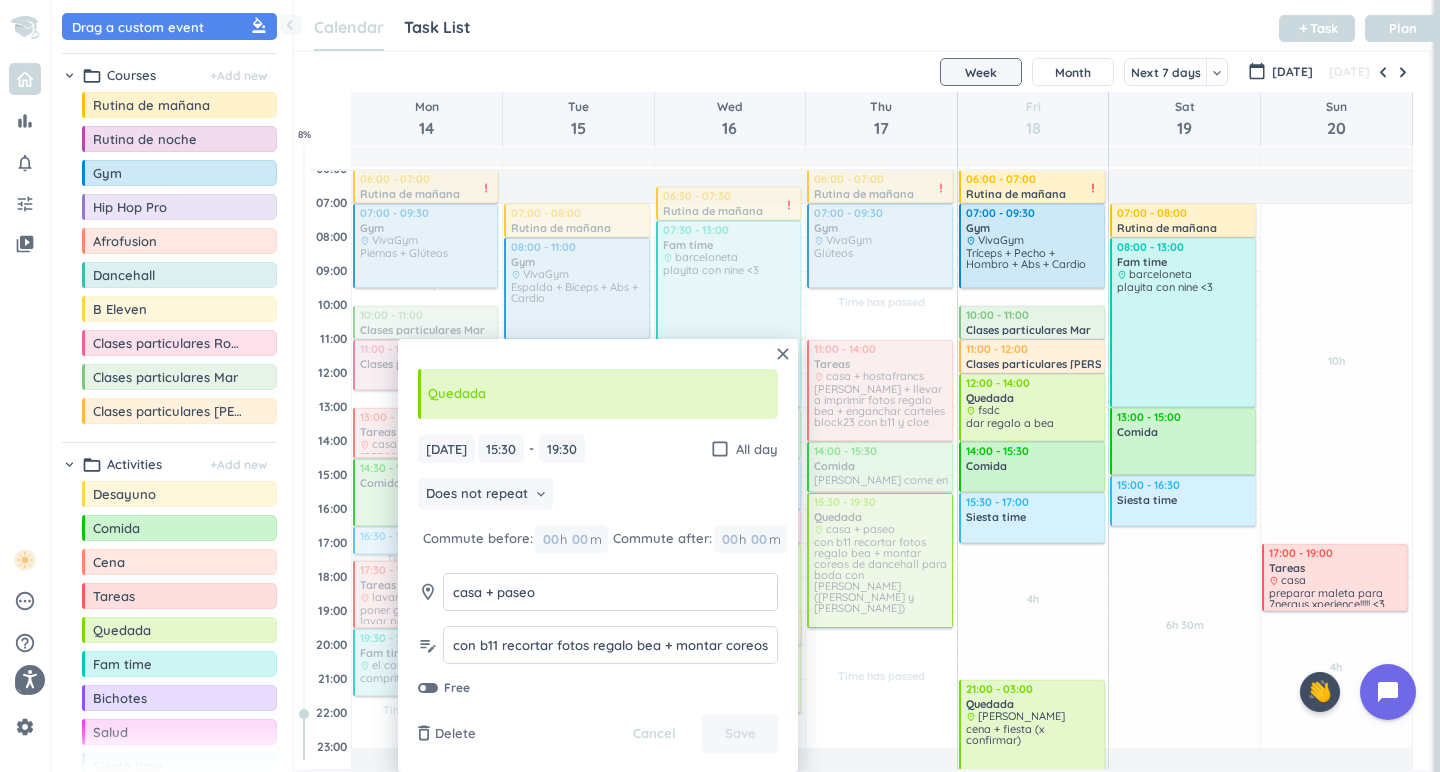 click on "casa + paseo" at bounding box center [610, 592] 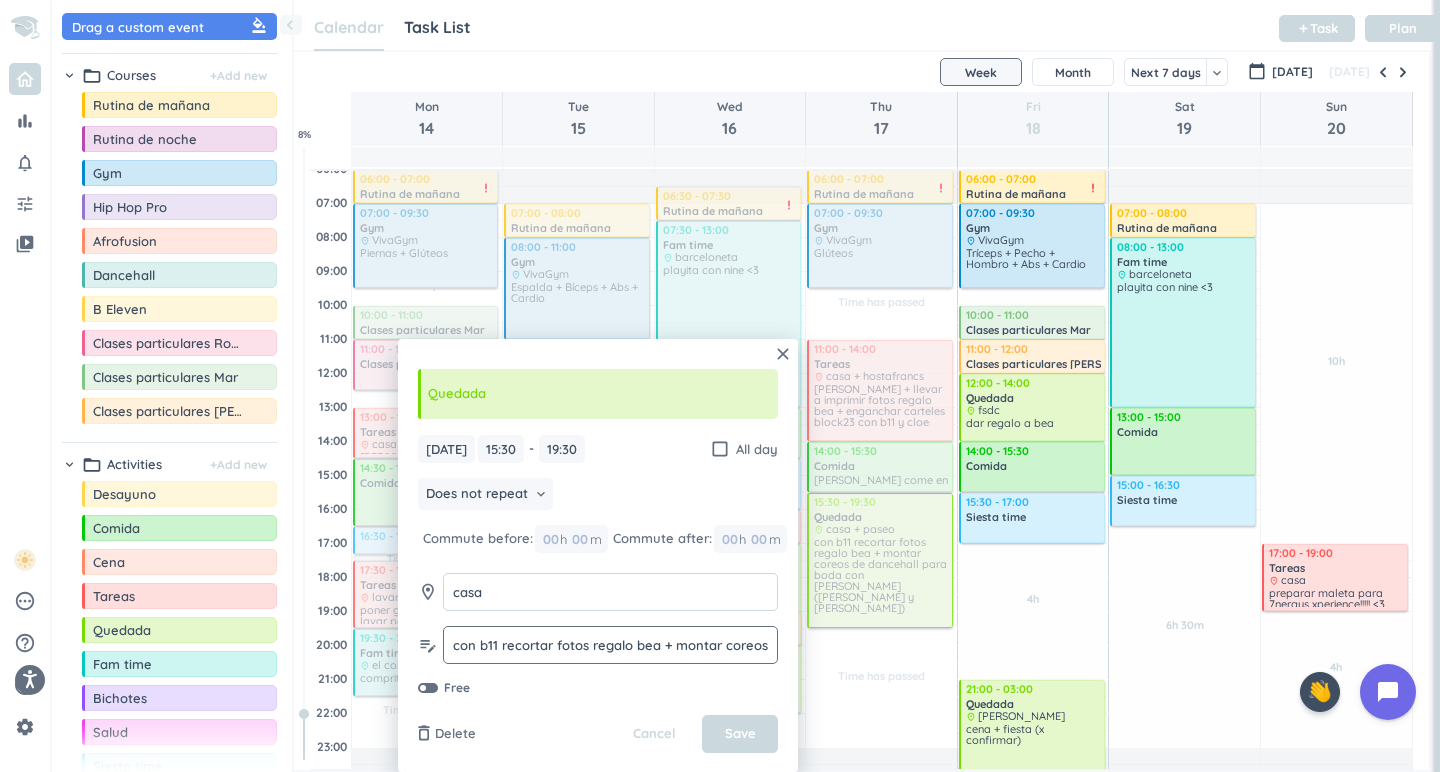 type on "casa" 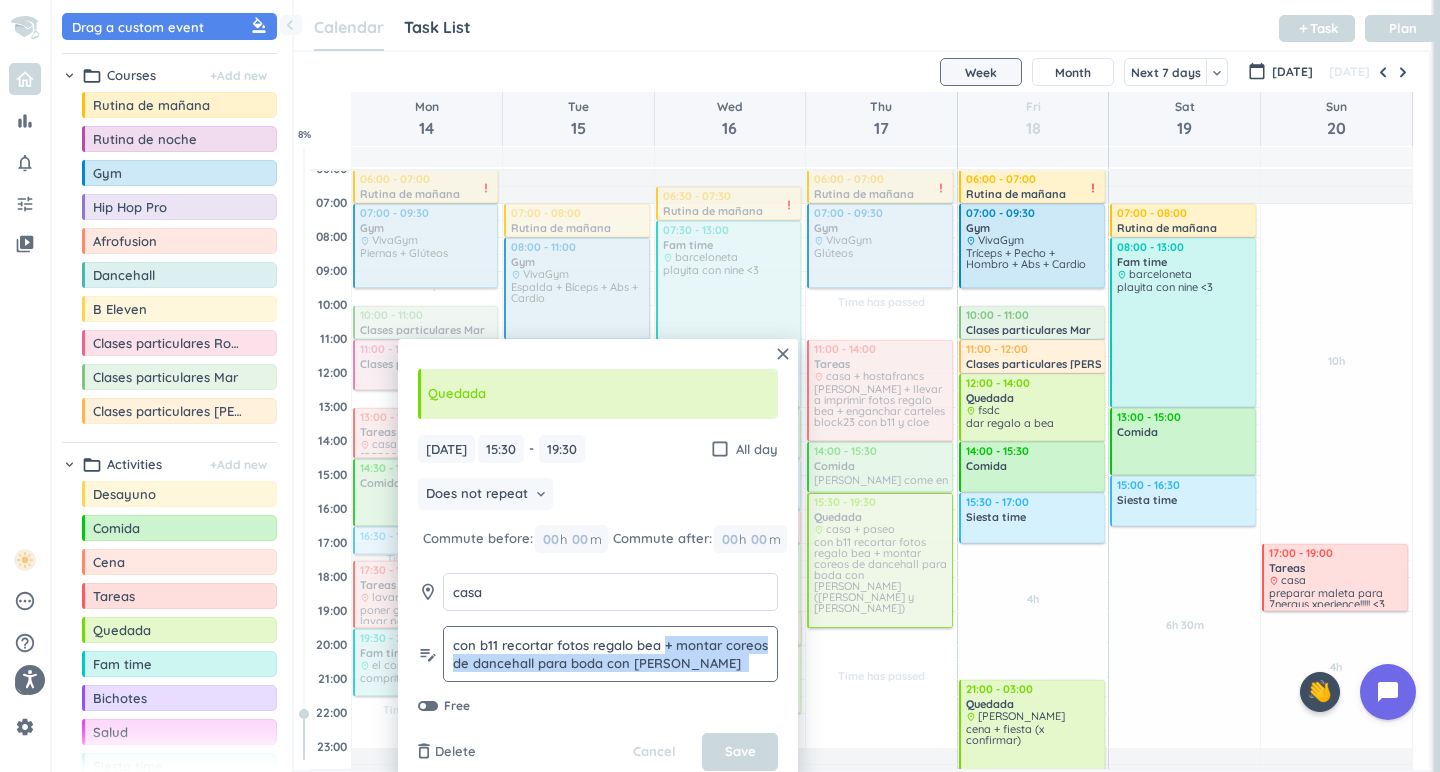 drag, startPoint x: 665, startPoint y: 645, endPoint x: 763, endPoint y: 675, distance: 102.48902 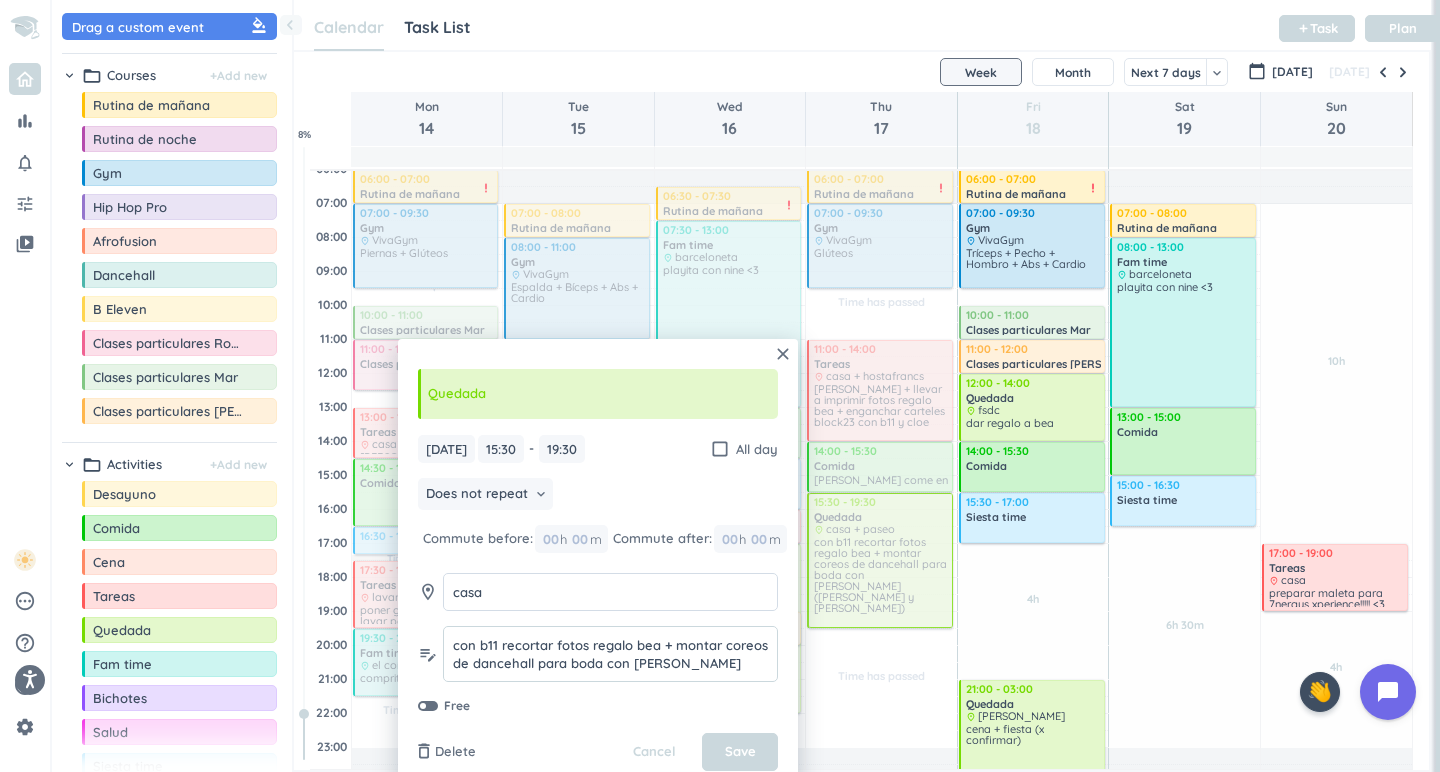 click on "con b11 recortar fotos regalo bea + montar coreos de dancehall para boda con [PERSON_NAME] ([PERSON_NAME] y [PERSON_NAME])" at bounding box center [610, 654] 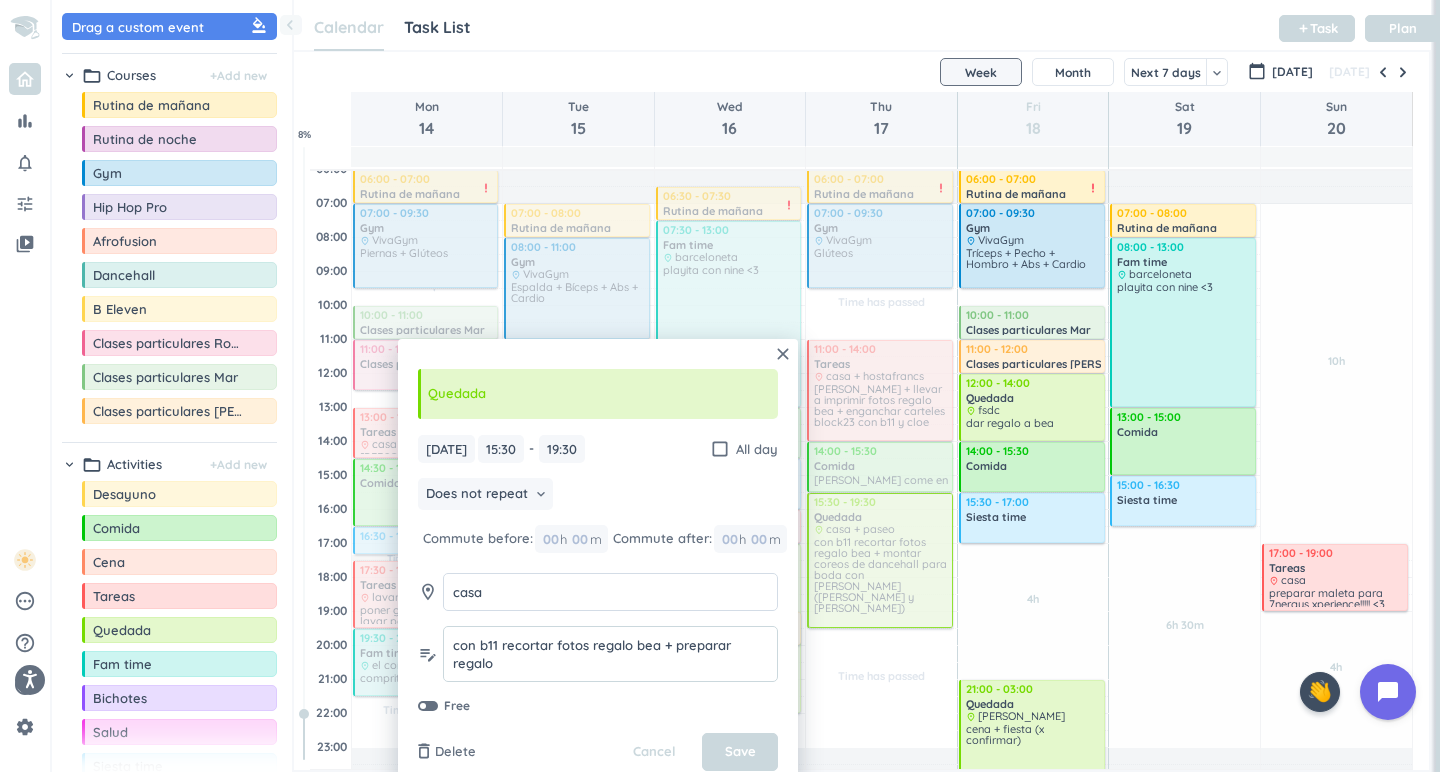 scroll, scrollTop: 0, scrollLeft: 0, axis: both 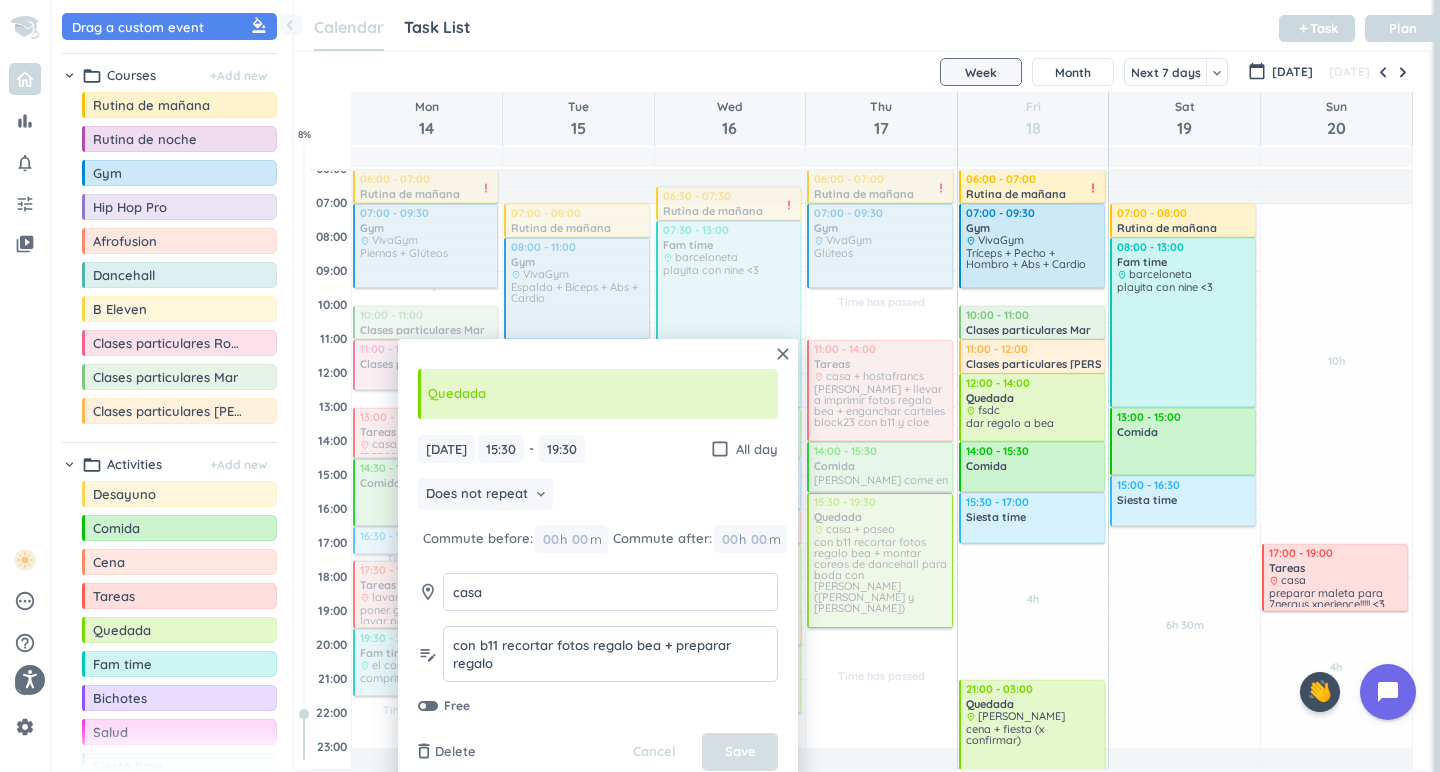 type on "con b11 recortar fotos regalo bea + preparar regalo" 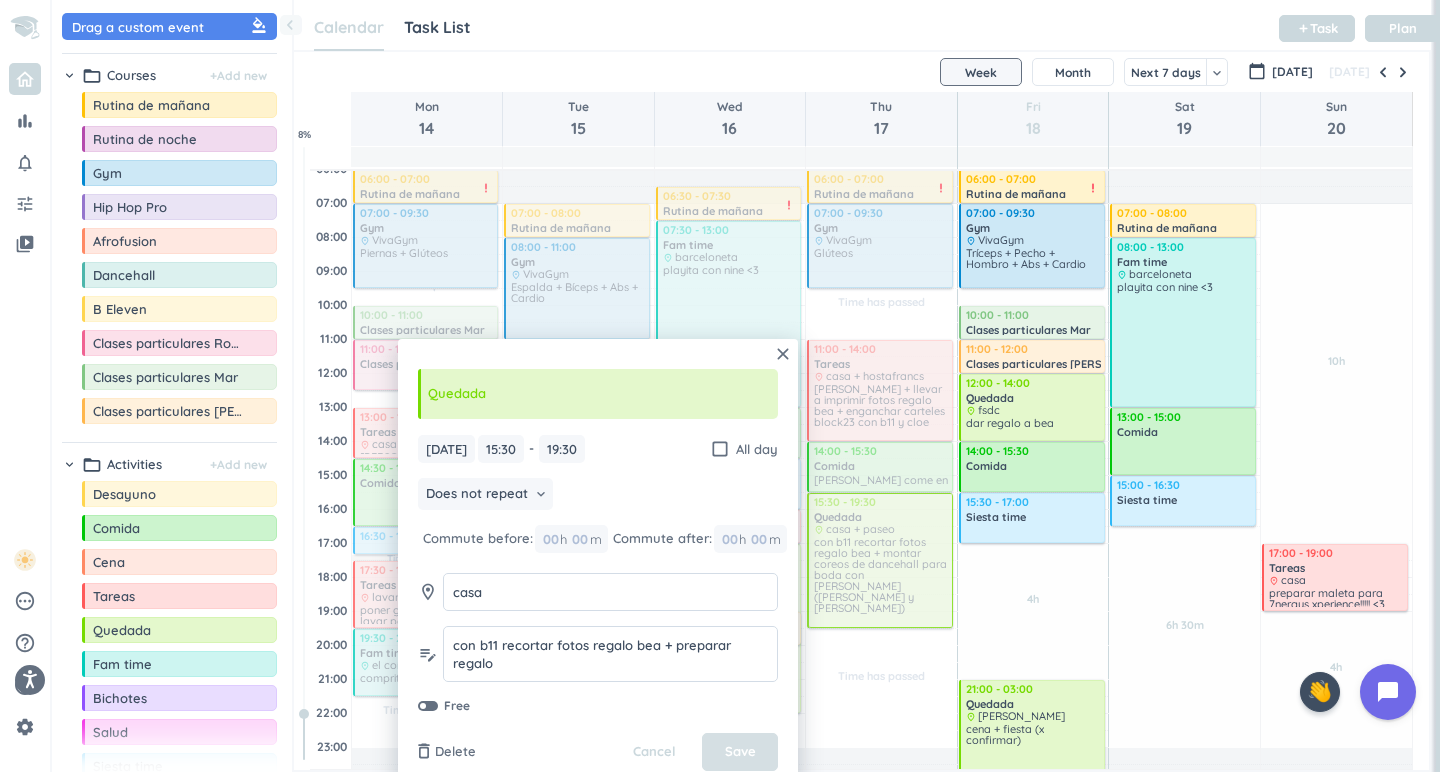 click on "Save" at bounding box center [740, 752] 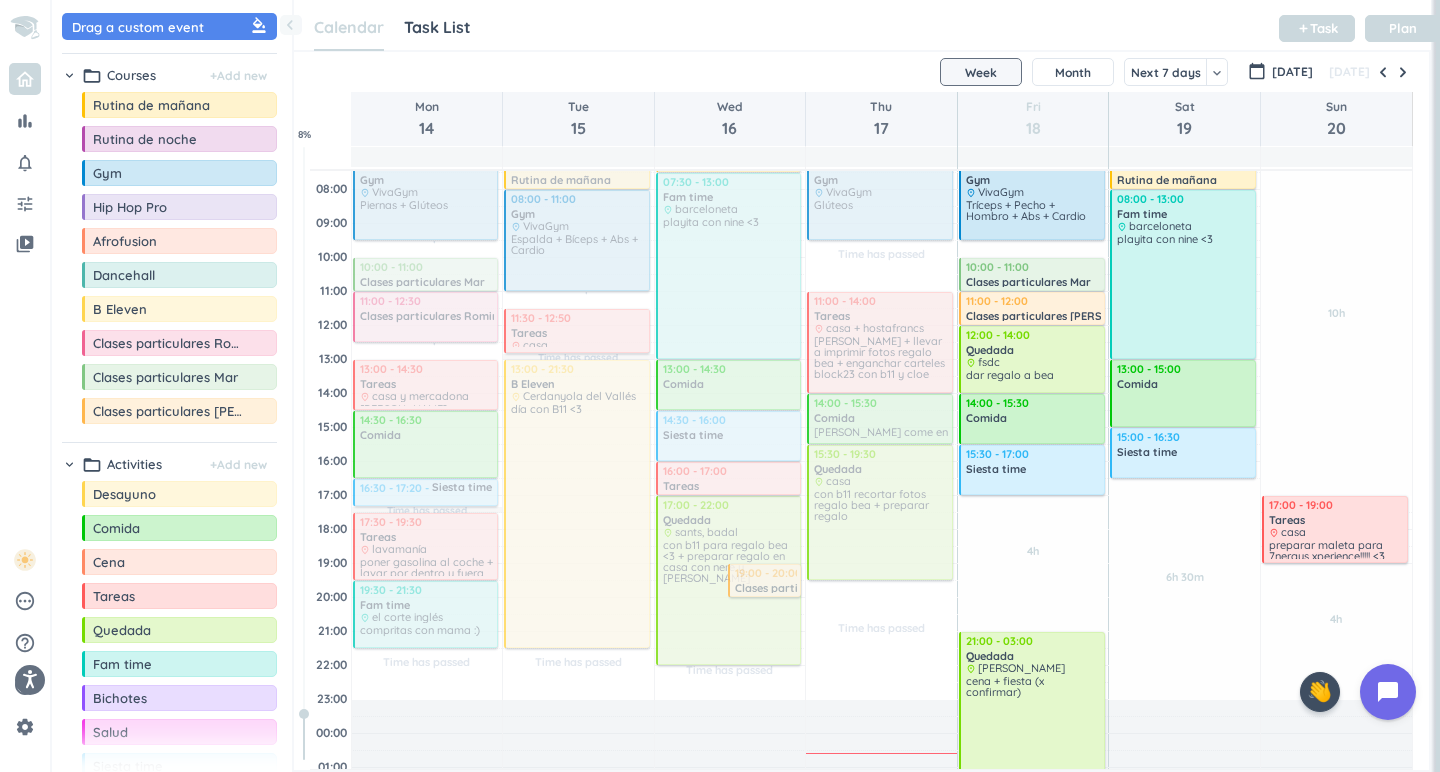 scroll, scrollTop: 143, scrollLeft: 0, axis: vertical 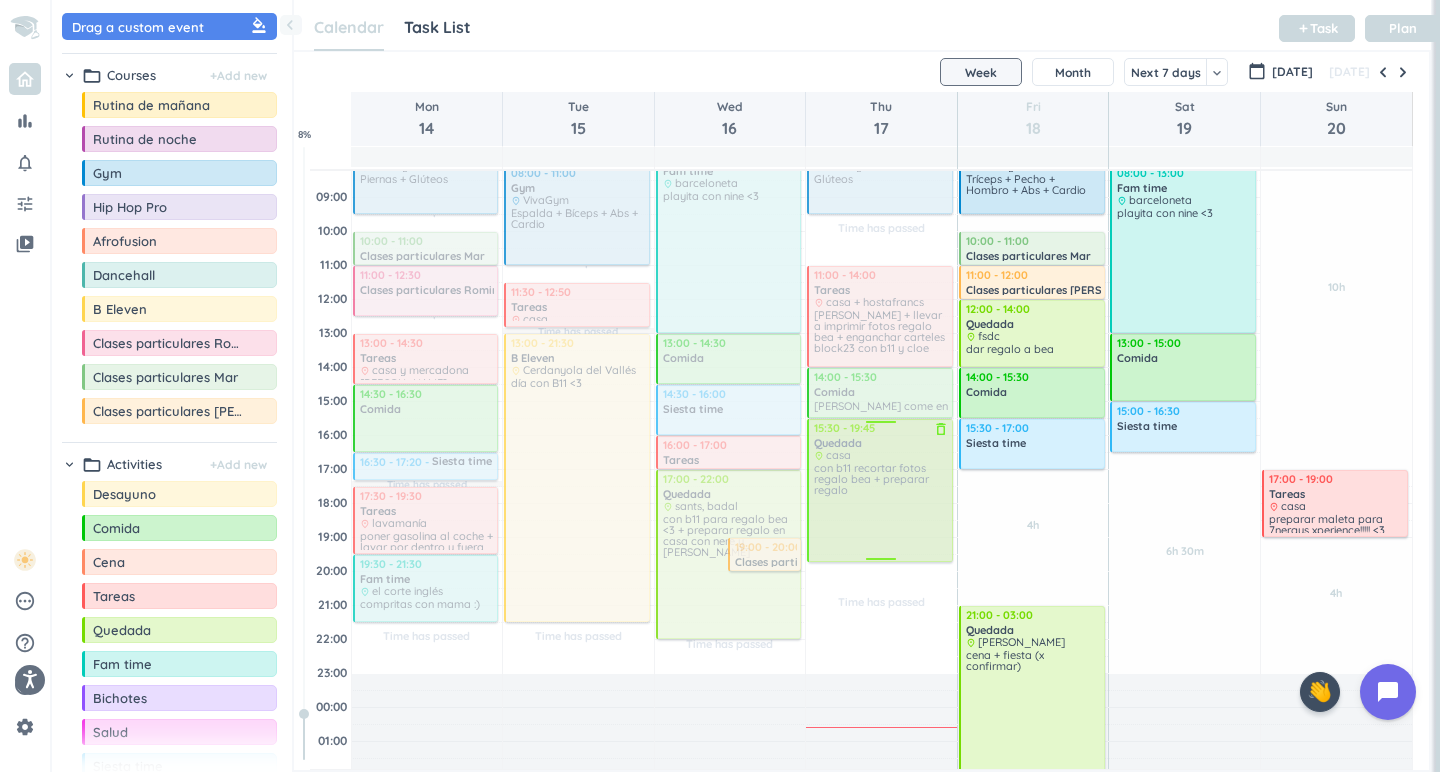 click on "Time has passed Past due Plan Time has passed Past due Plan Adjust Awake Time Adjust Awake Time 06:00 - 07:00 Rutina de mañana delete_outline priority_high 07:00 - 09:30 Gym delete_outline place VivaGym Glúteos 11:00 - 14:00 Tareas delete_outline place casa + hostafrancs [PERSON_NAME] + llevar a imprimir fotos regalo bea + enganchar carteles block23 con b11 y cloe  14:00 - 15:30 Comida delete_outline [PERSON_NAME] come en casa 15:30 - 19:30 Quedada delete_outline place casa con b11 recortar fotos regalo bea + preparar regalo 15:30 - 19:45 Quedada delete_outline place casa con b11 recortar fotos regalo bea + preparar regalo" at bounding box center (881, 435) 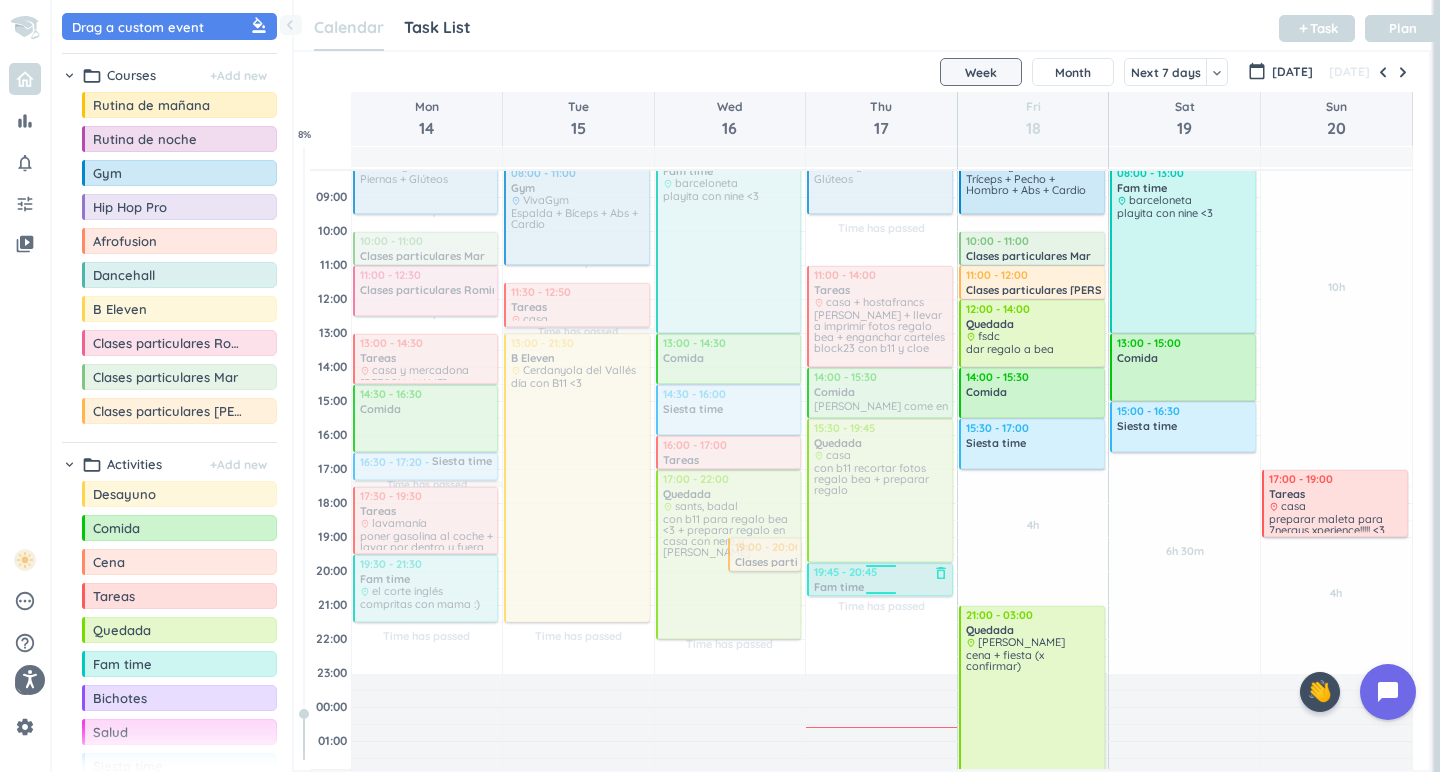 drag, startPoint x: 155, startPoint y: 666, endPoint x: 904, endPoint y: 564, distance: 755.9133 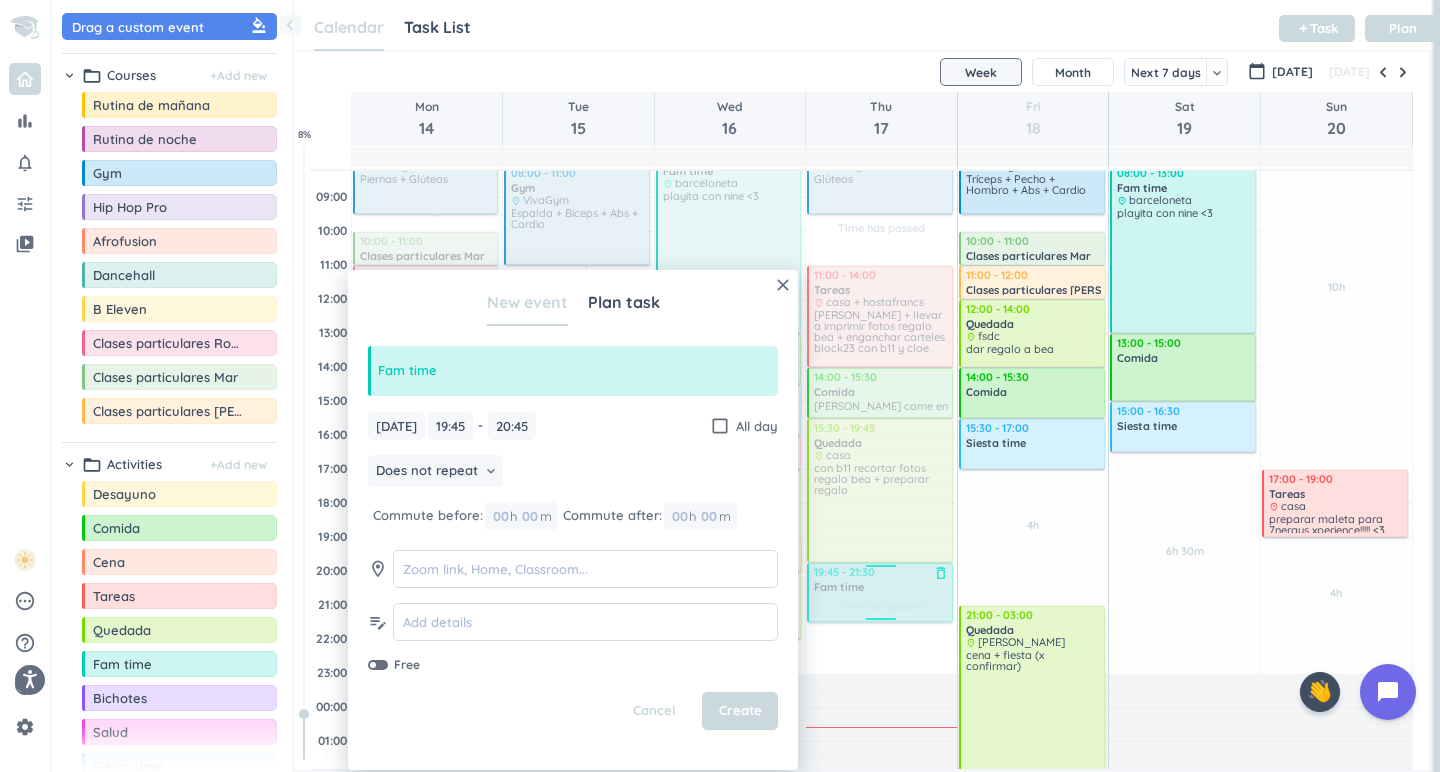 drag, startPoint x: 884, startPoint y: 596, endPoint x: 880, endPoint y: 620, distance: 24.33105 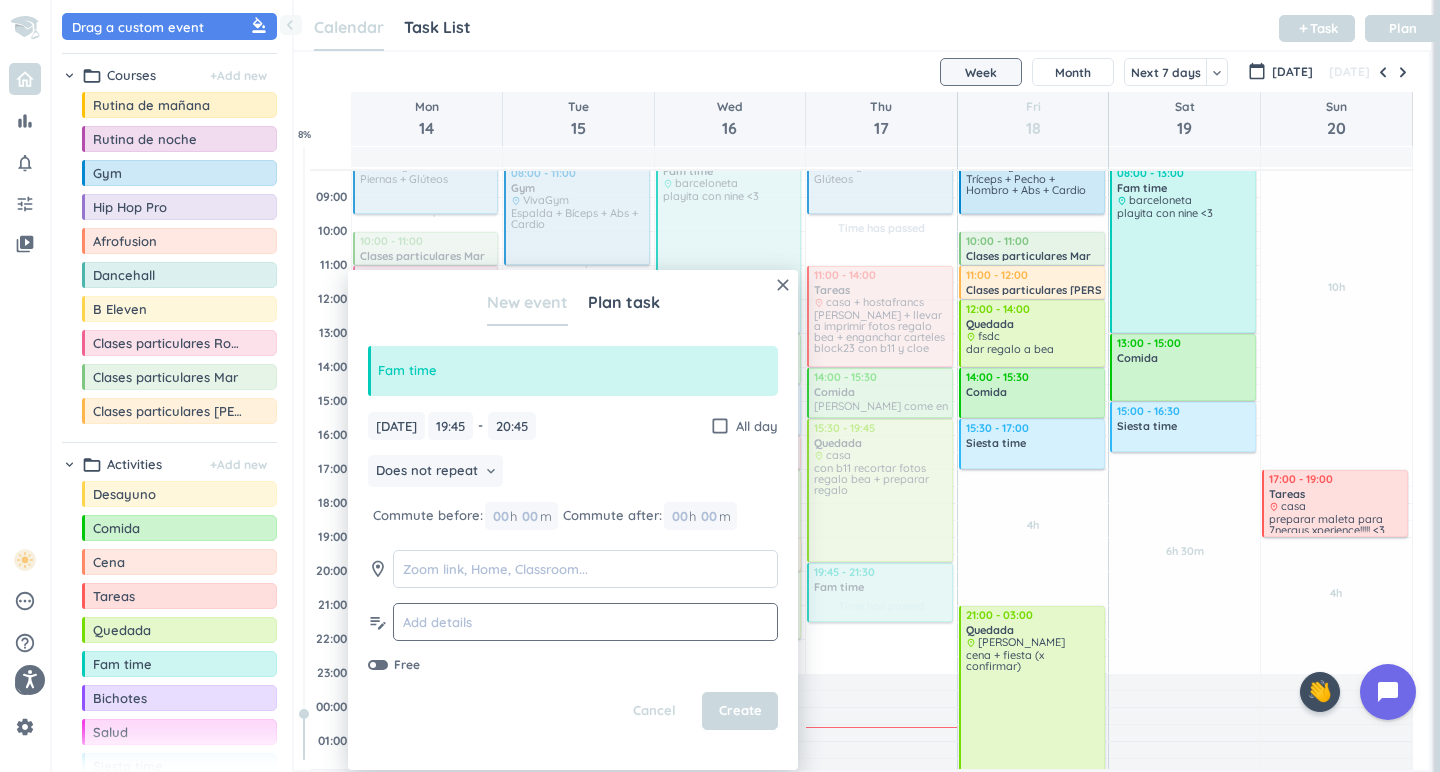 type on "21:30" 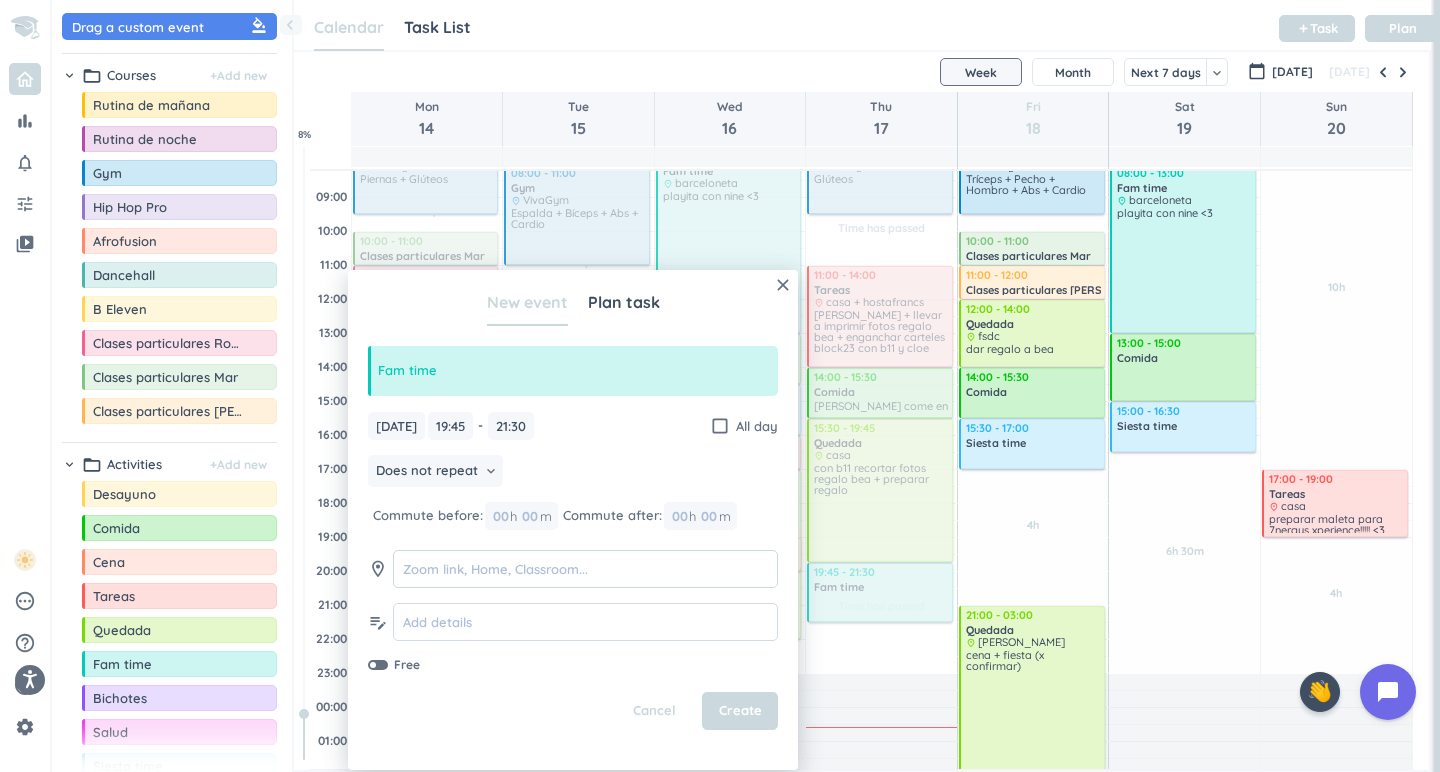 click at bounding box center (585, 569) 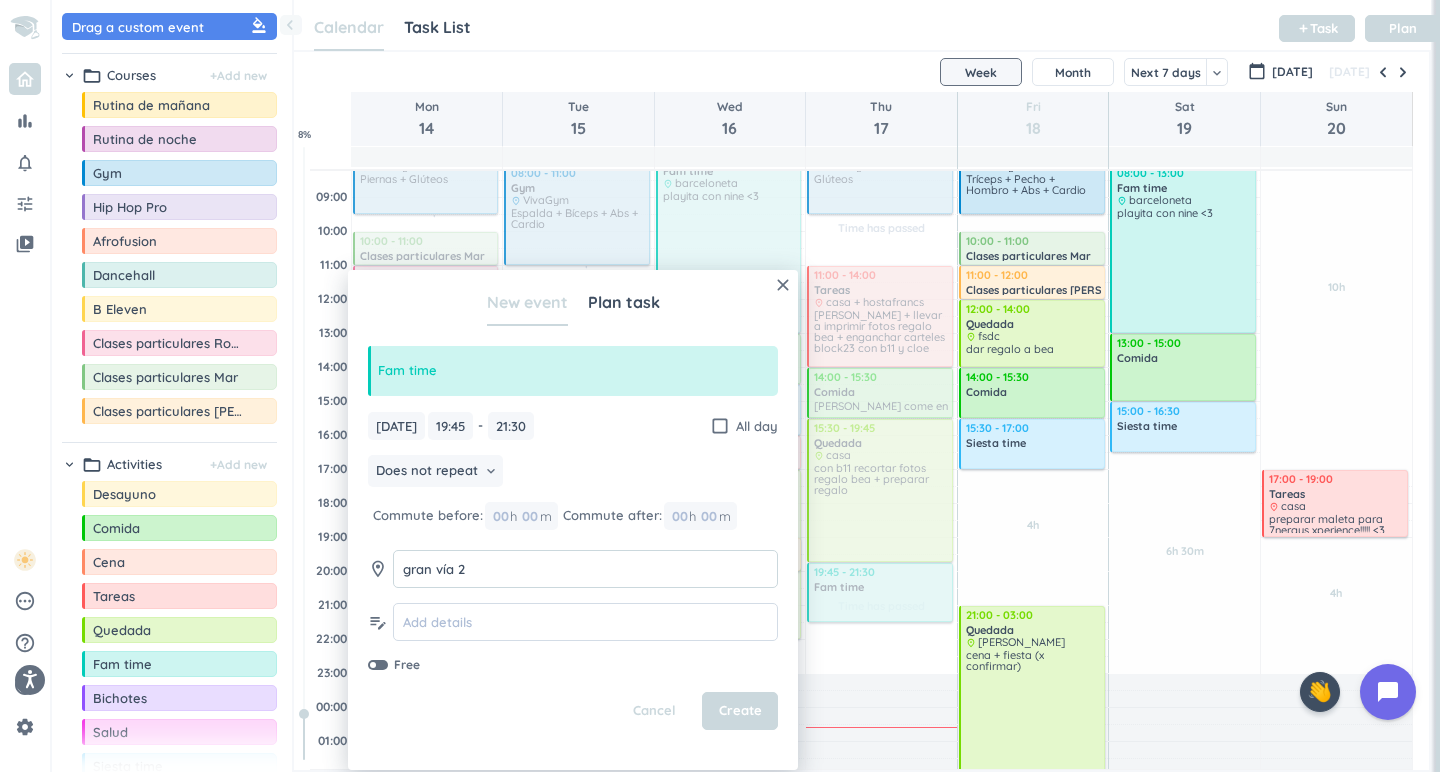 type on "gran vía 2" 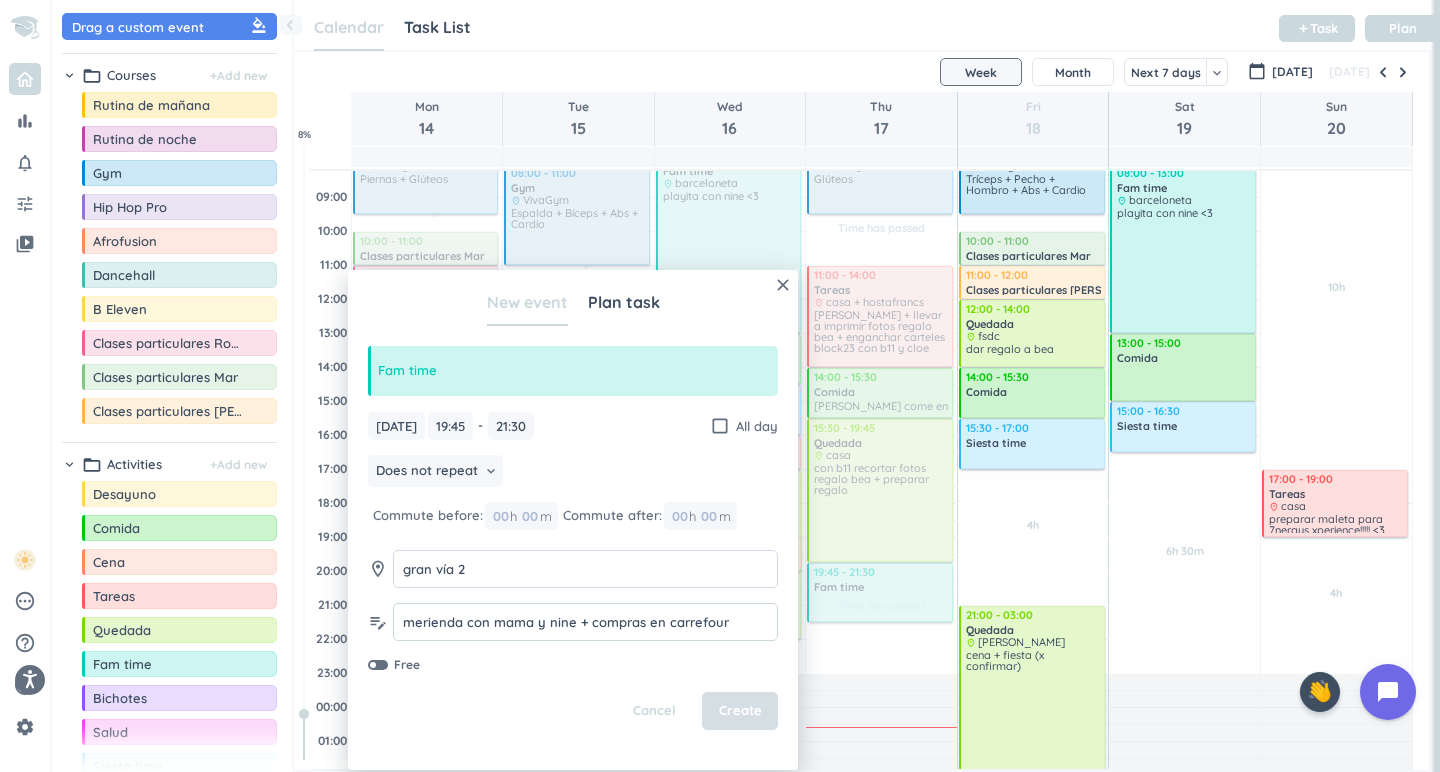 type on "merienda con mama y nine + compras en carrefour" 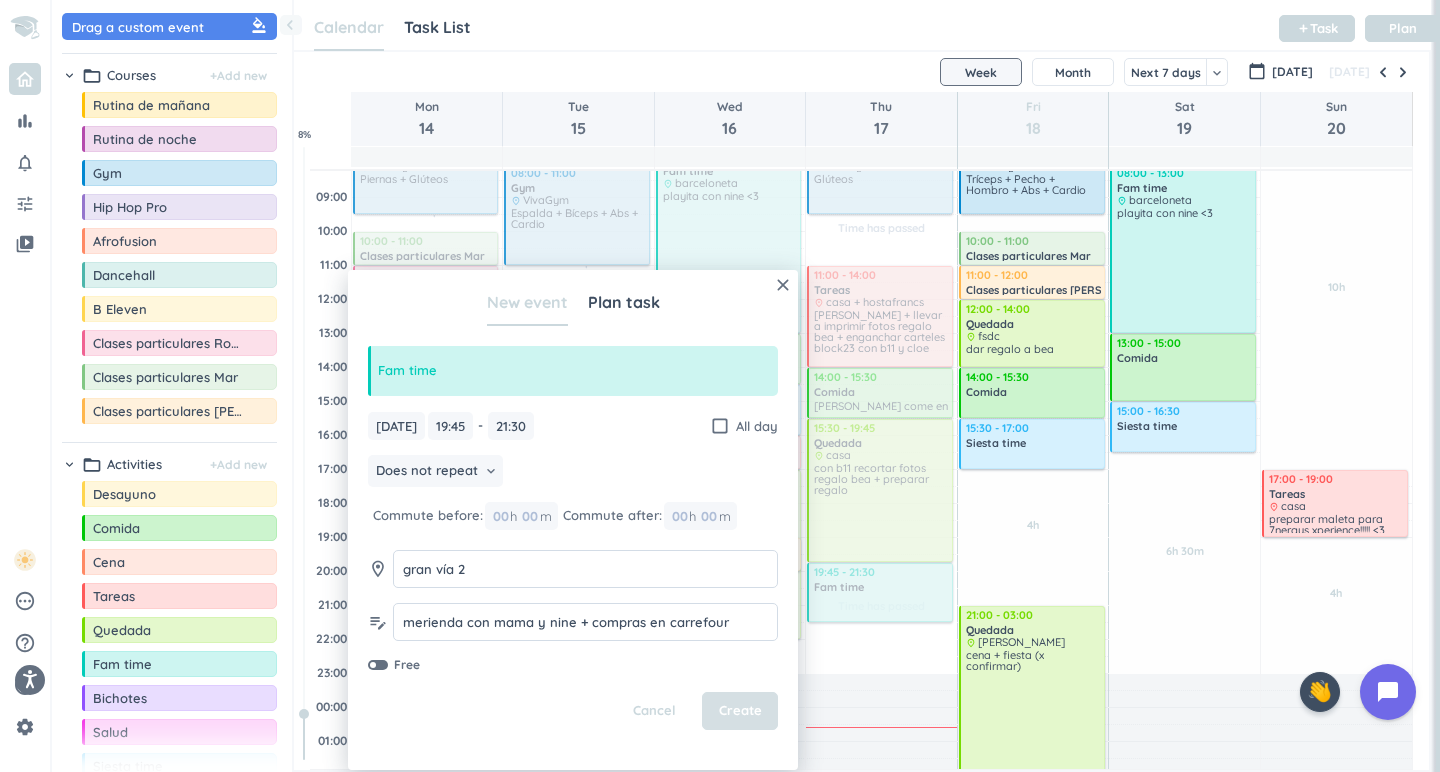 click on "Create" at bounding box center (740, 711) 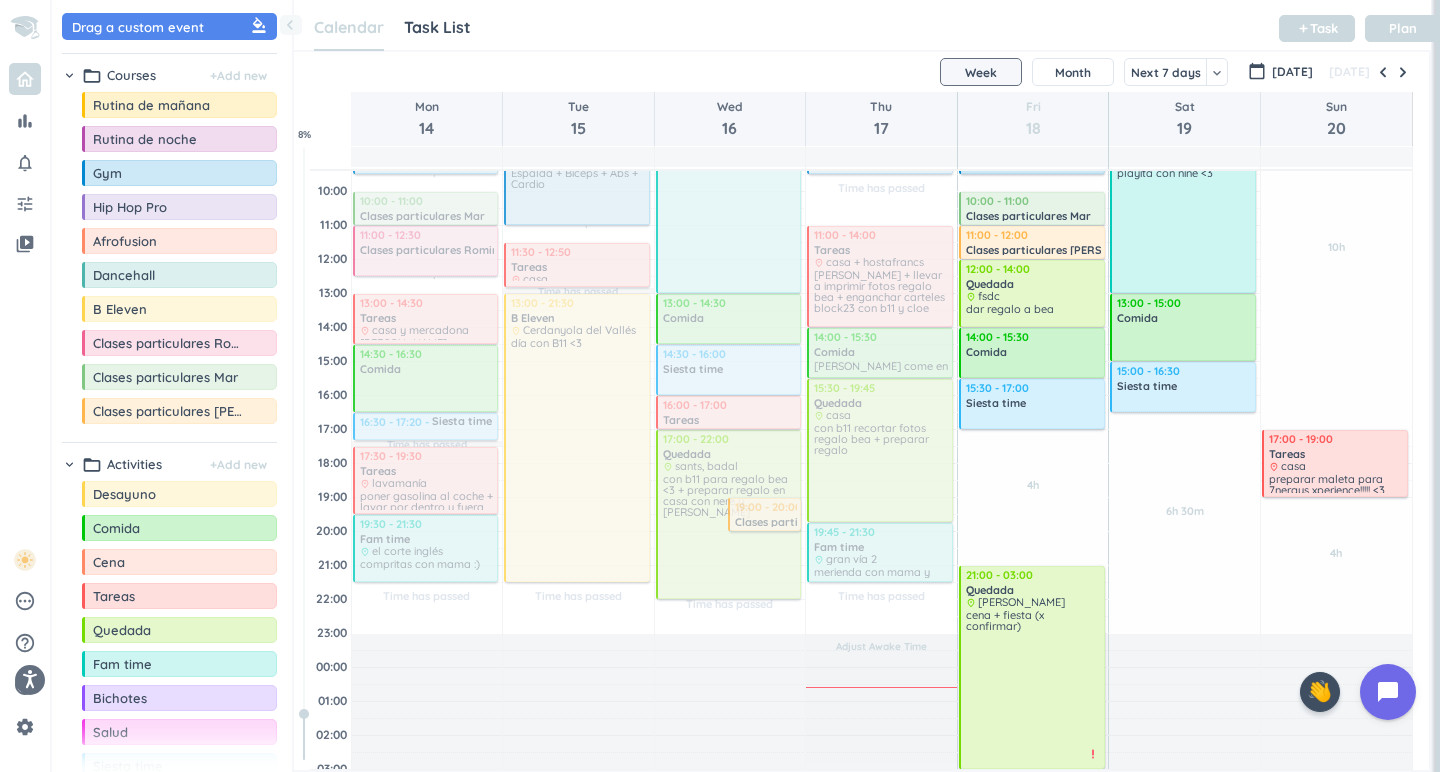 scroll, scrollTop: 185, scrollLeft: 0, axis: vertical 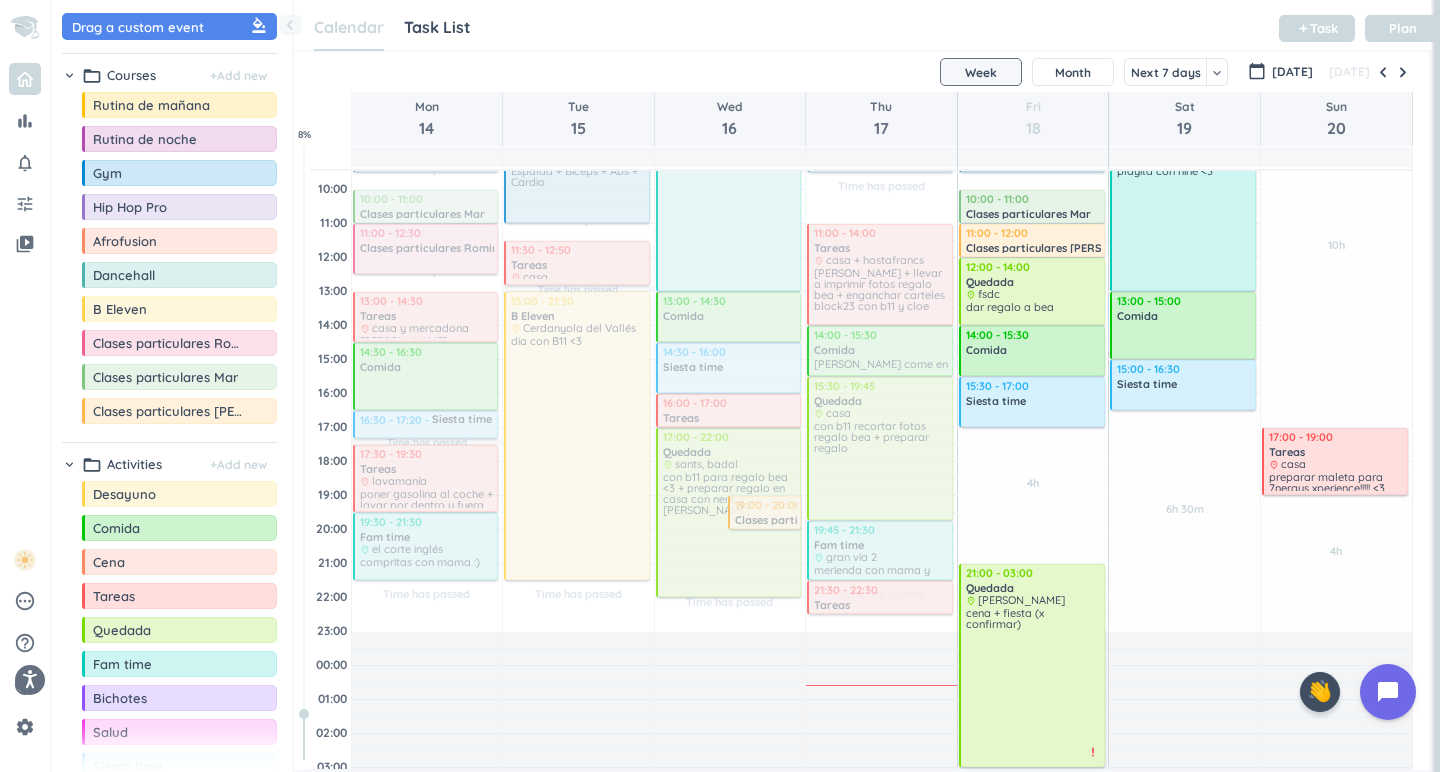 drag, startPoint x: 128, startPoint y: 598, endPoint x: 880, endPoint y: 581, distance: 752.19214 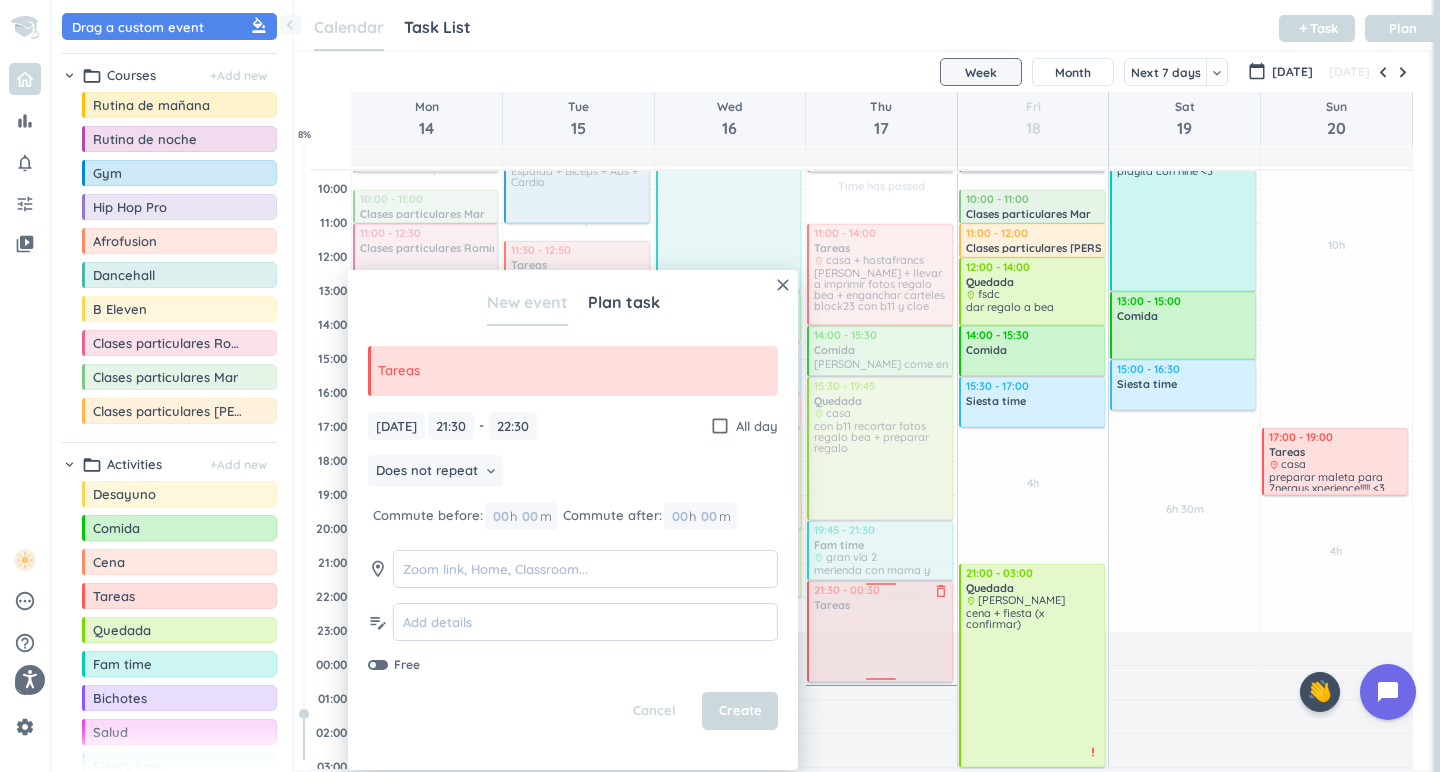 drag, startPoint x: 876, startPoint y: 614, endPoint x: 876, endPoint y: 681, distance: 67 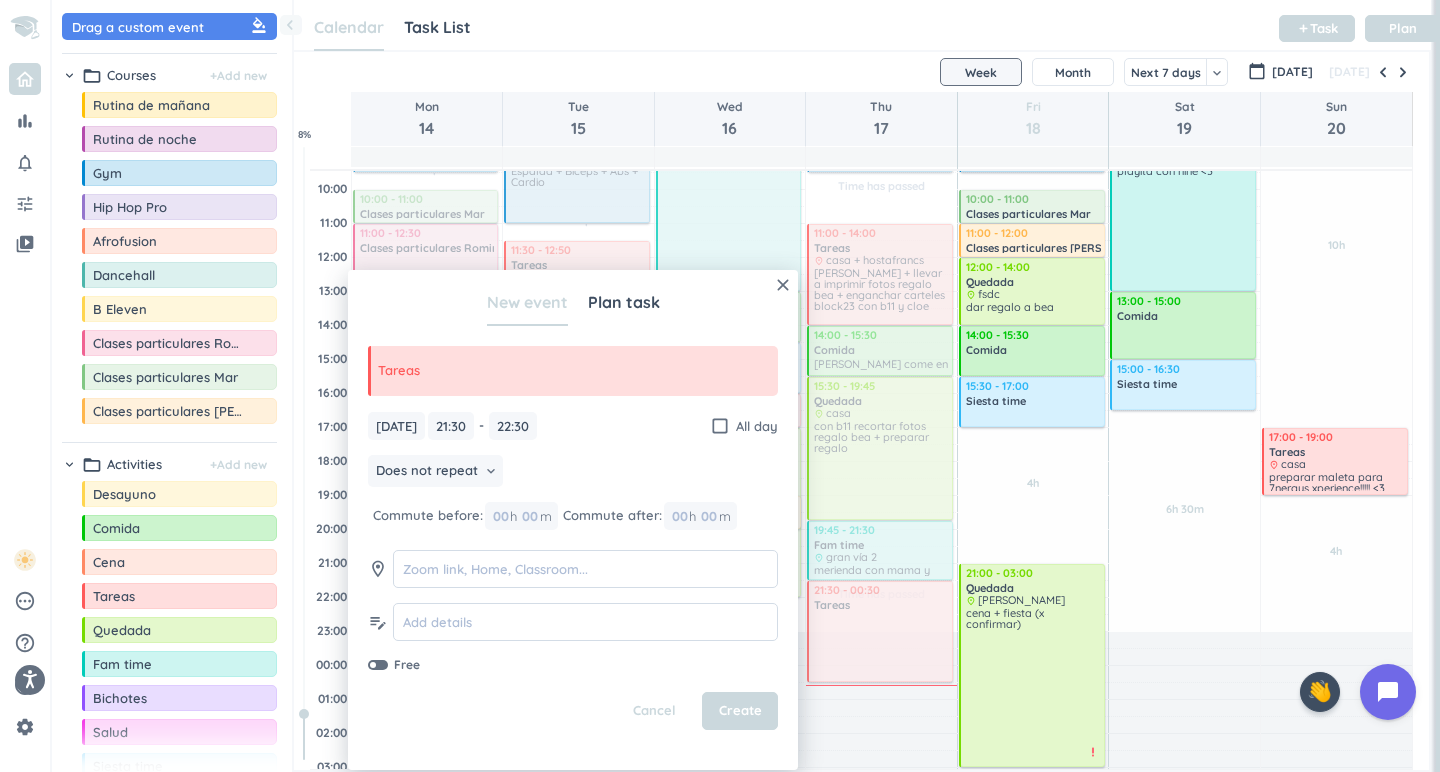 type on "00:30" 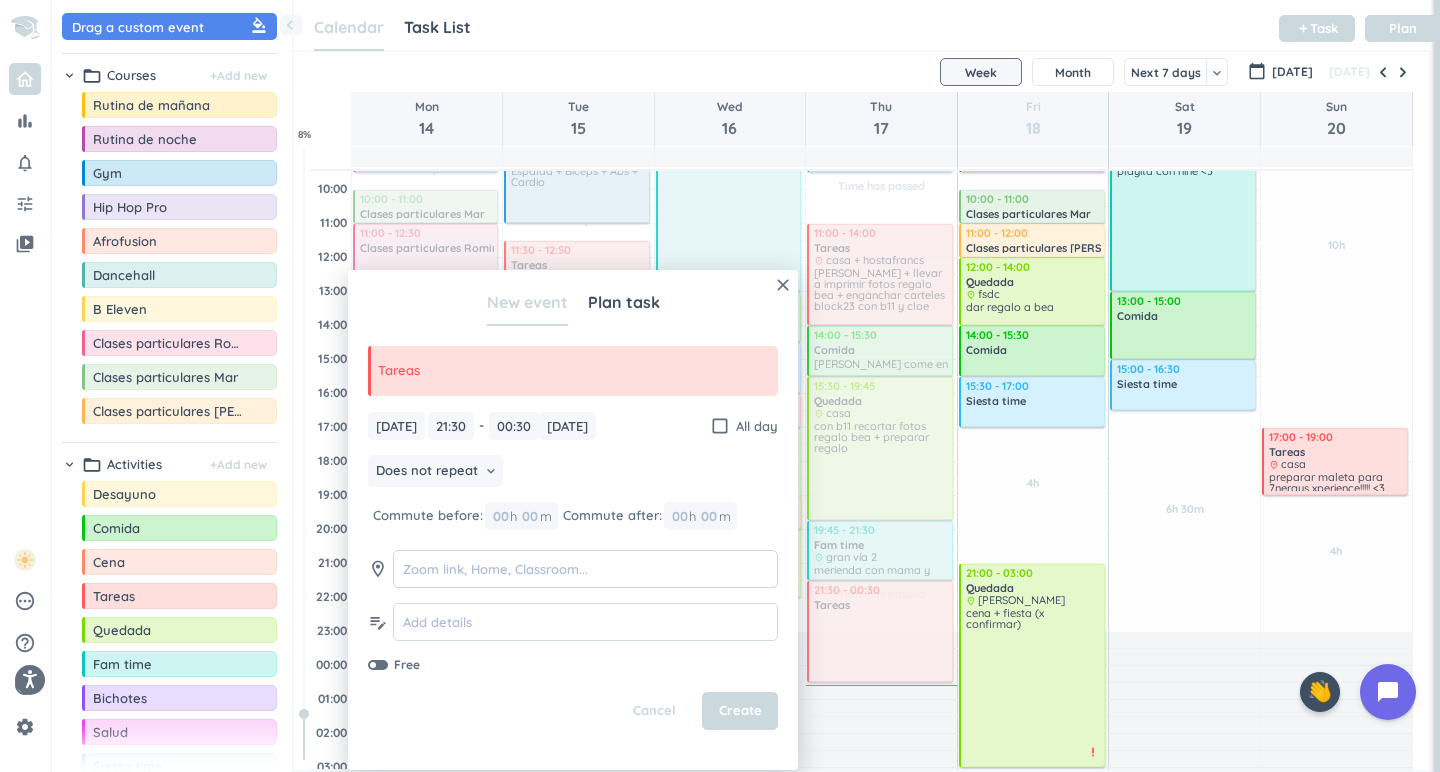 click at bounding box center [585, 569] 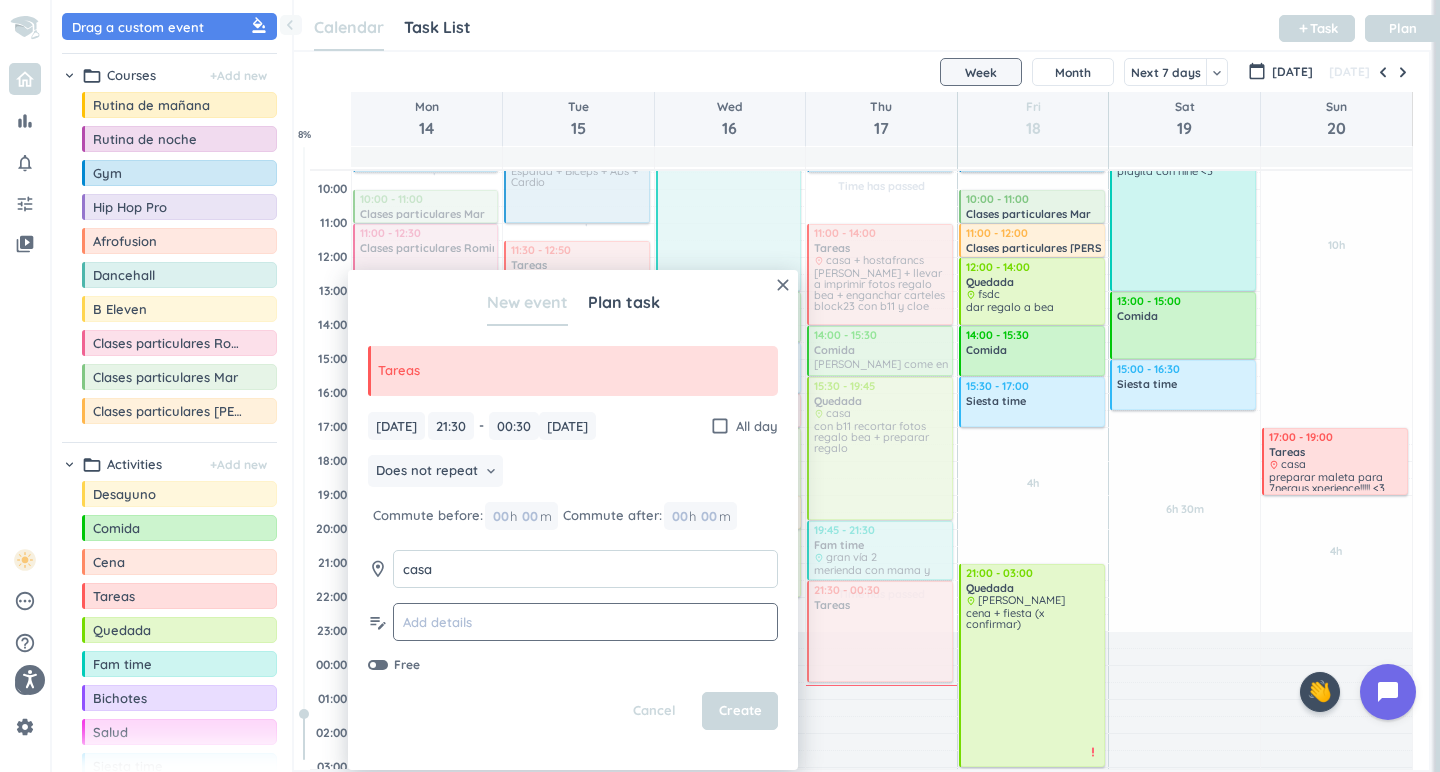 type on "casa" 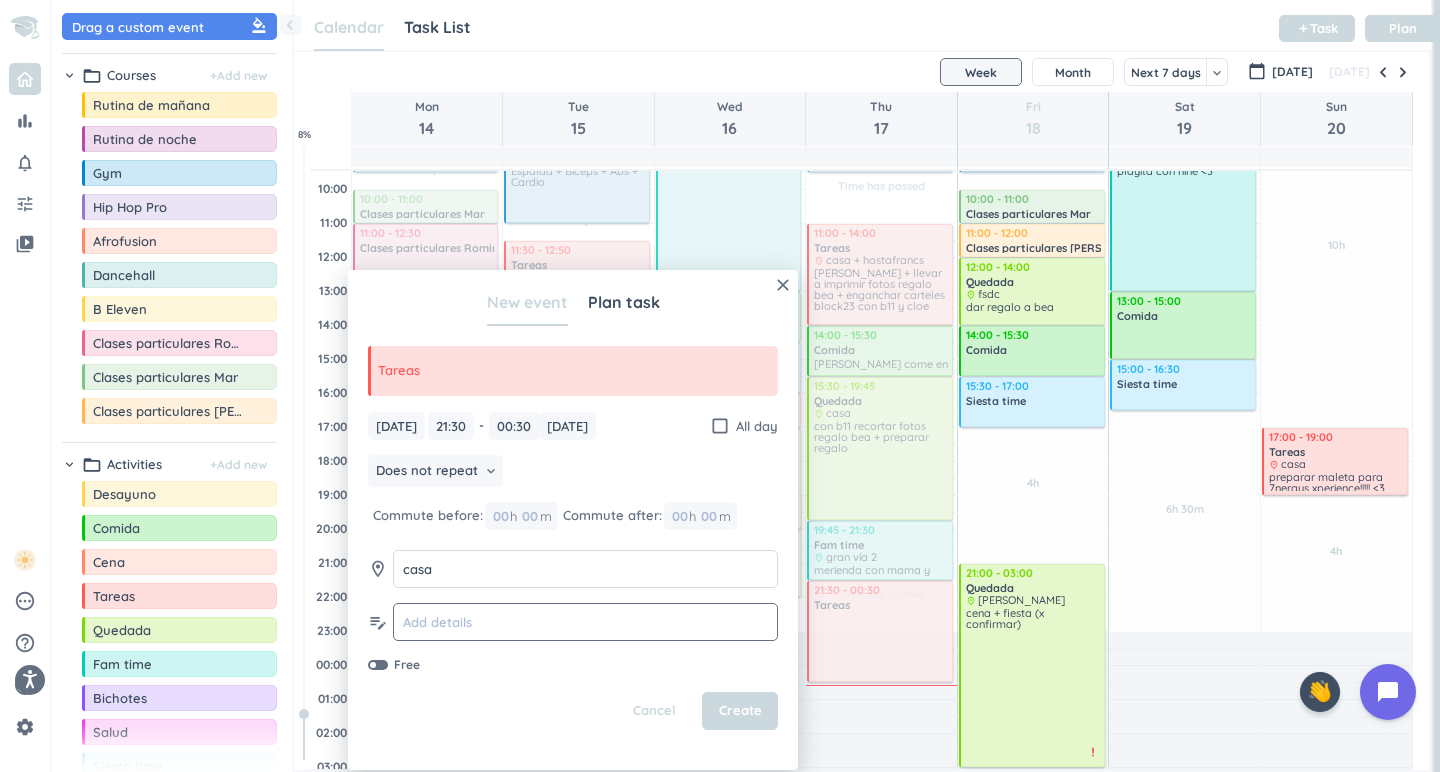 click 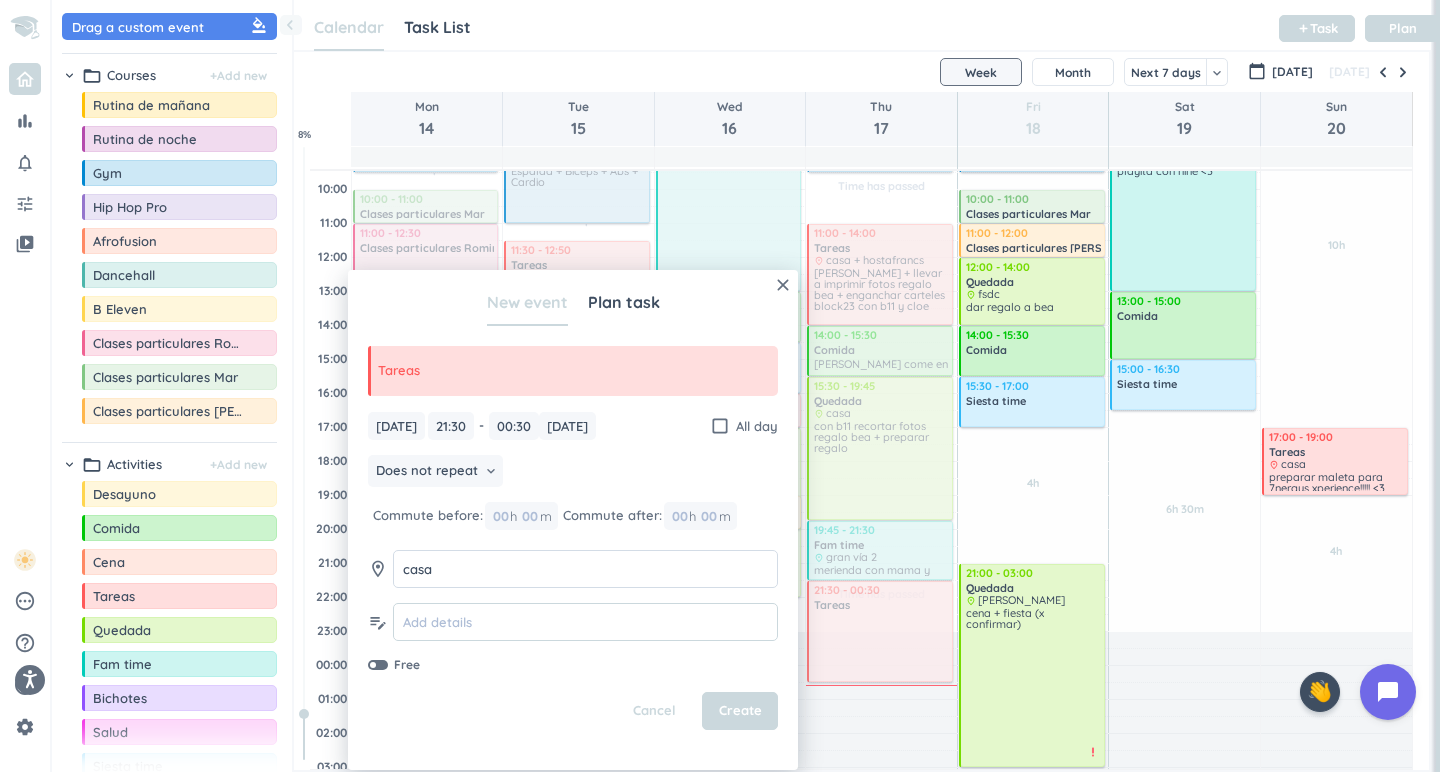 click at bounding box center (585, 622) 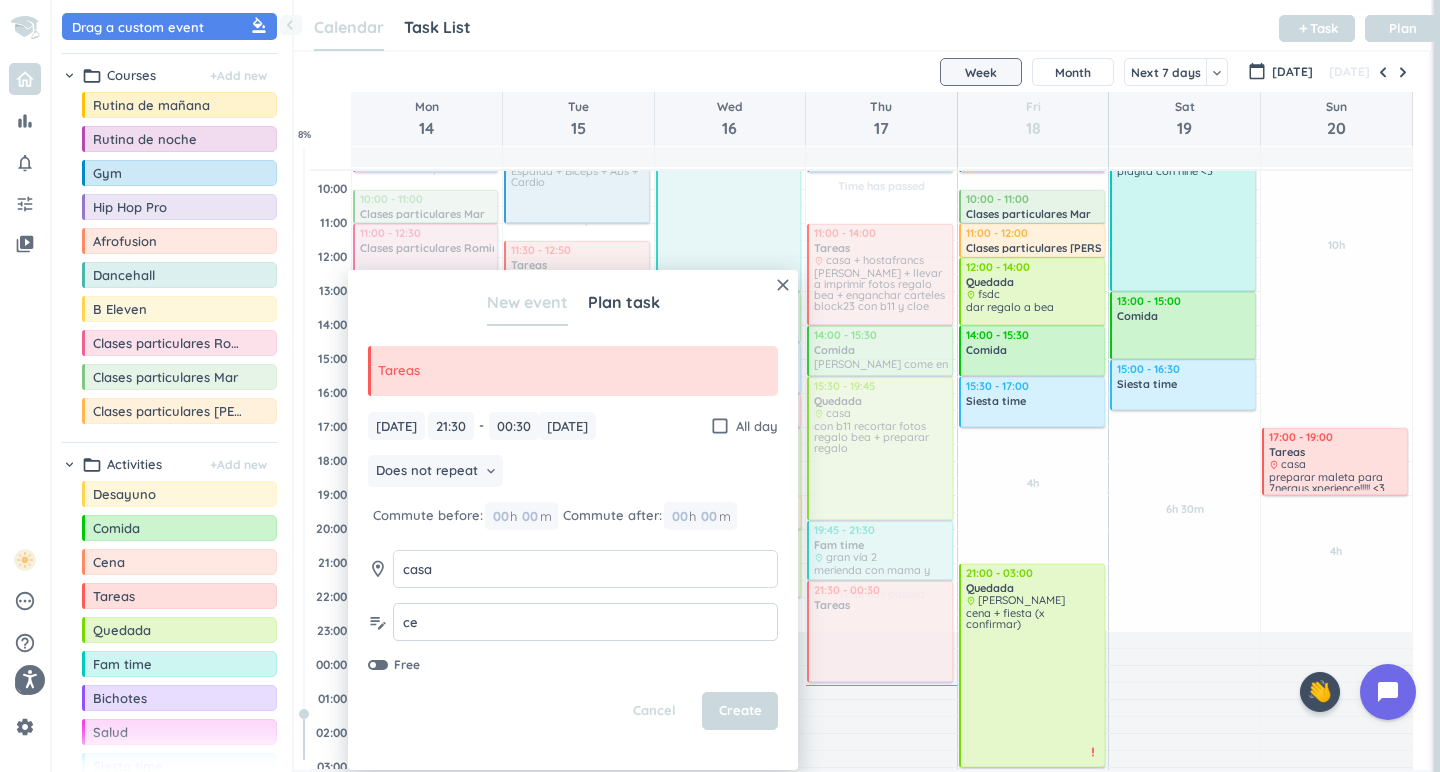 type on "c" 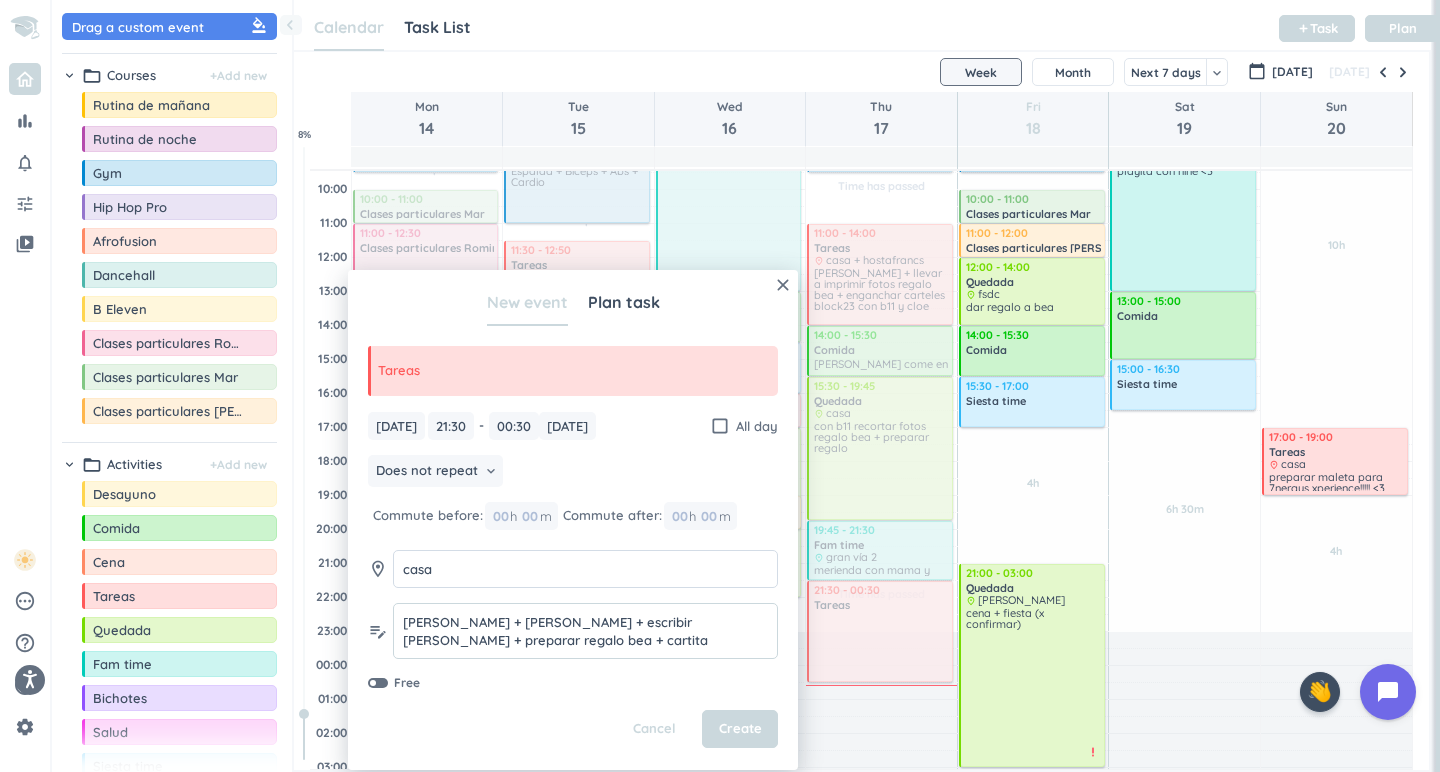 type on "[PERSON_NAME] + [PERSON_NAME] + escribir [PERSON_NAME] + preparar regalo bea + cartita [PERSON_NAME]" 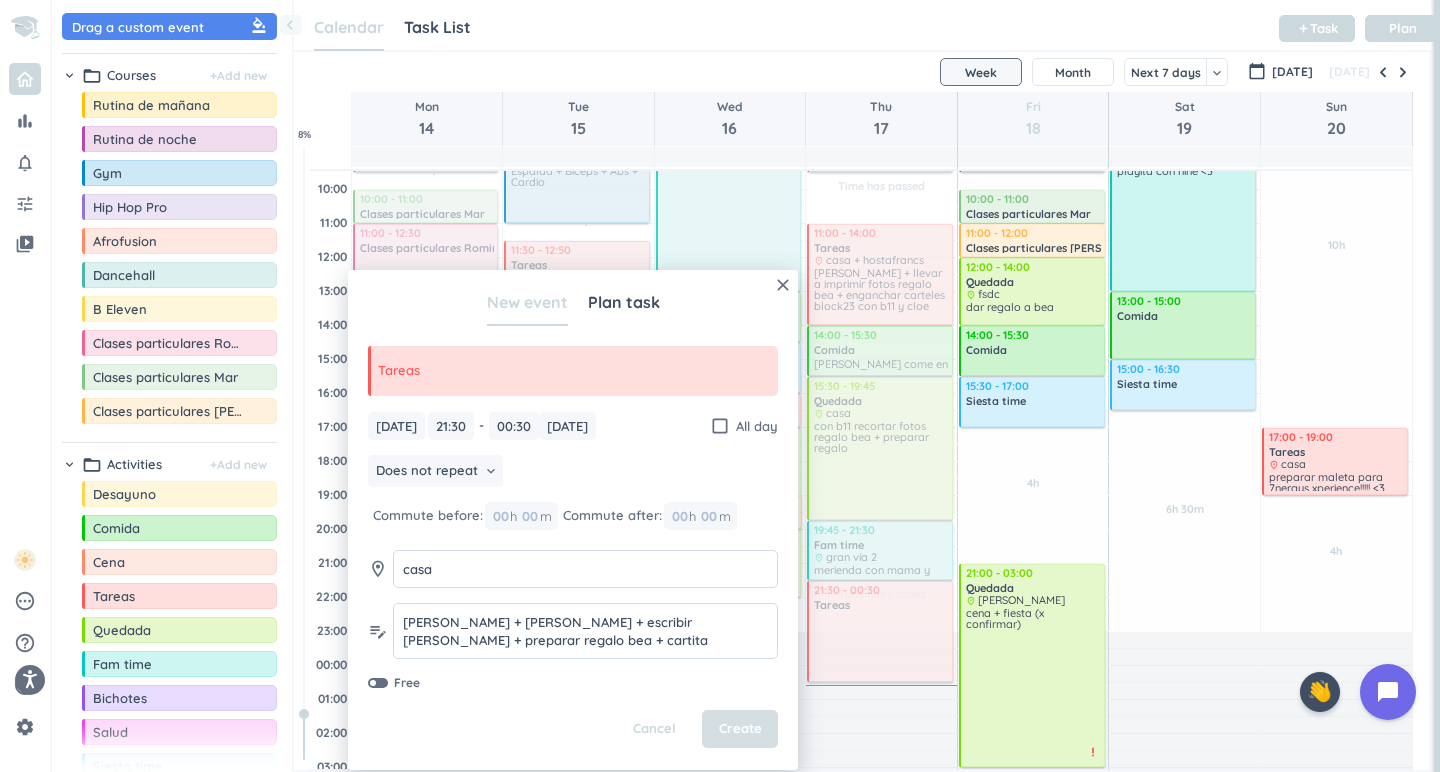 drag, startPoint x: 646, startPoint y: 671, endPoint x: 735, endPoint y: 742, distance: 113.85078 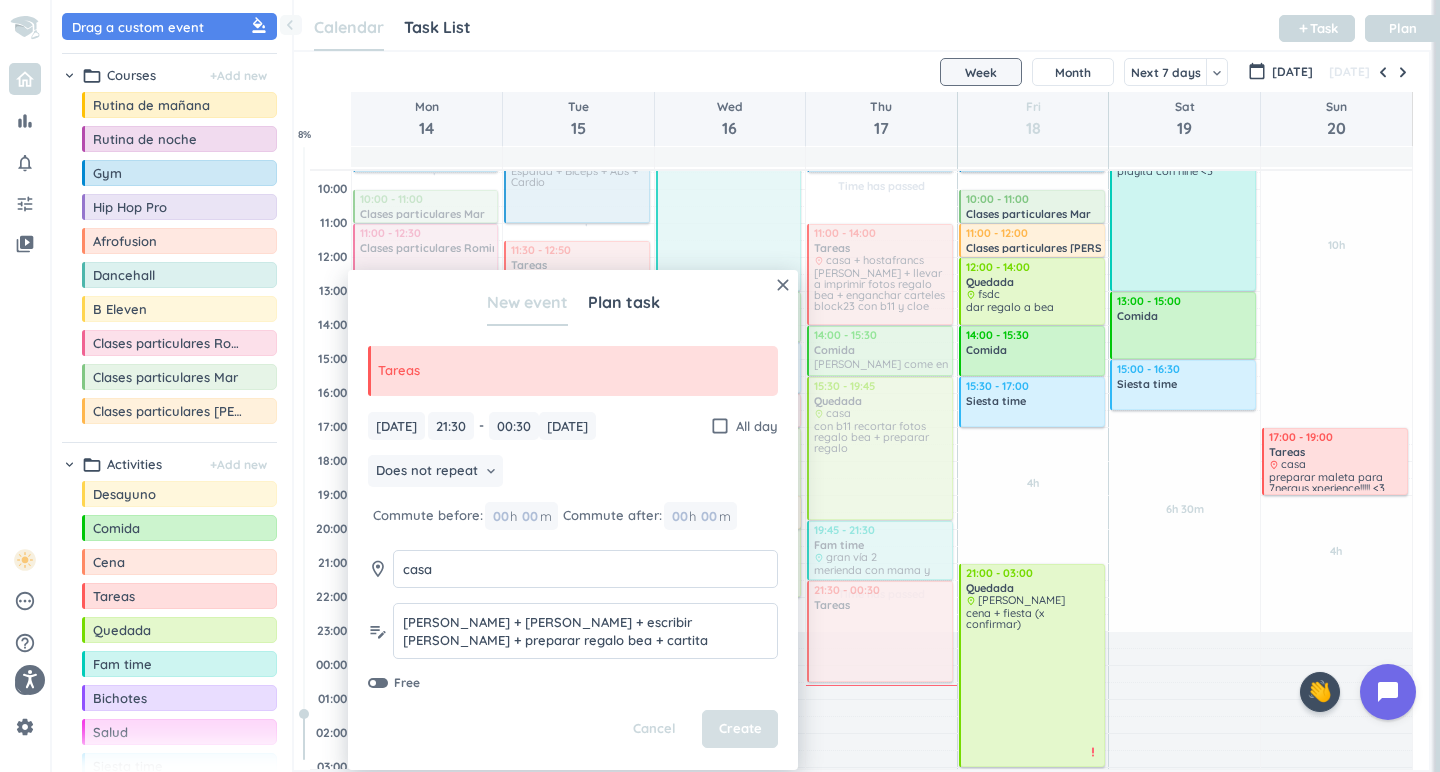 click on "Create" at bounding box center [740, 729] 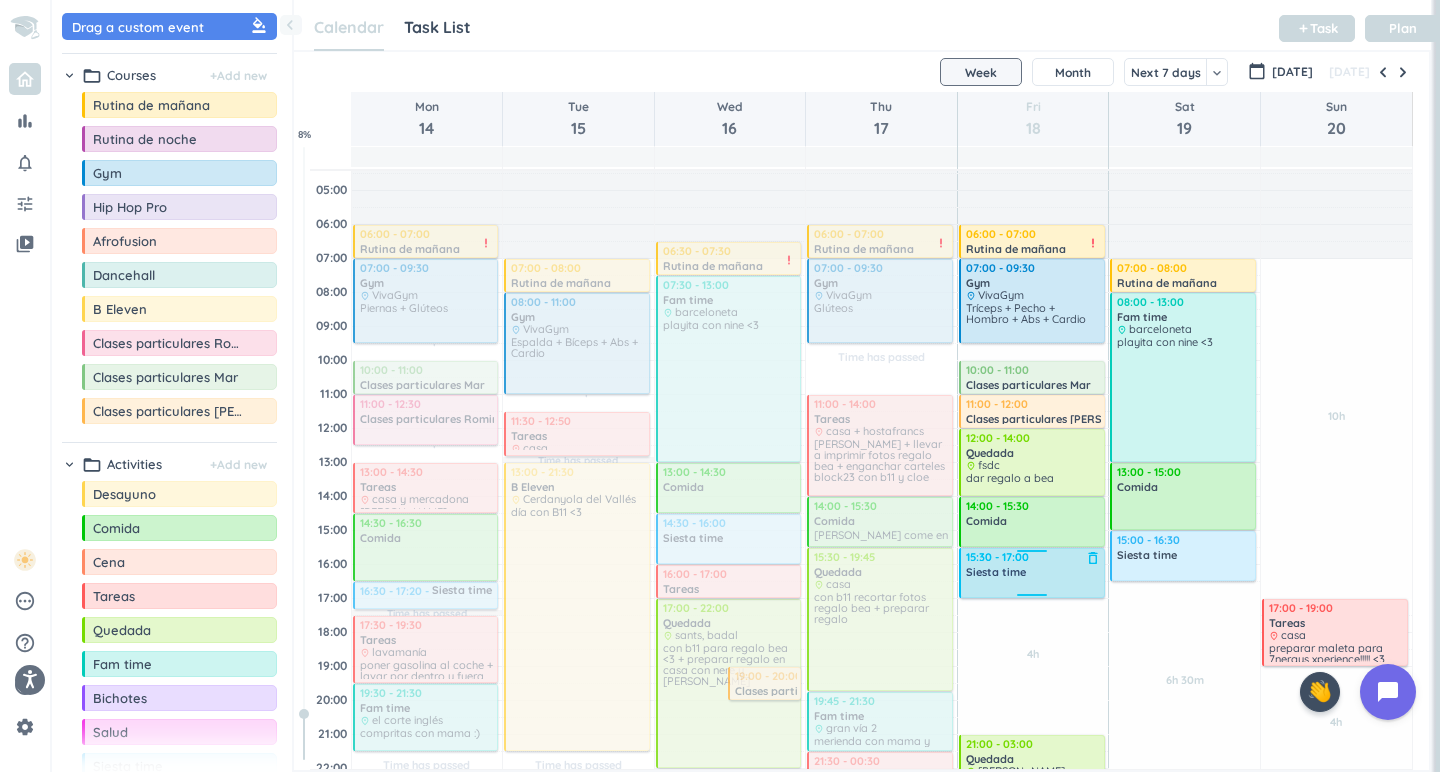 scroll, scrollTop: 16, scrollLeft: 0, axis: vertical 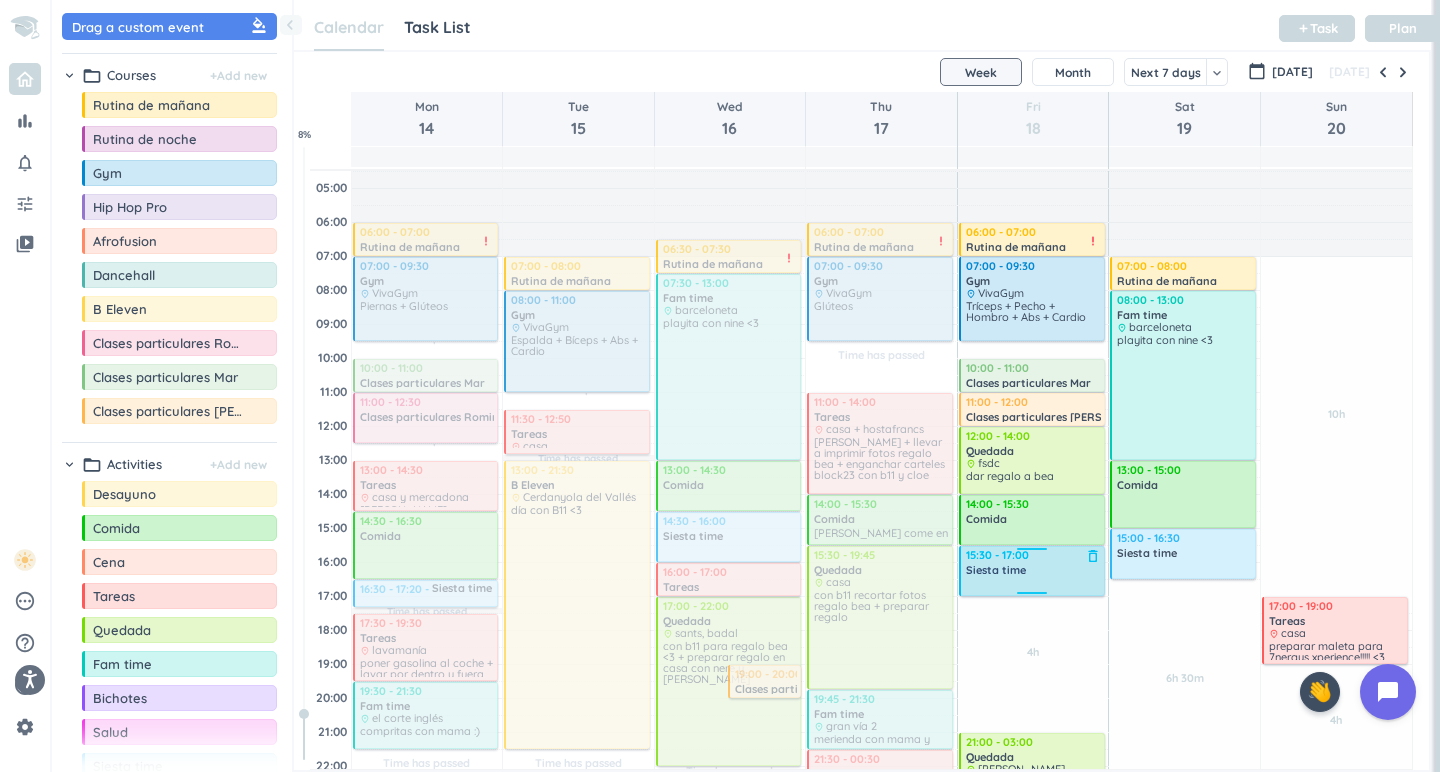 click on "delete_outline" at bounding box center (1093, 556) 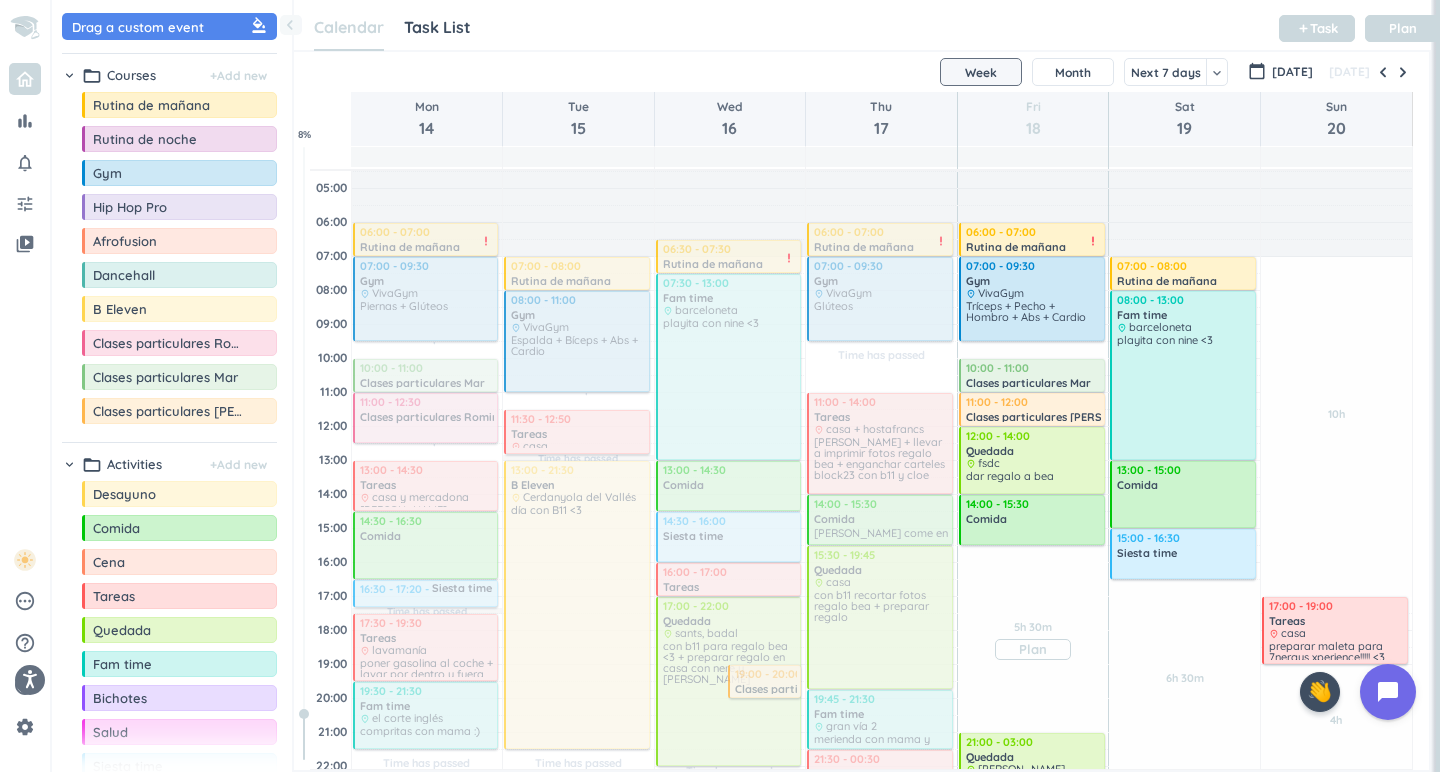 scroll, scrollTop: 41, scrollLeft: 0, axis: vertical 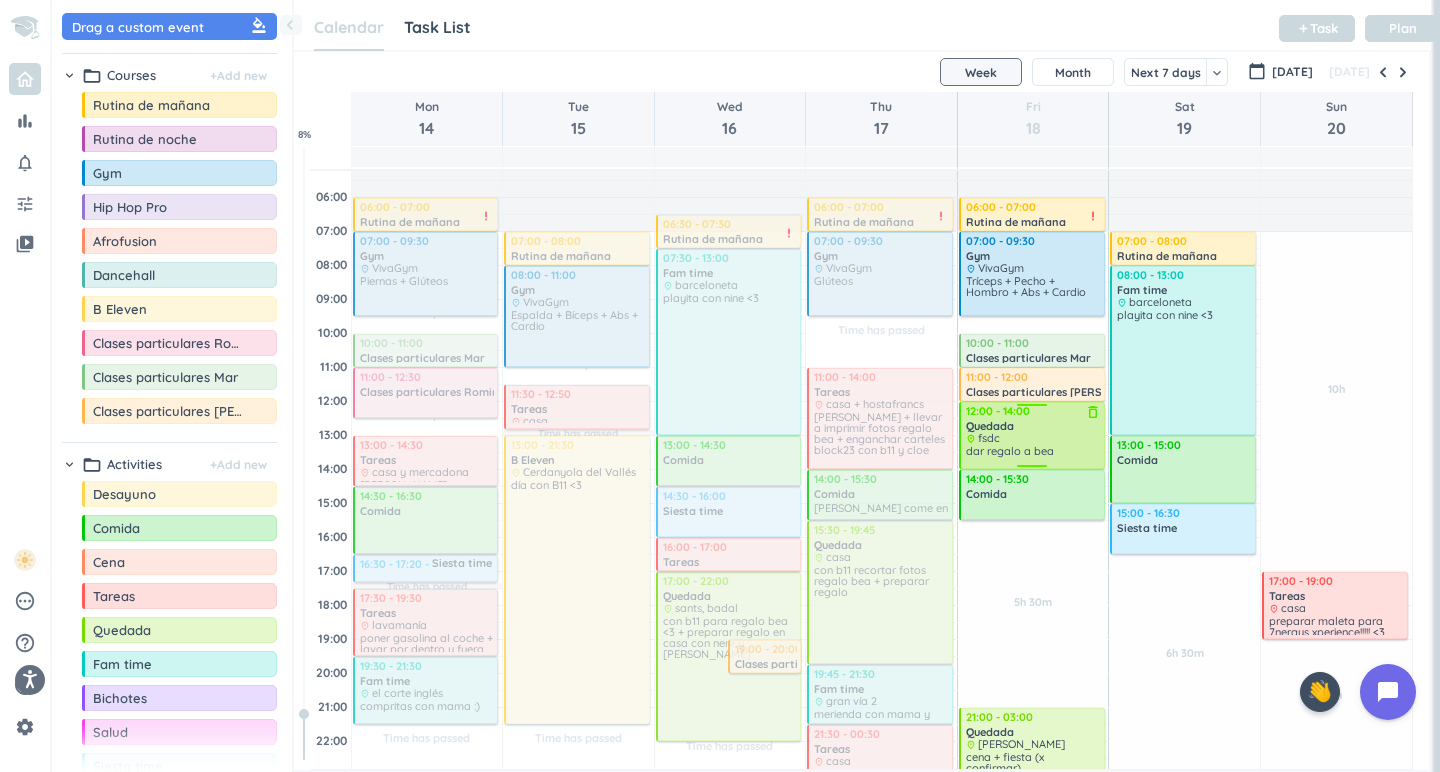 click on "place fsdc" at bounding box center [1033, 438] 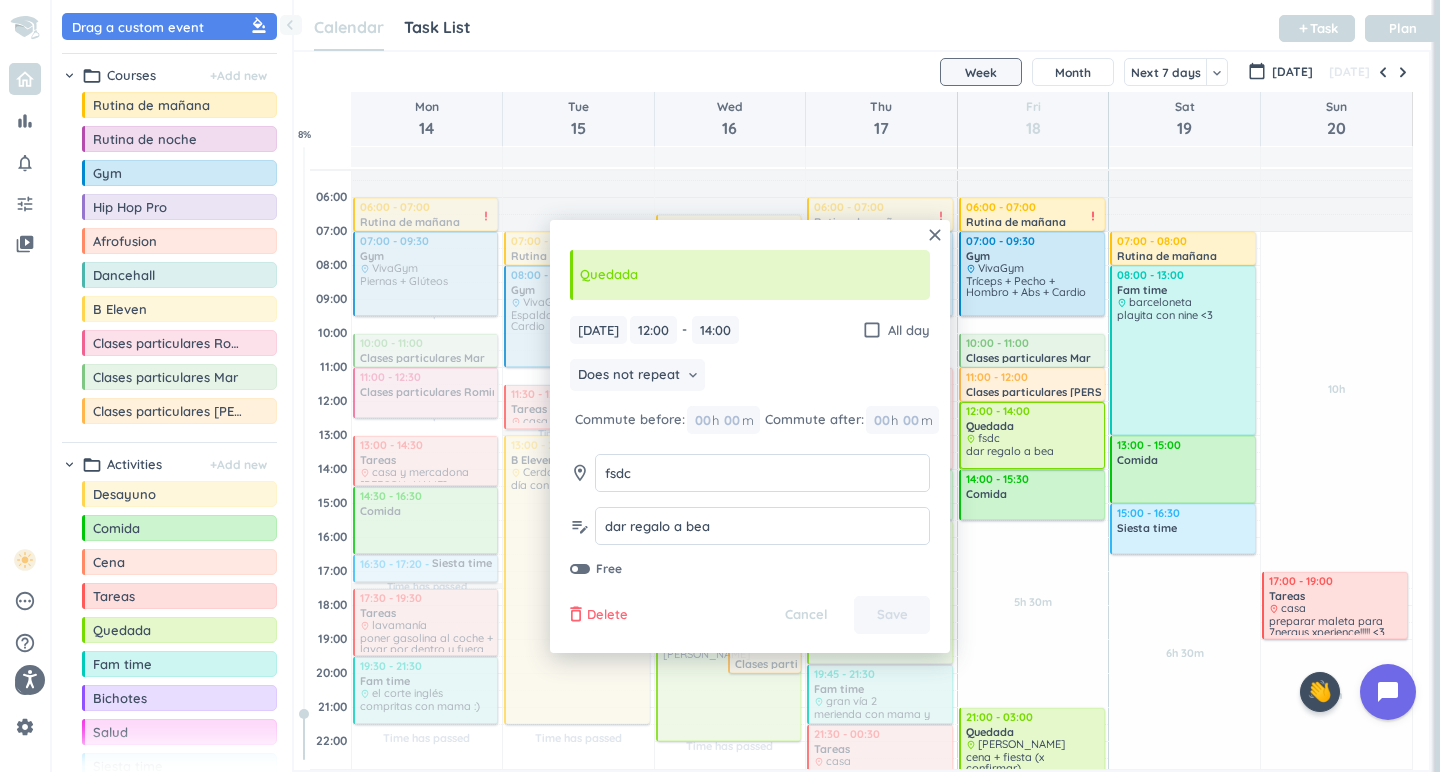 click on "Delete" at bounding box center (607, 615) 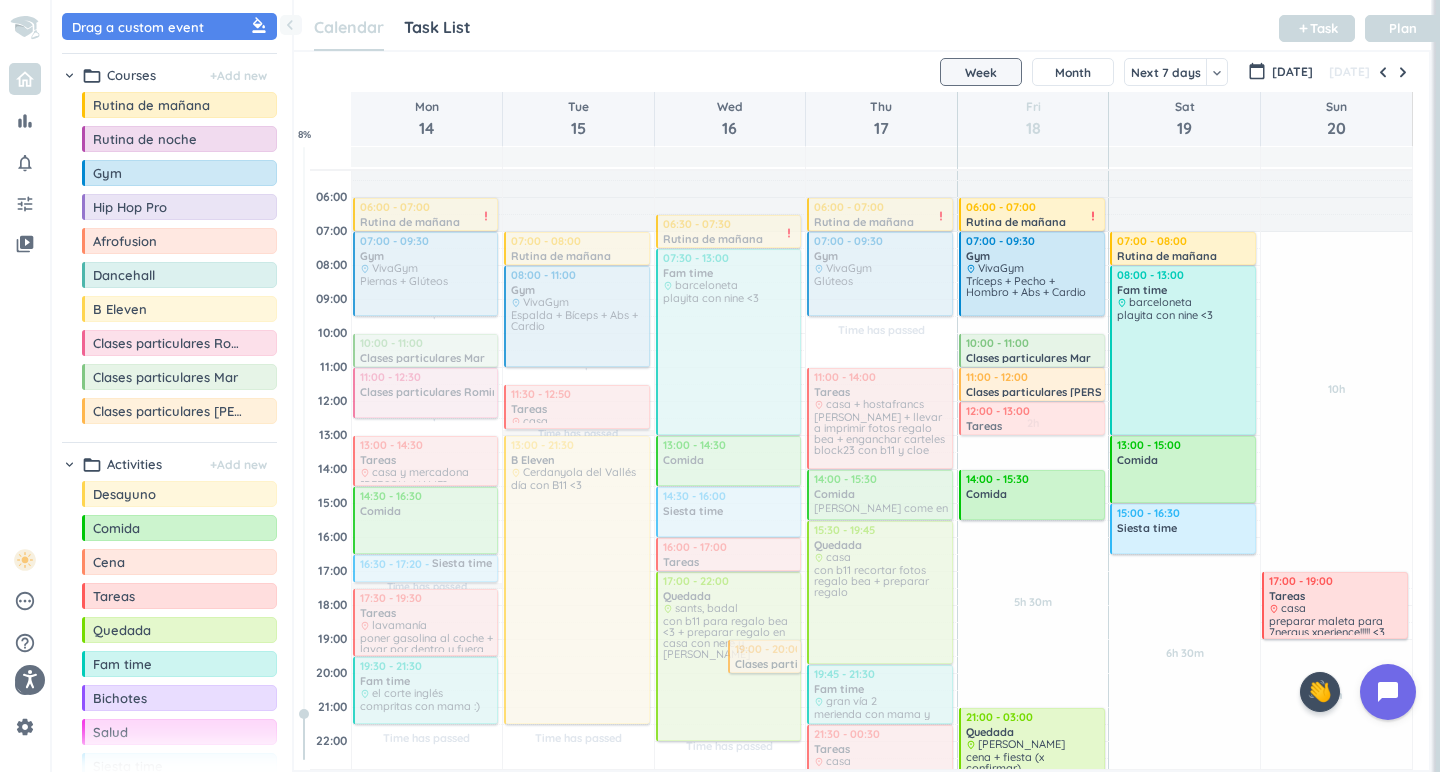 drag, startPoint x: 171, startPoint y: 602, endPoint x: 1046, endPoint y: 402, distance: 897.56616 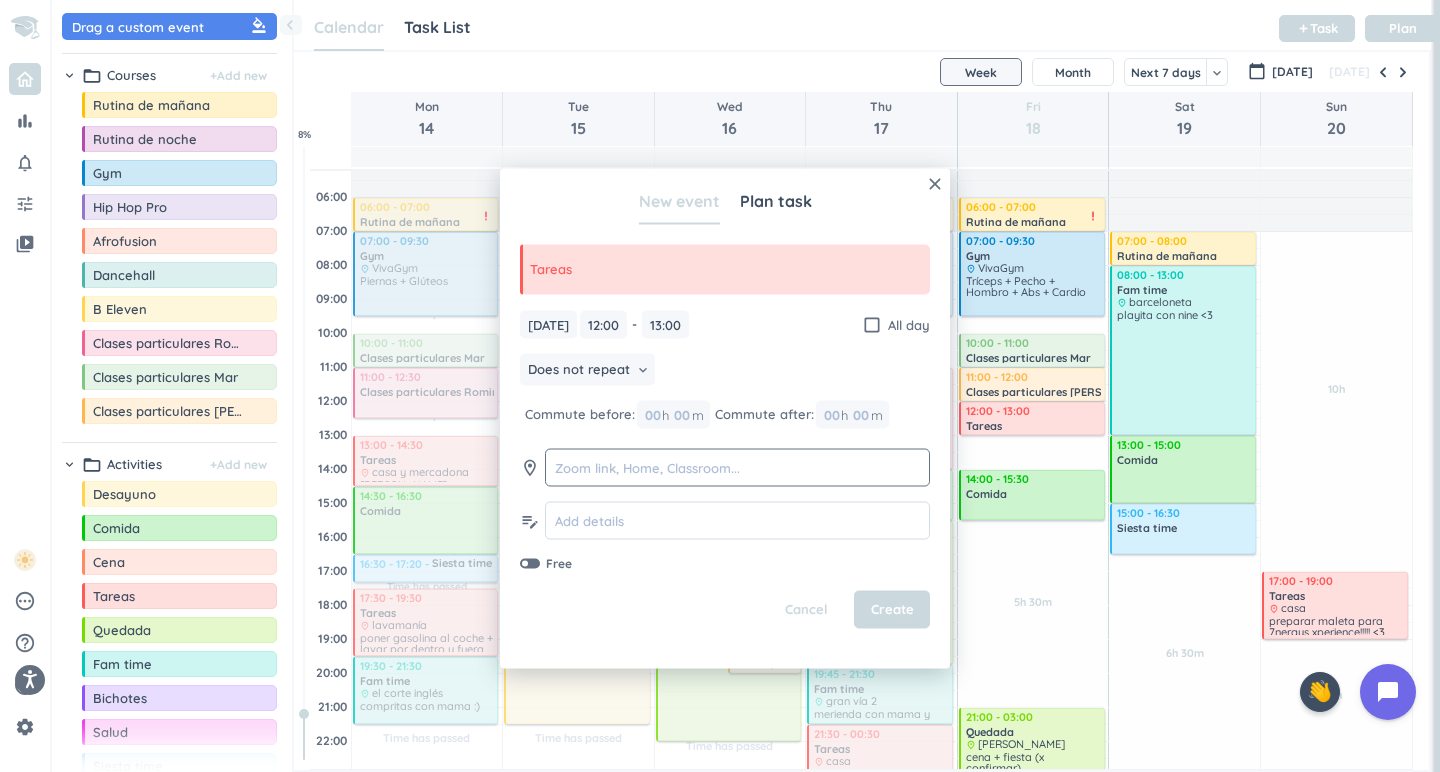 click 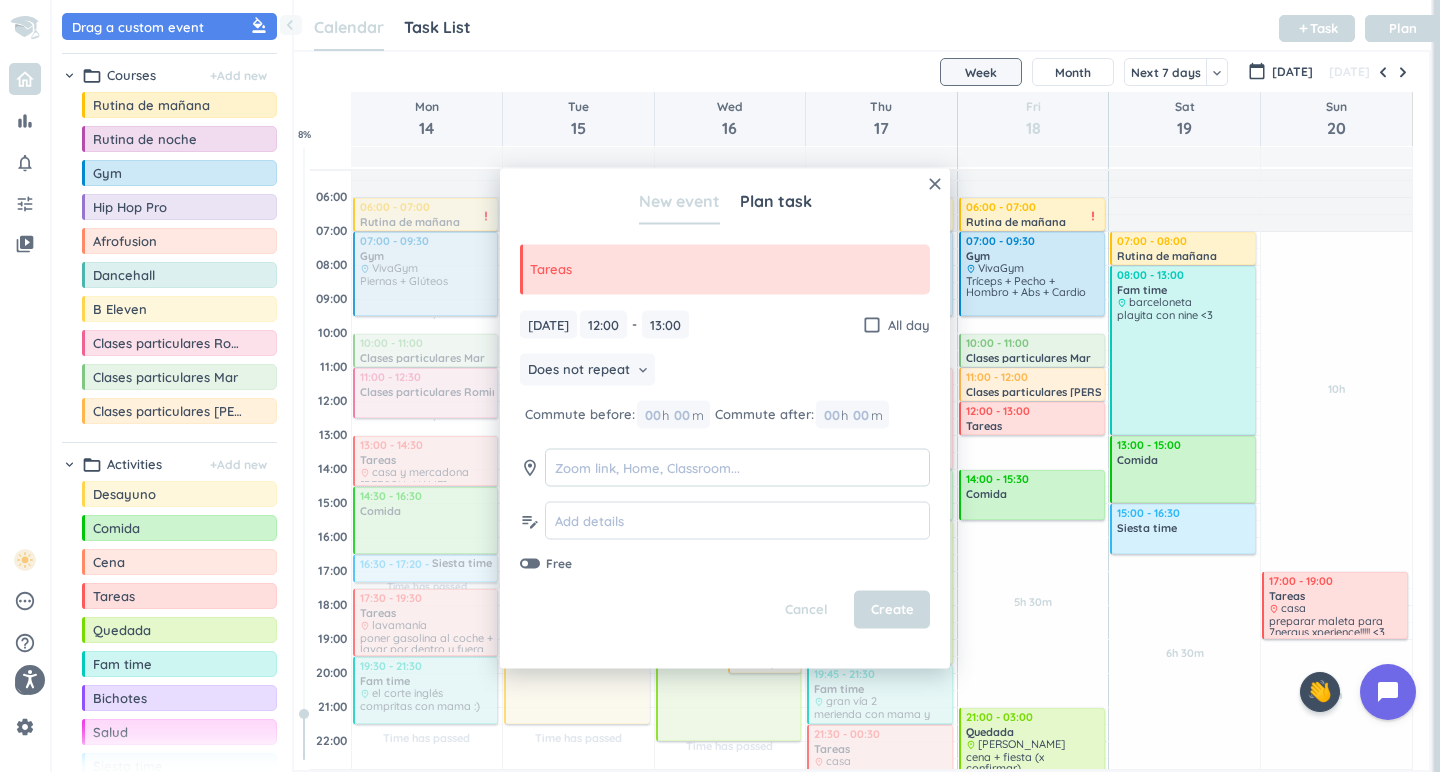 click at bounding box center (737, 467) 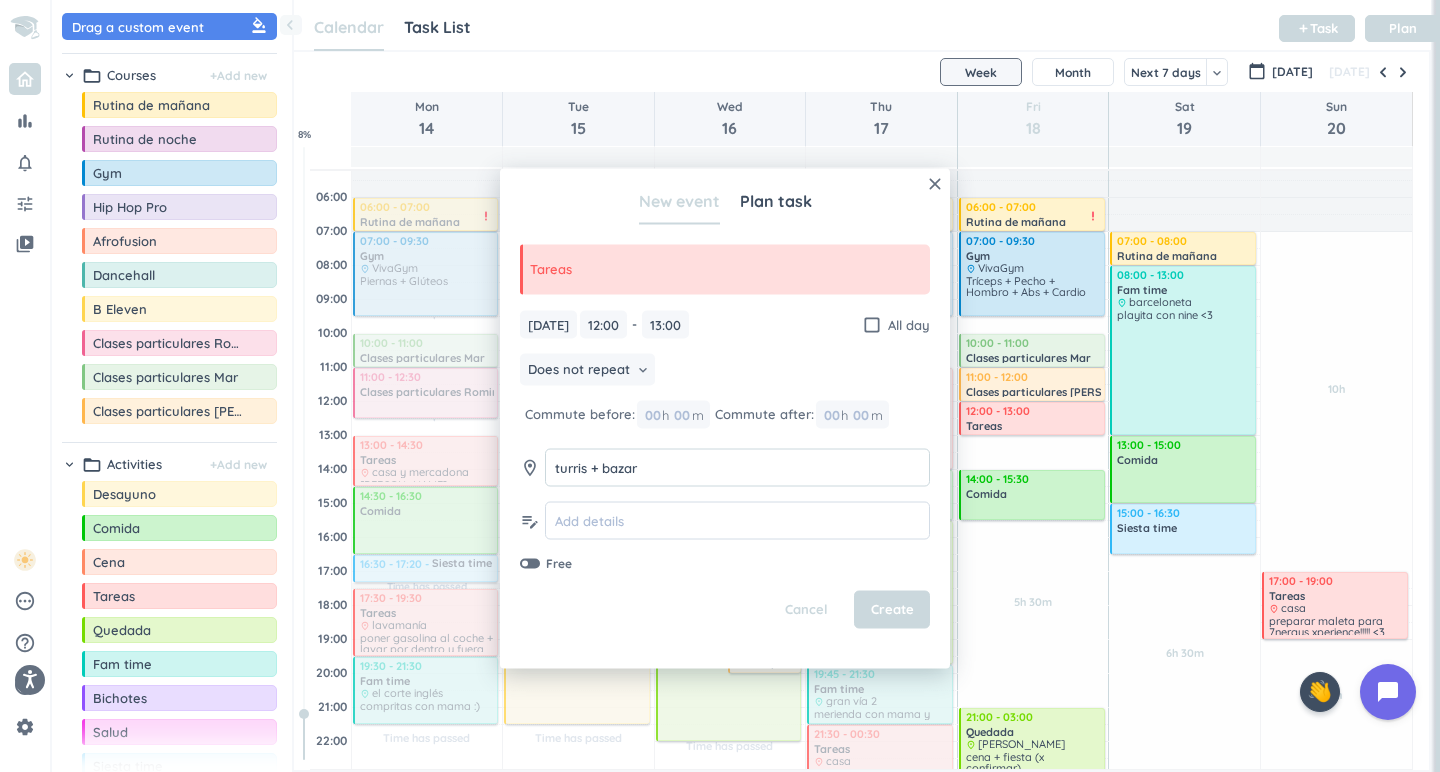 type on "turris + bazar" 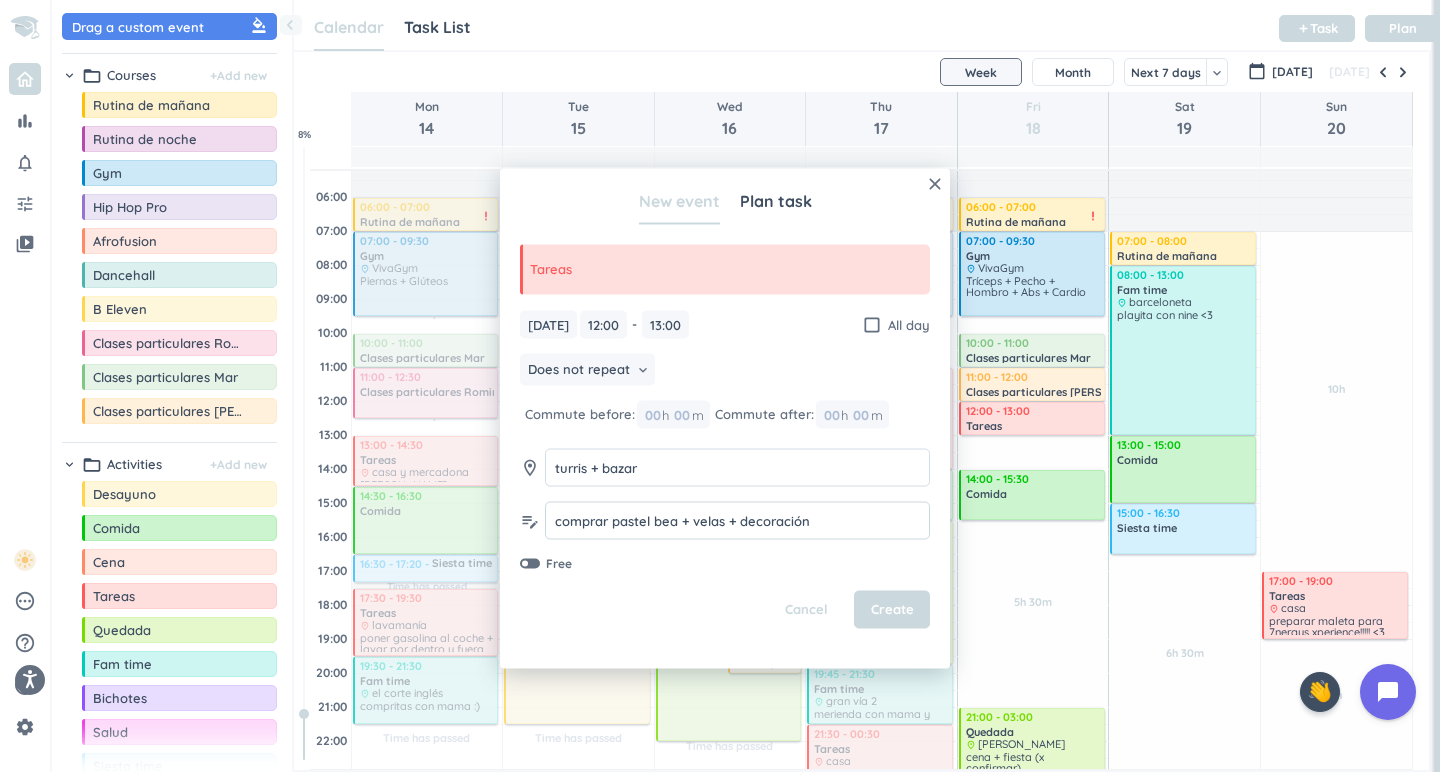 click on "comprar pastel bea + velas + decoración" at bounding box center [737, 520] 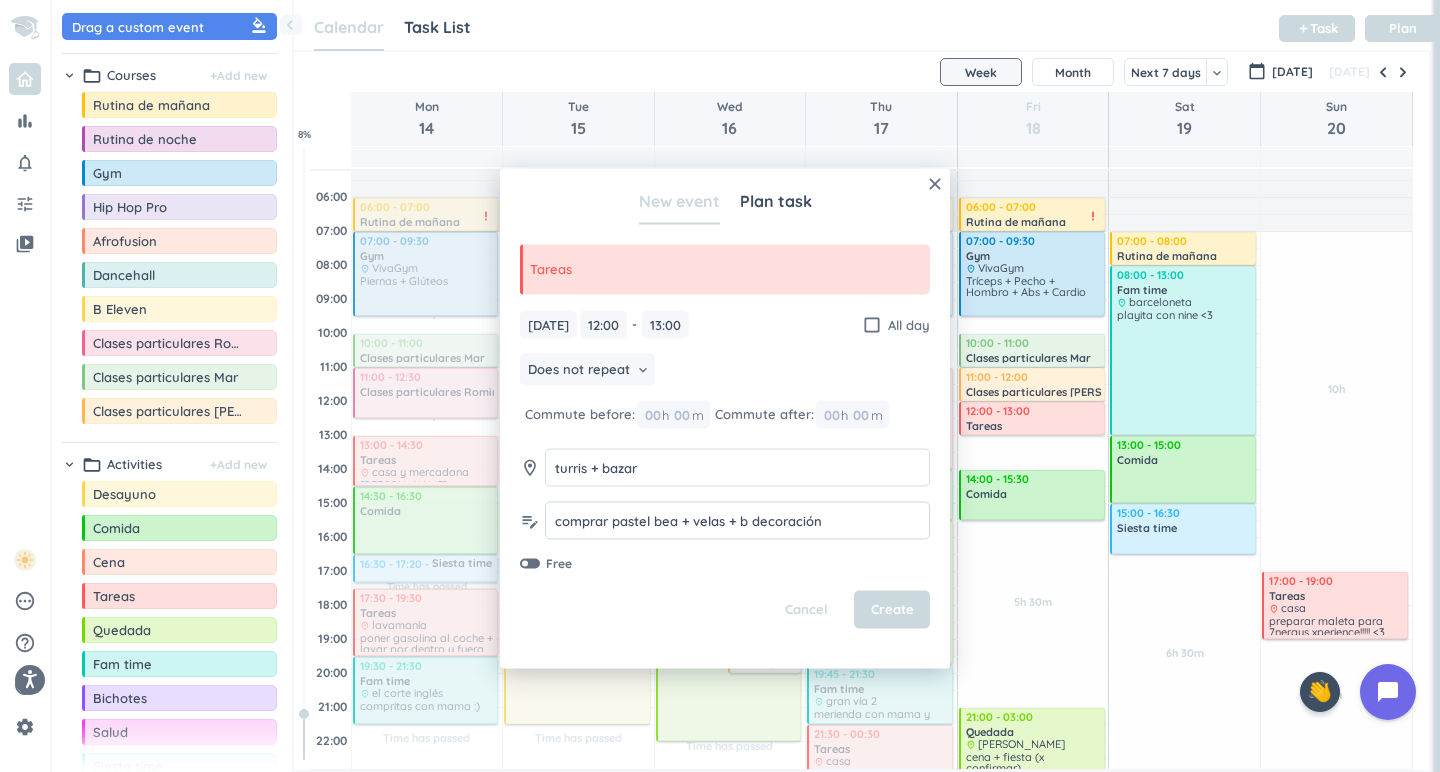 click on "comprar pastel bea + velas +  decoración" at bounding box center (737, 520) 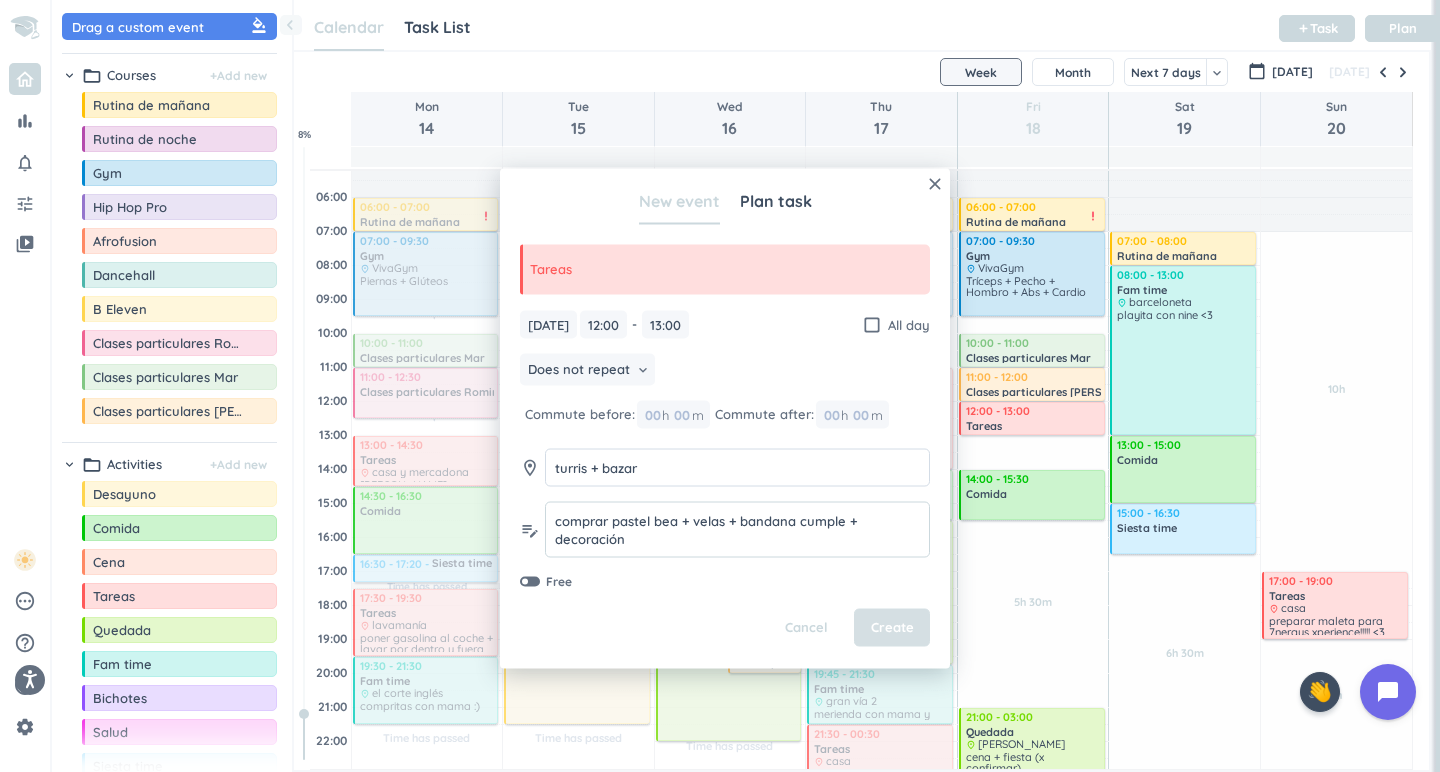 type on "comprar pastel bea + velas + bandana cumple + decoración" 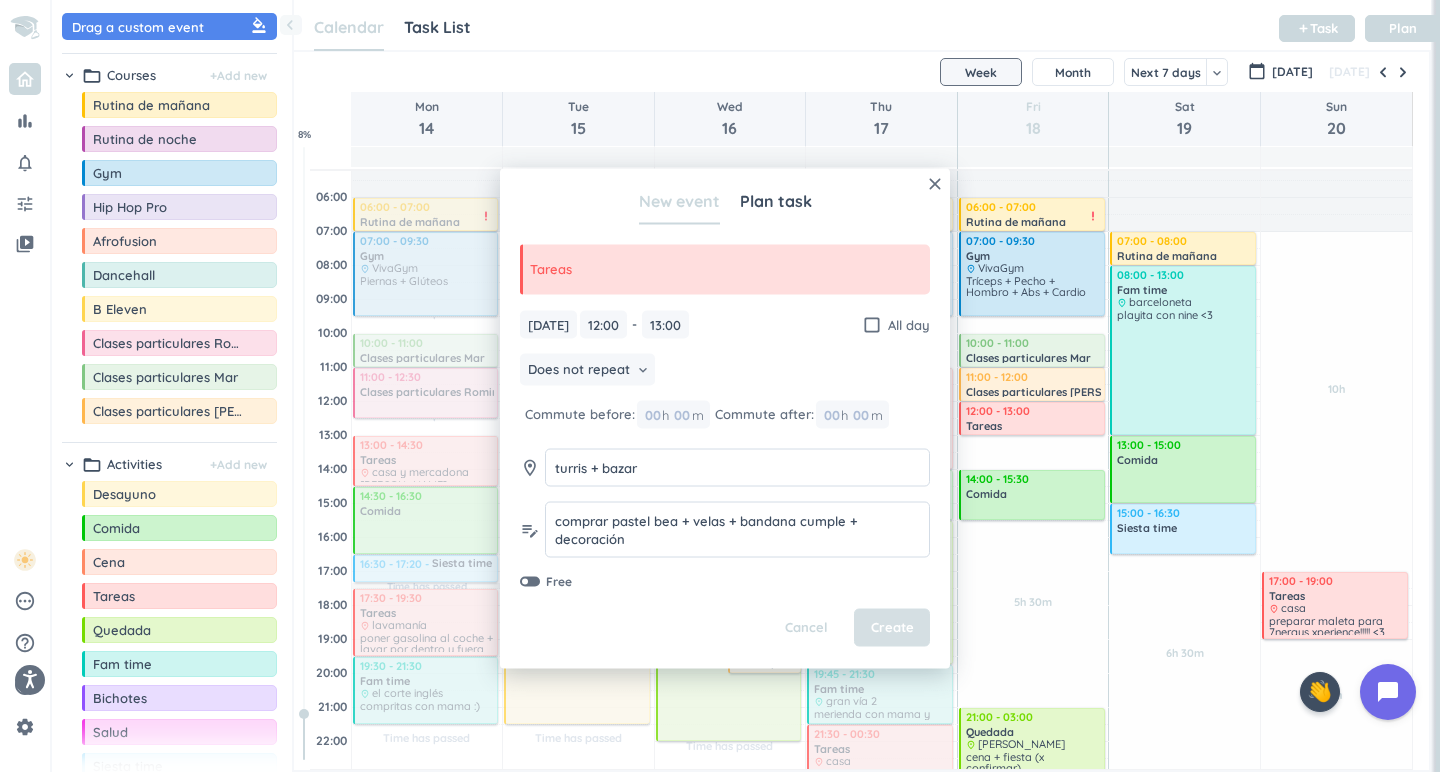 click on "Create" at bounding box center (892, 628) 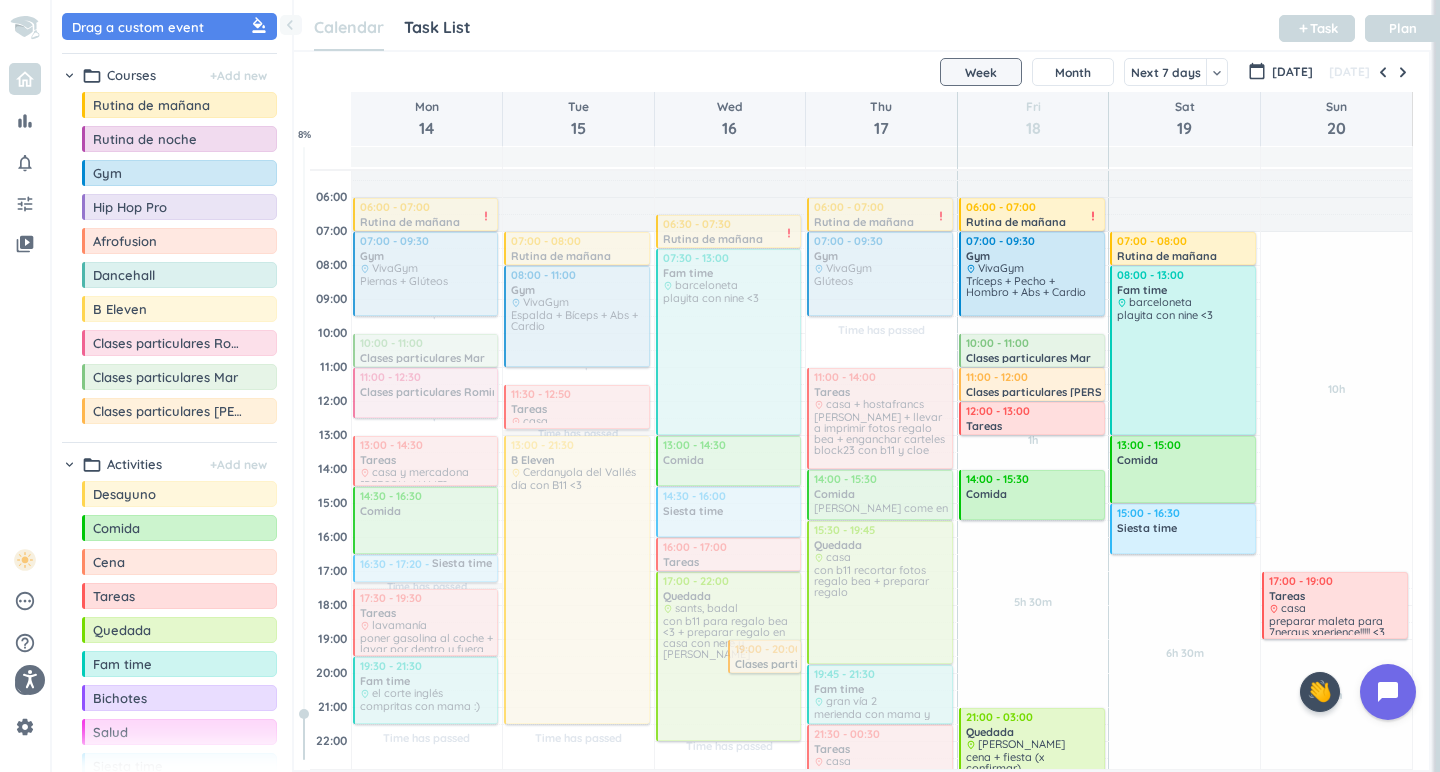 scroll, scrollTop: 67, scrollLeft: 0, axis: vertical 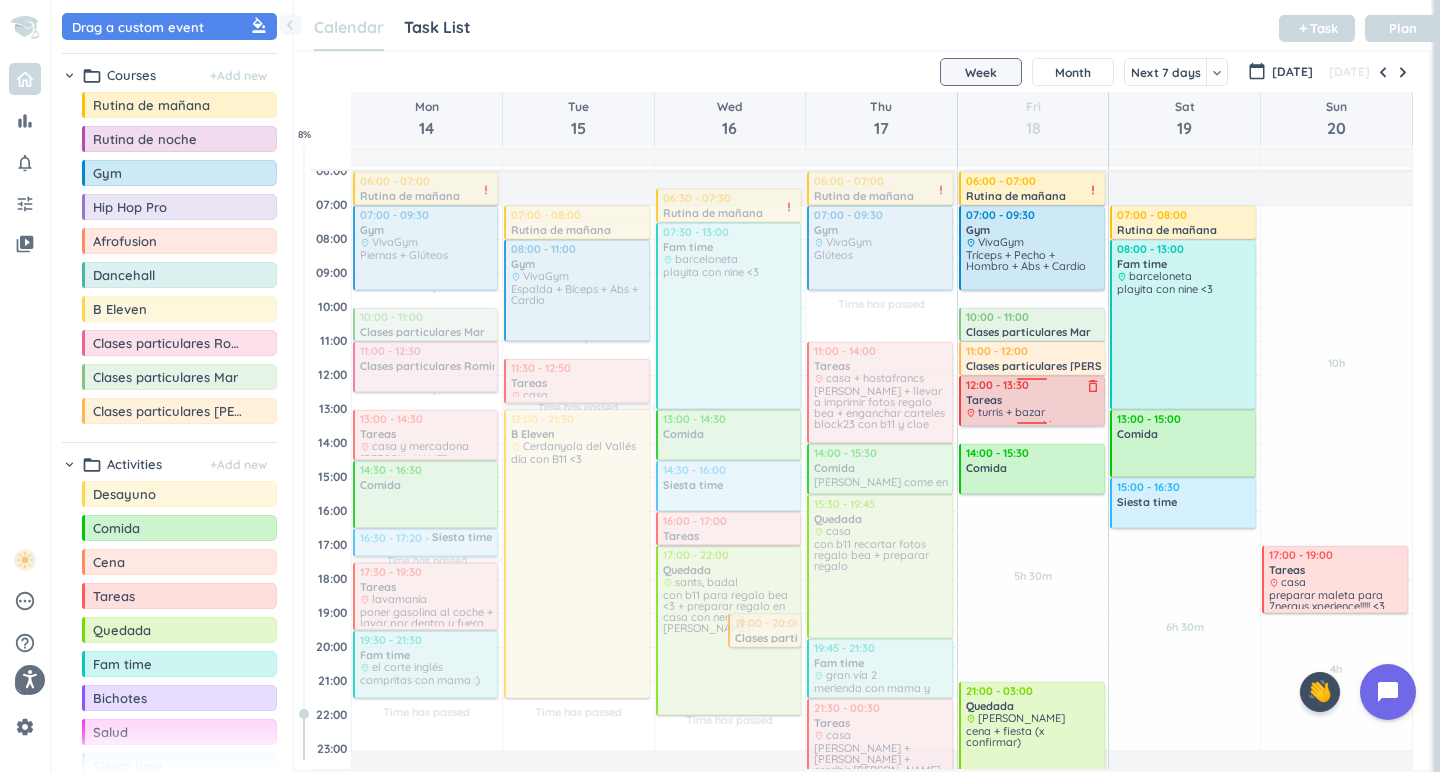 drag, startPoint x: 1033, startPoint y: 408, endPoint x: 1032, endPoint y: 426, distance: 18.027756 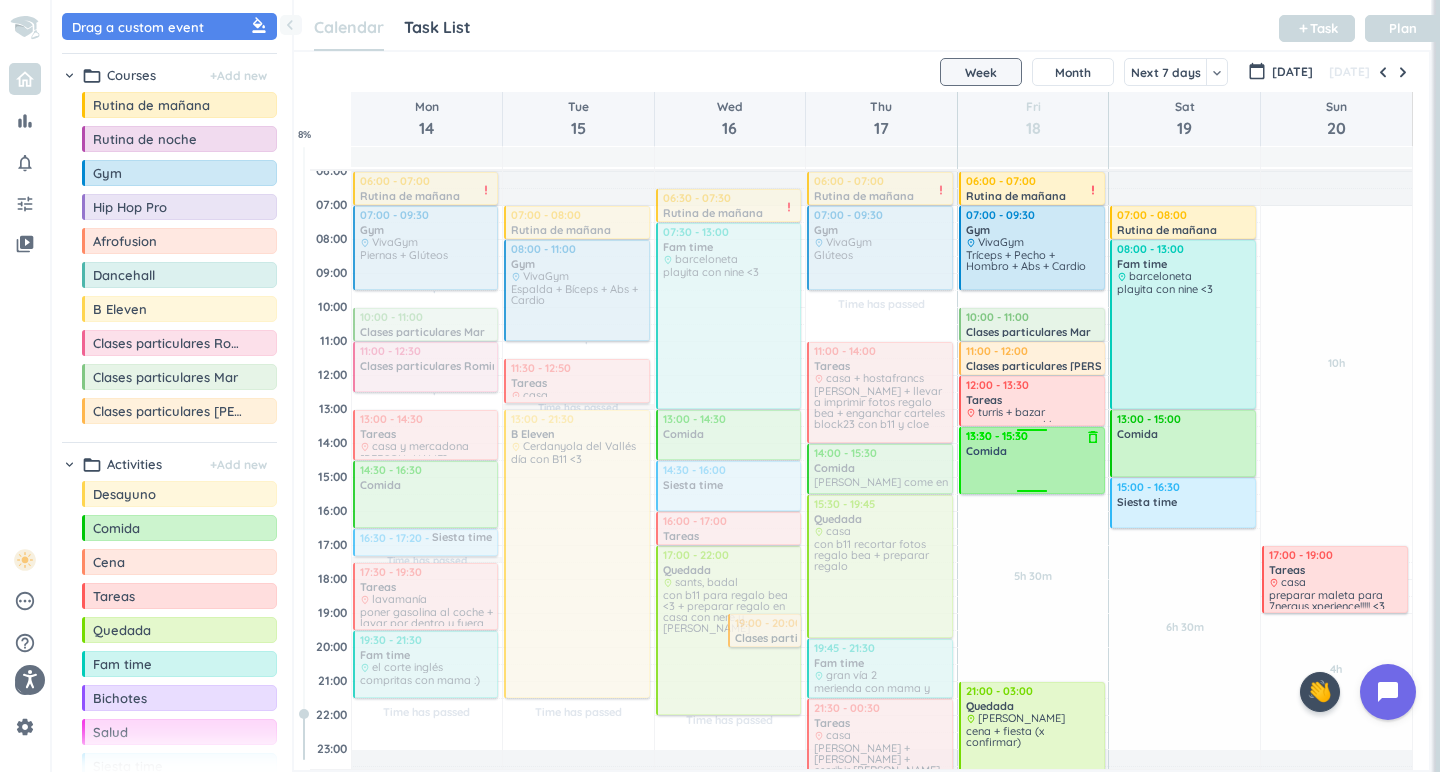 drag, startPoint x: 1028, startPoint y: 450, endPoint x: 1052, endPoint y: 434, distance: 28.84441 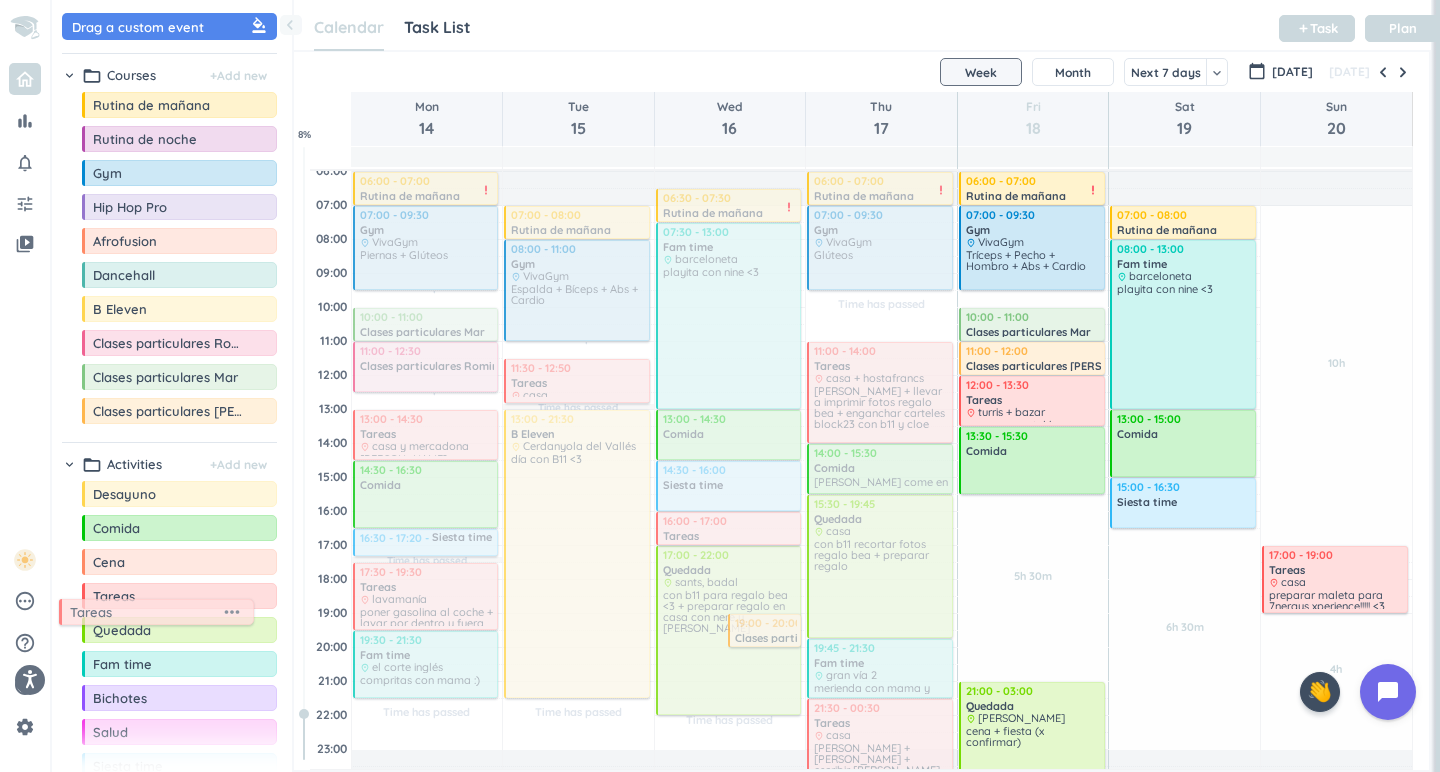 drag, startPoint x: 160, startPoint y: 596, endPoint x: 136, endPoint y: 613, distance: 29.410883 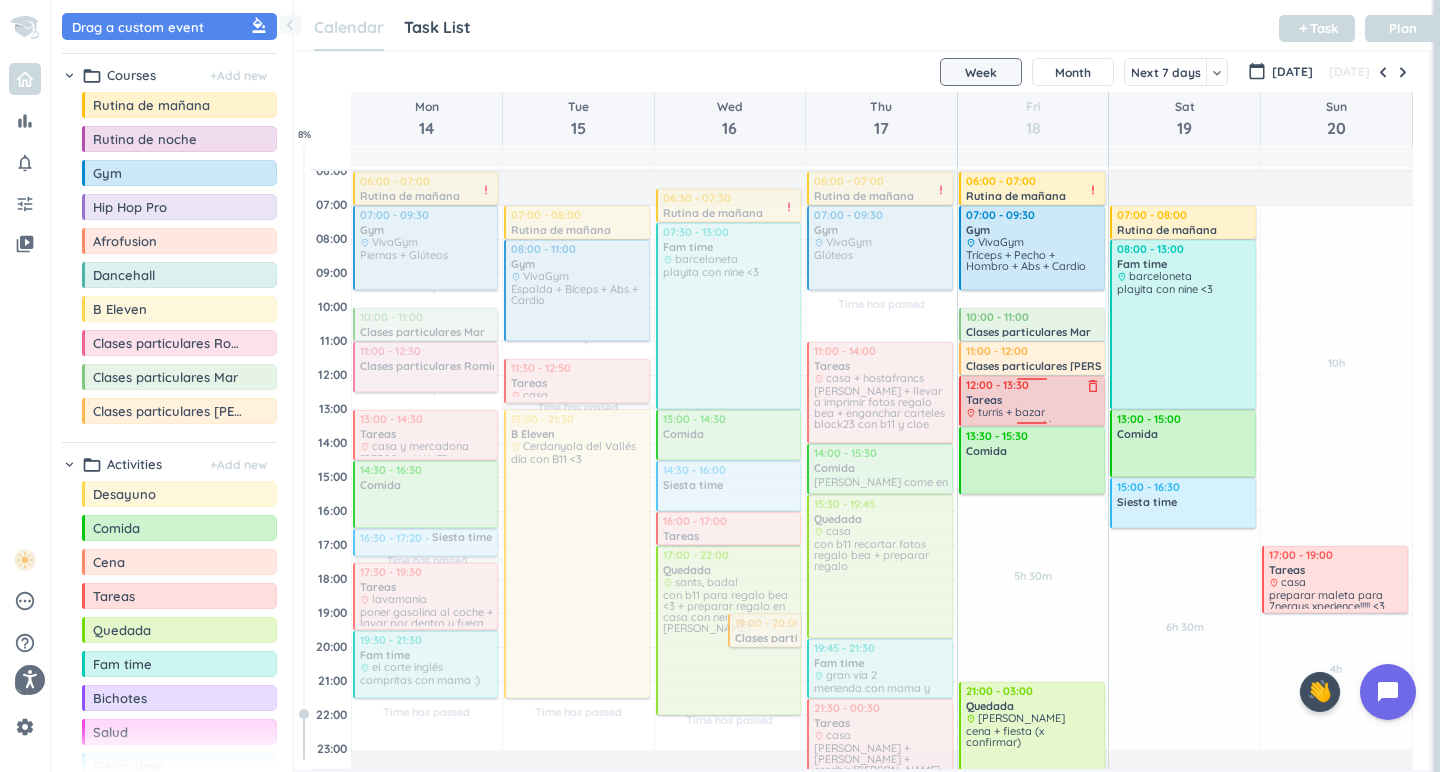 click on "Tareas" at bounding box center [1033, 400] 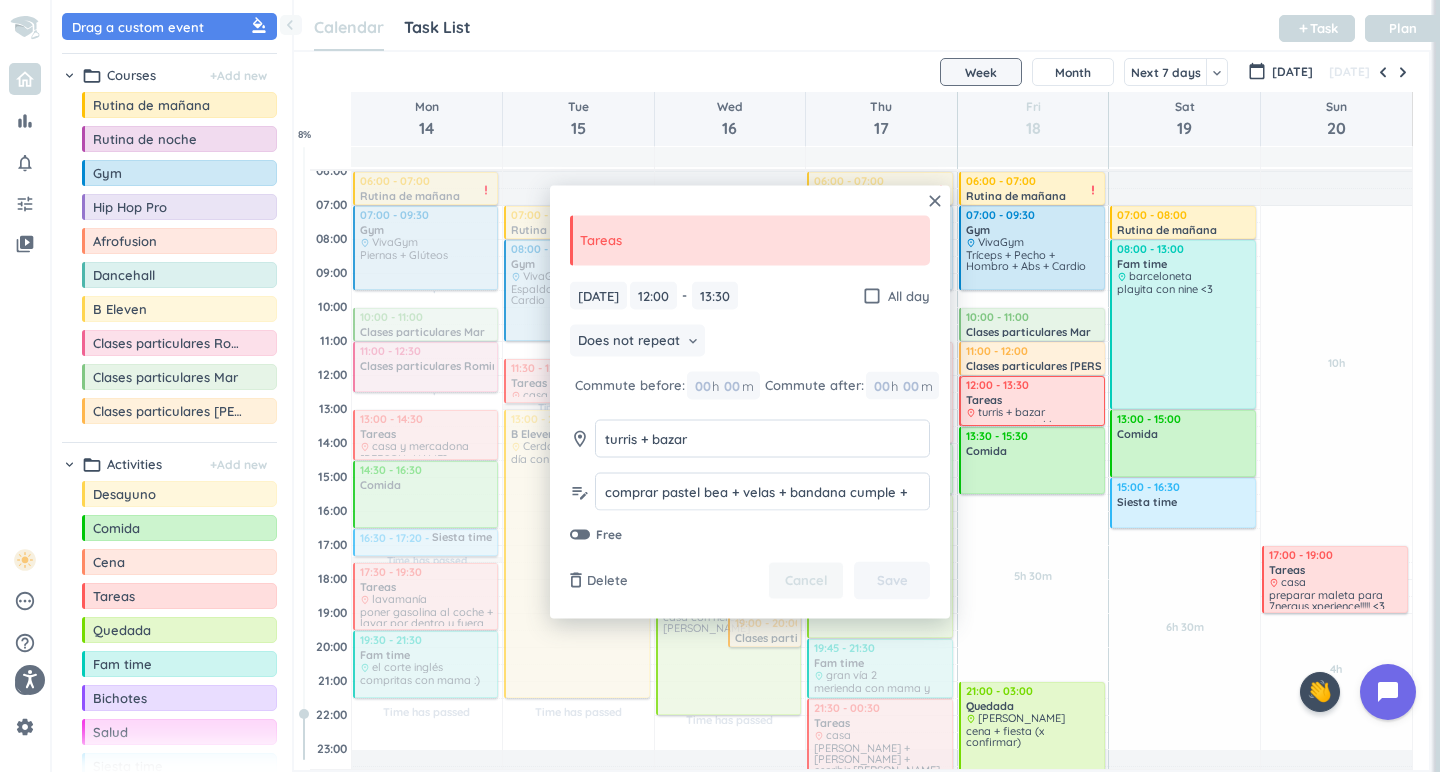 click on "Cancel" at bounding box center [806, 581] 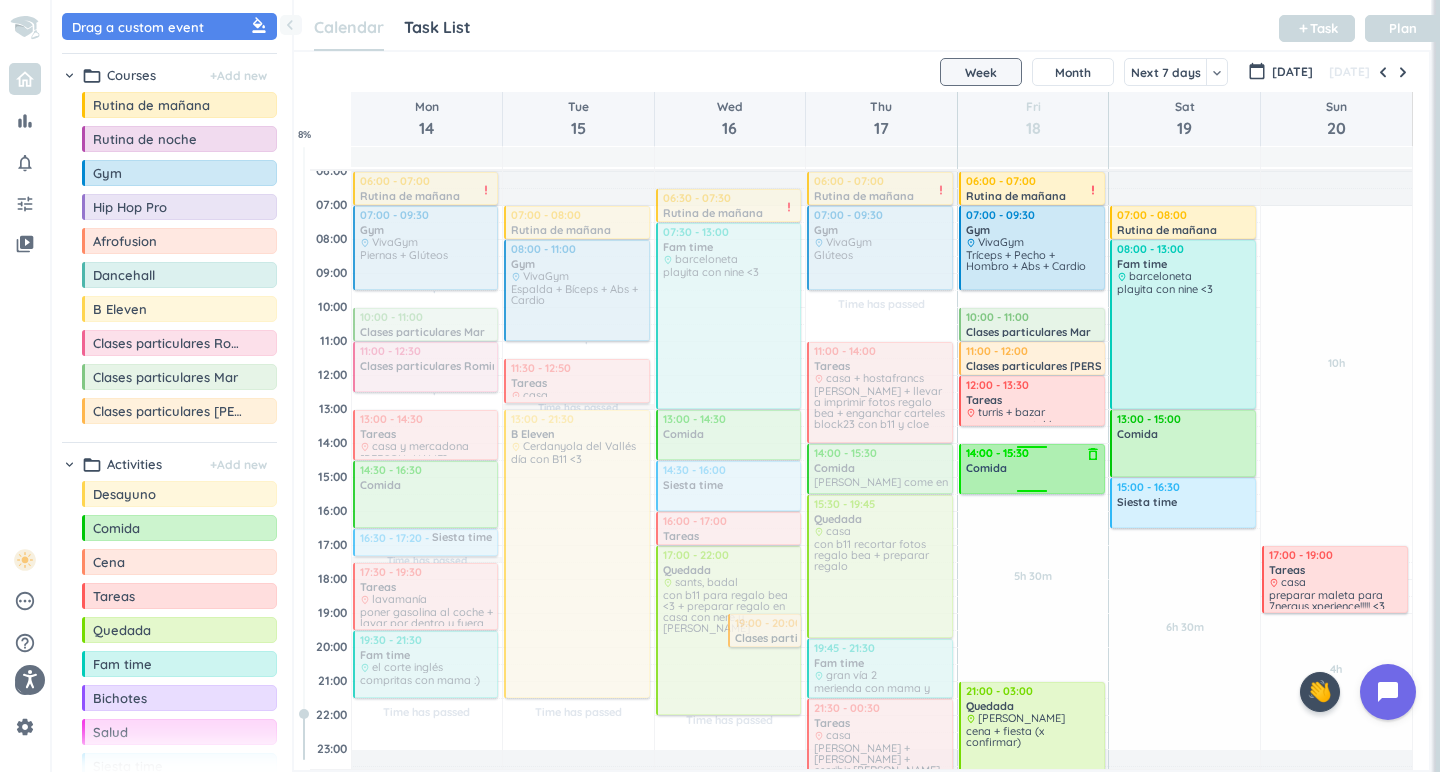 drag, startPoint x: 1034, startPoint y: 435, endPoint x: 1033, endPoint y: 453, distance: 18.027756 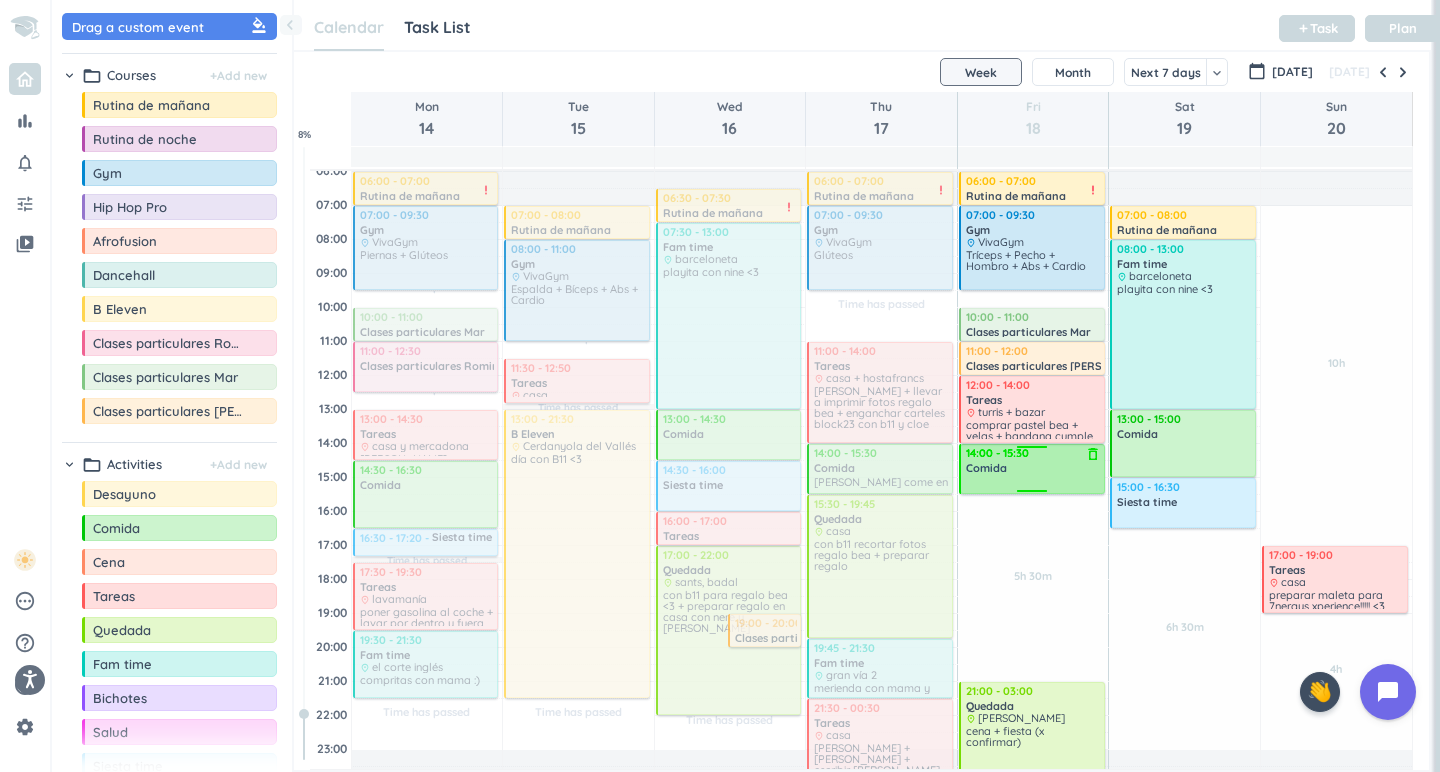 drag, startPoint x: 1027, startPoint y: 428, endPoint x: 1020, endPoint y: 445, distance: 18.384777 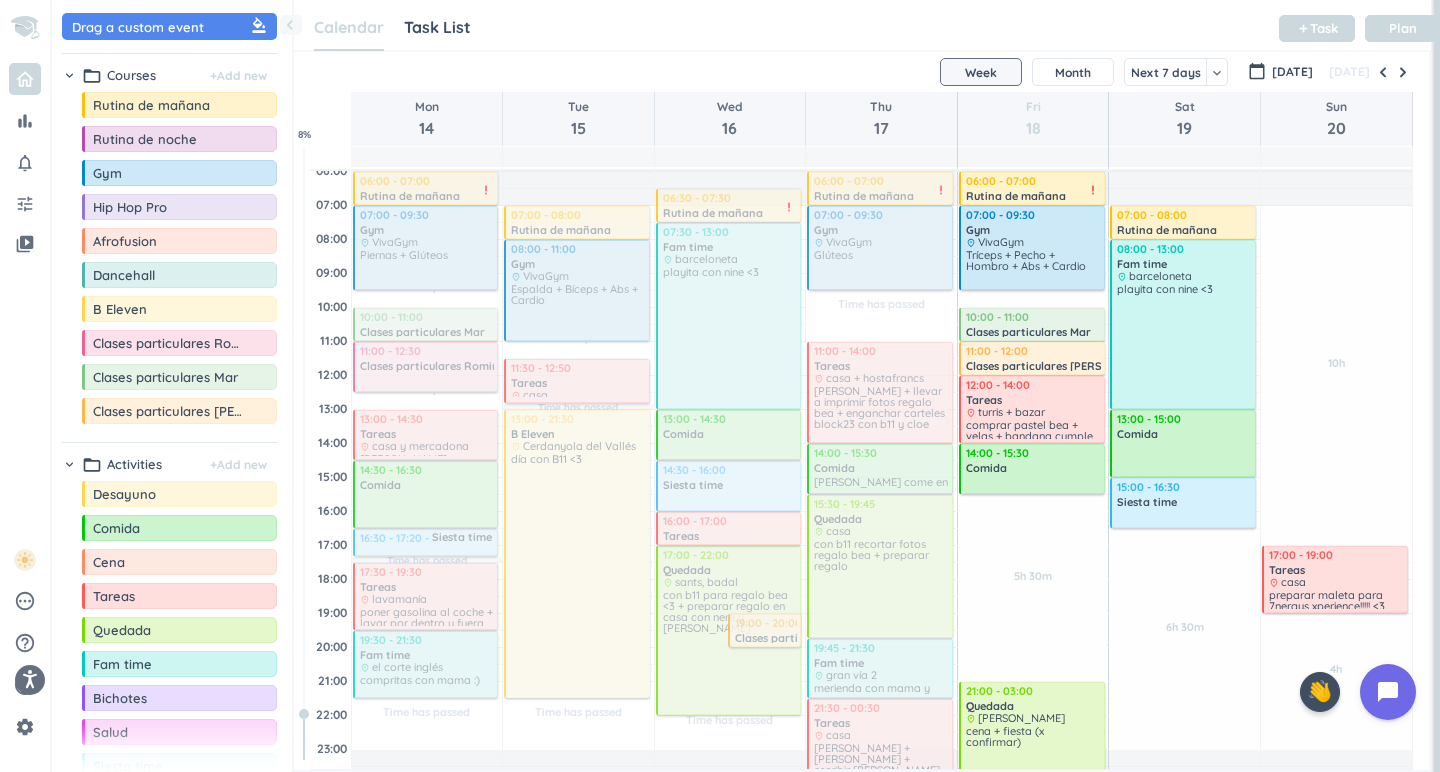 click on "Tareas" at bounding box center [1033, 400] 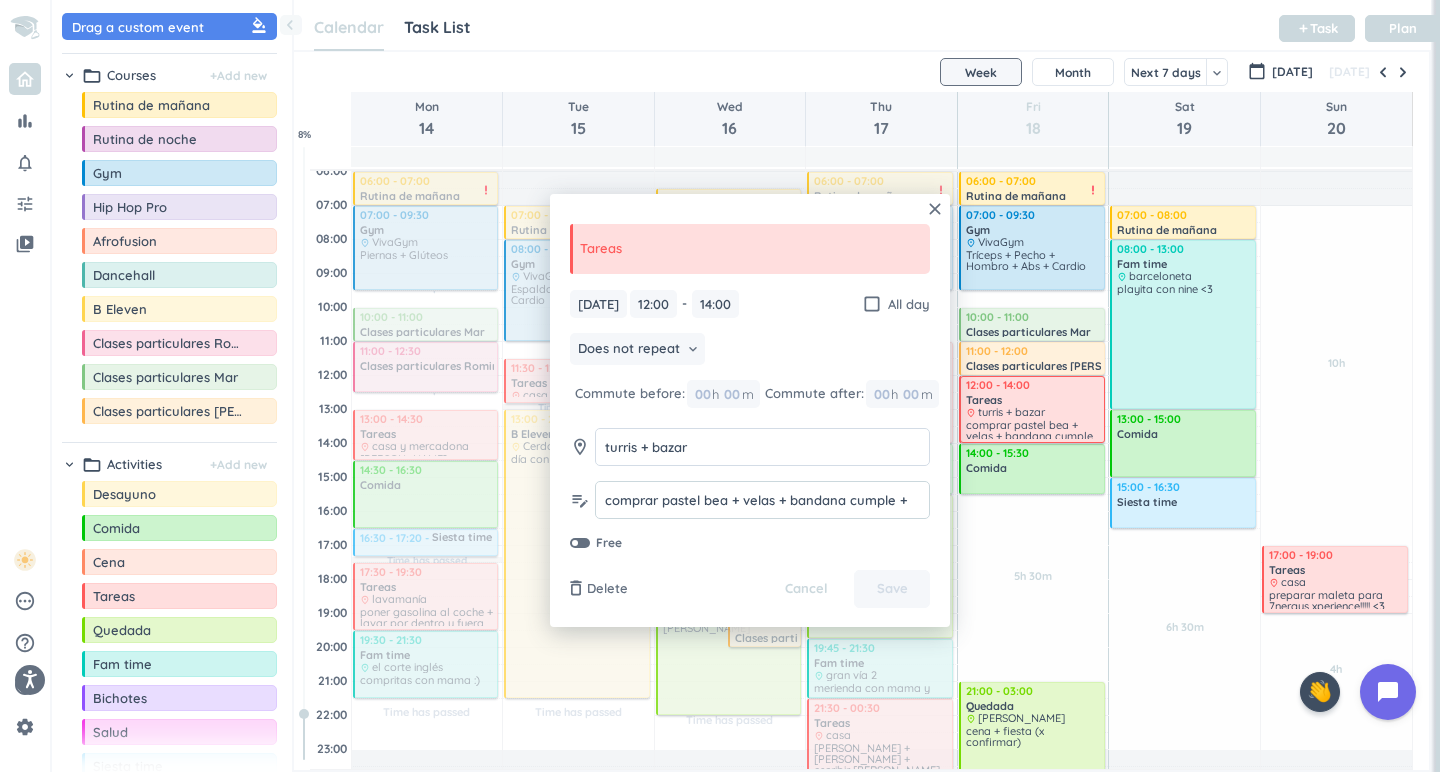 click on "comprar pastel bea + velas + bandana cumple + decoración" at bounding box center [762, 509] 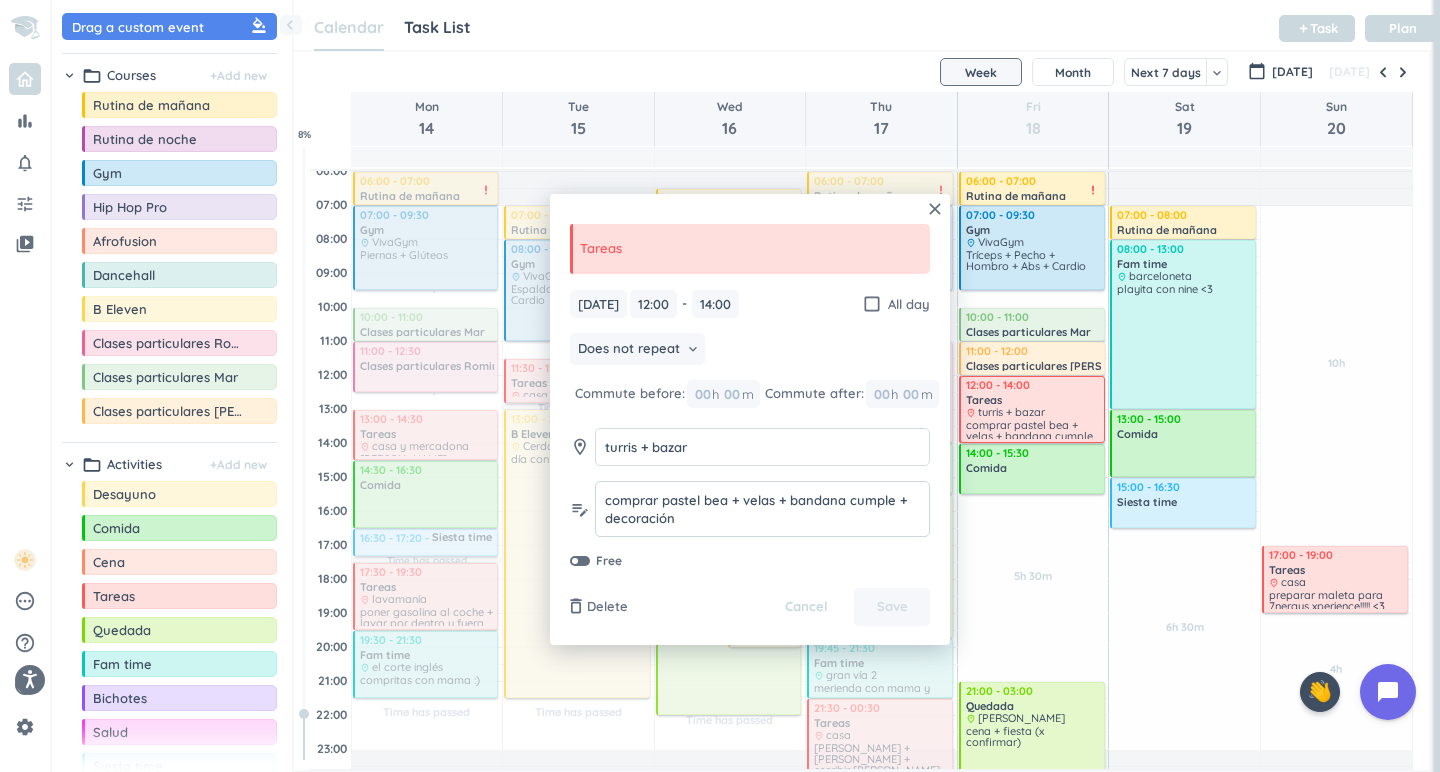 click on "comprar pastel bea + velas + bandana cumple + decoración" at bounding box center [762, 509] 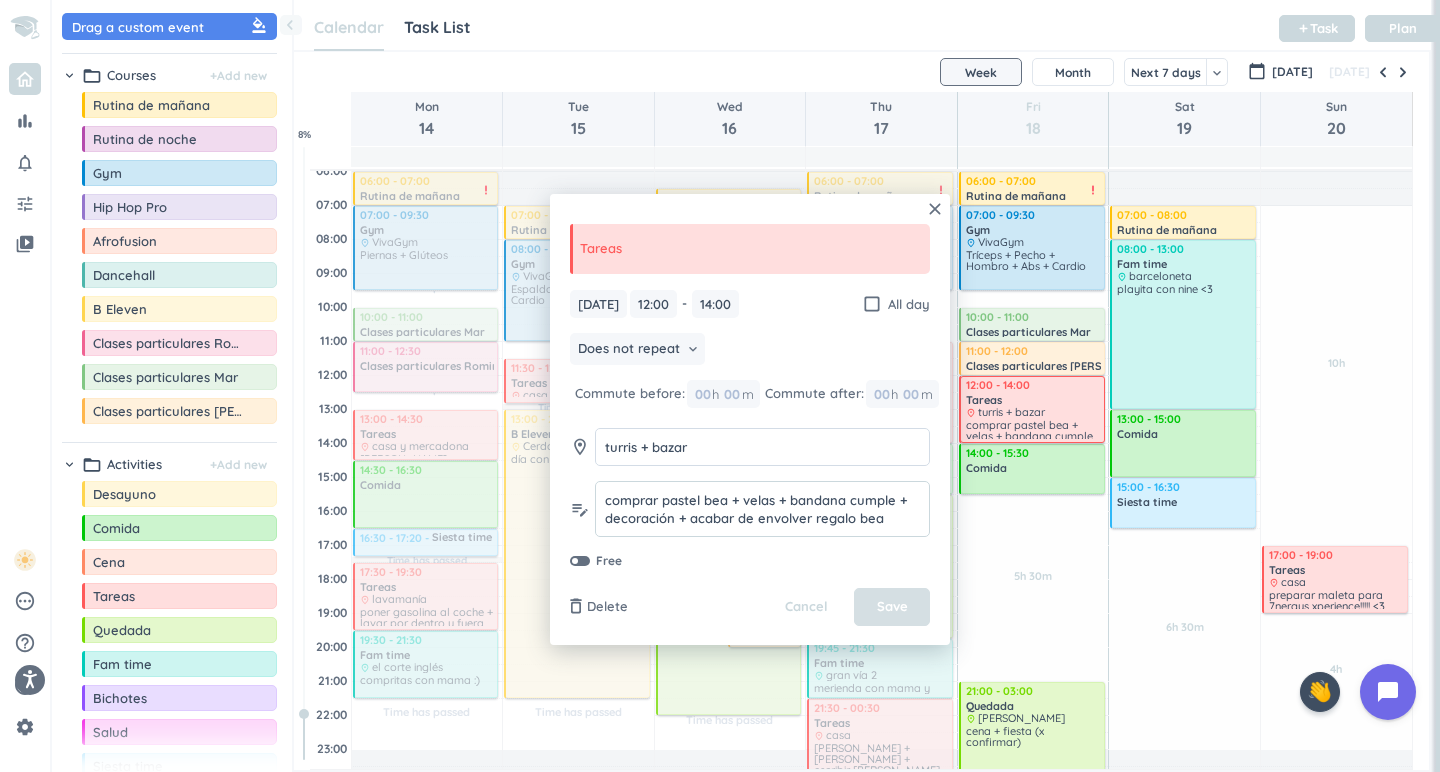 type on "comprar pastel bea + velas + bandana cumple + decoración + acabar de envolver regalo bea" 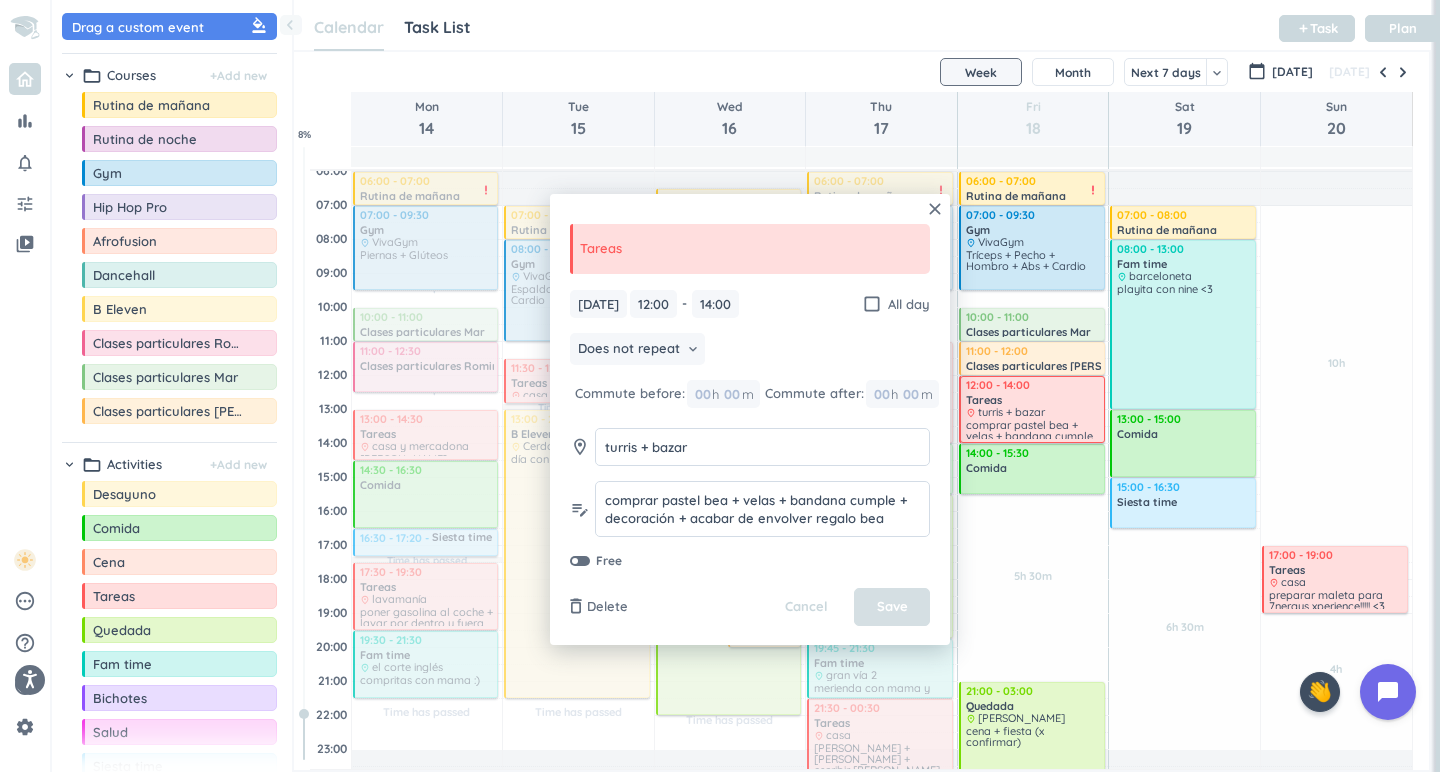 click on "Save" at bounding box center [892, 607] 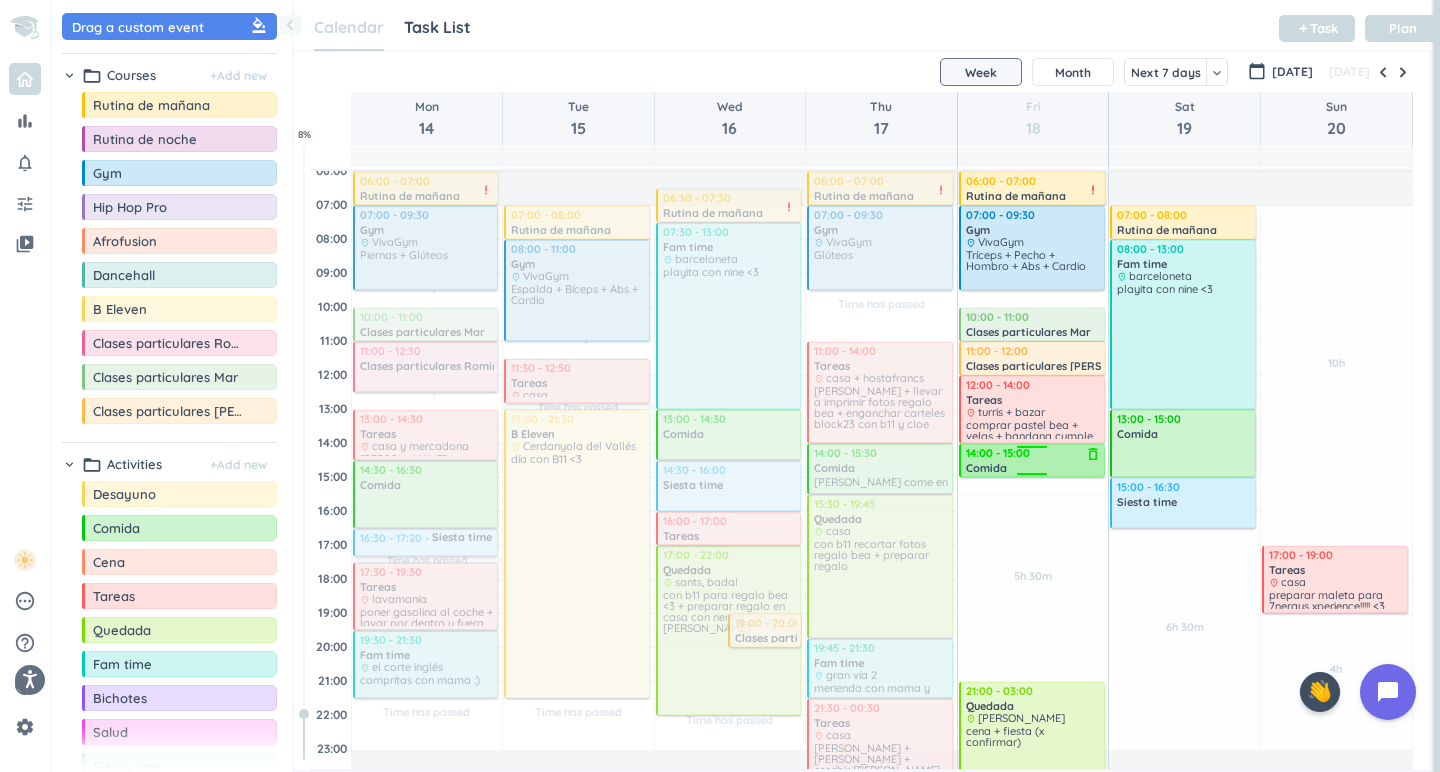 drag, startPoint x: 1032, startPoint y: 494, endPoint x: 1084, endPoint y: 475, distance: 55.362442 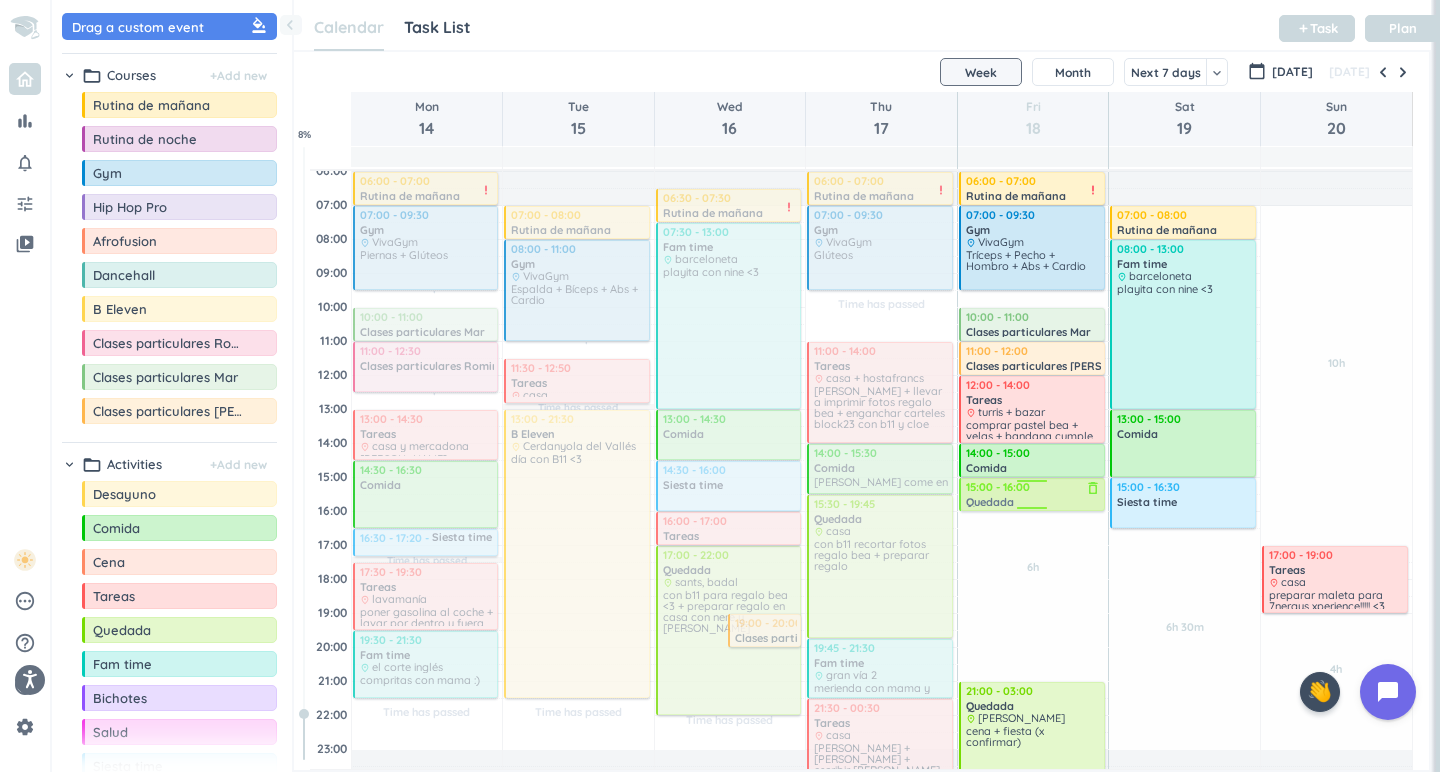drag, startPoint x: 150, startPoint y: 640, endPoint x: 1074, endPoint y: 480, distance: 937.7505 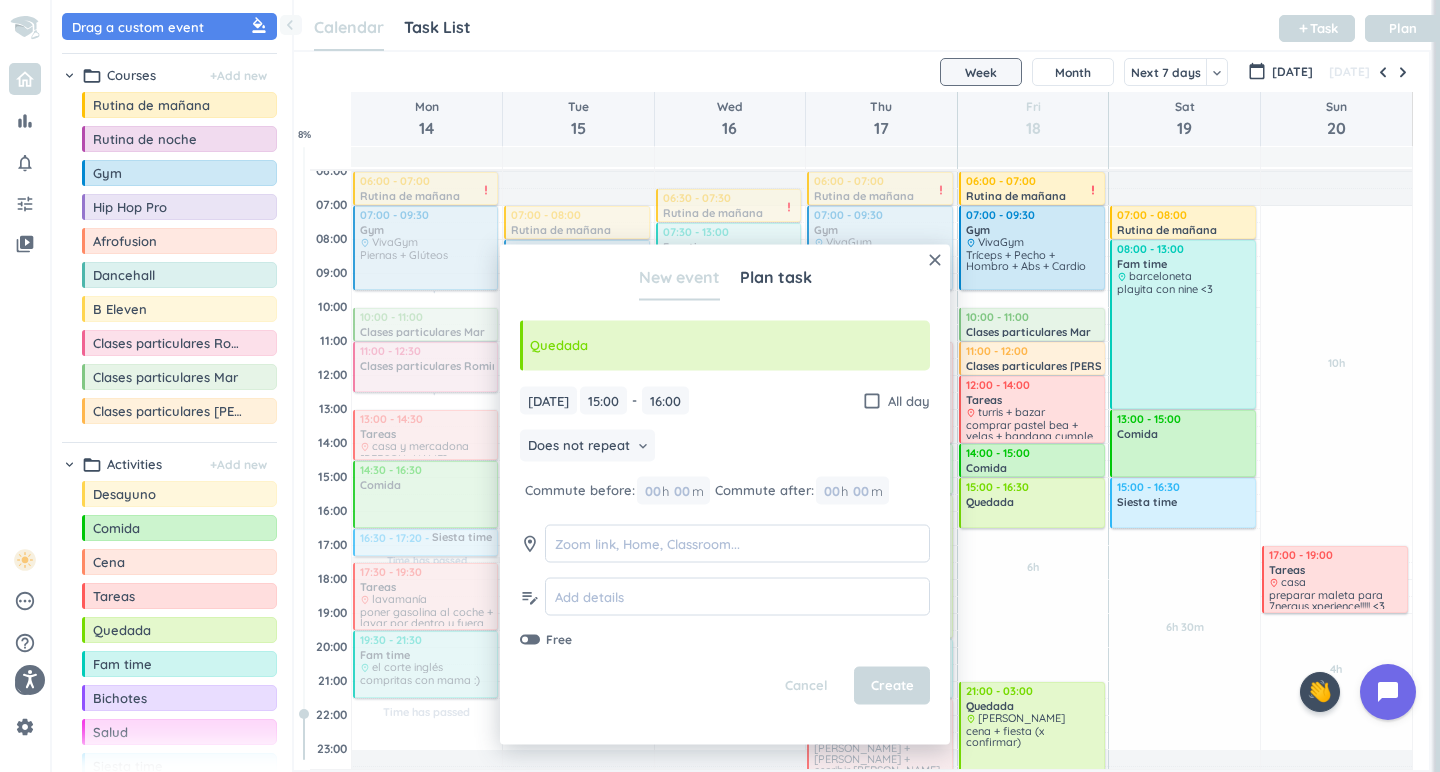 drag, startPoint x: 1040, startPoint y: 510, endPoint x: 1070, endPoint y: 526, distance: 34 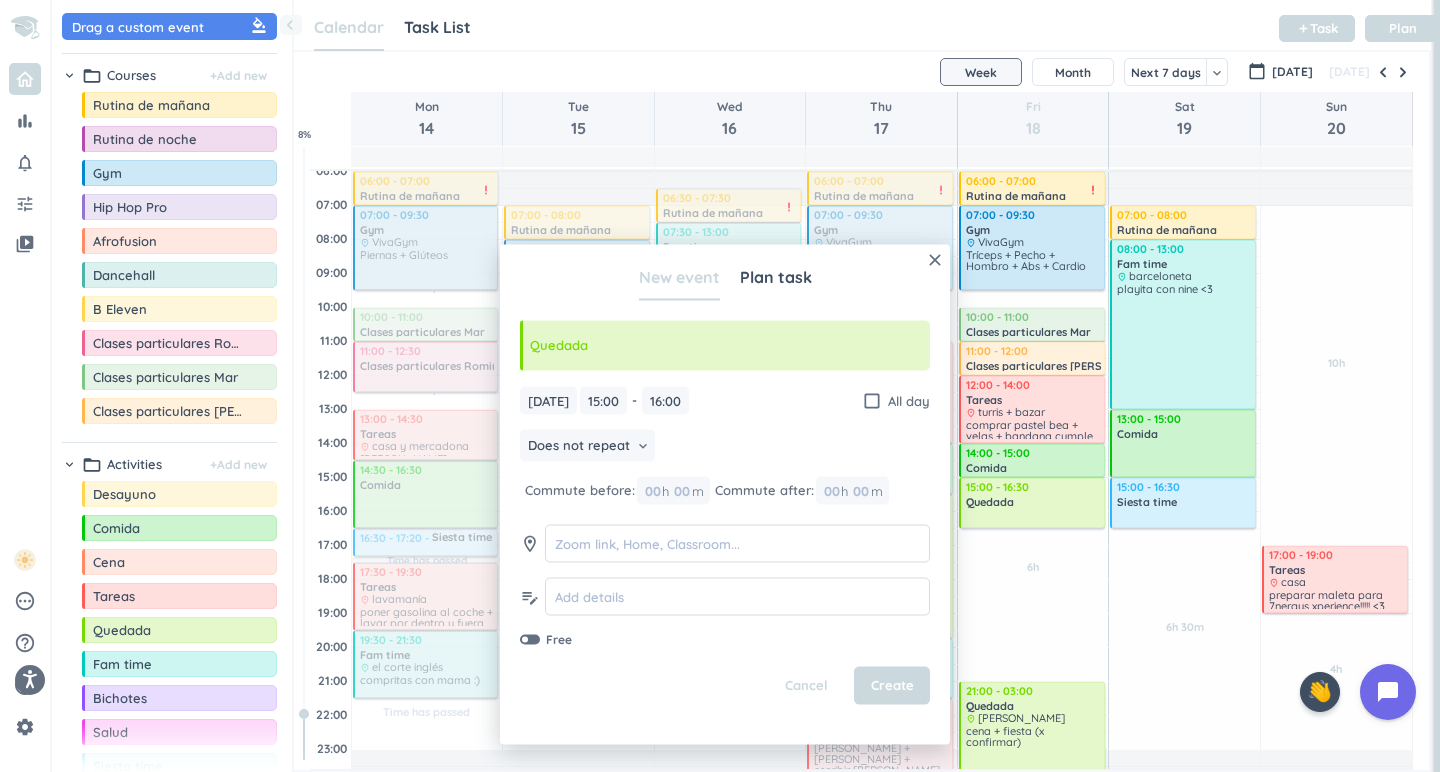 click on "30m Past due Plan 6h  Past due Plan Adjust Awake Time Adjust Awake Time 06:00 - 07:00 Rutina de mañana delete_outline priority_high 07:00 - 09:30 Gym delete_outline place VivaGym Tríceps + Pecho + Hombro + Abs + Cardio 10:00 - 11:00 Clases particulares Mar delete_outline 11:00 - 12:00 Clases particulares Lucía delete_outline 12:00 - 14:00 Tareas delete_outline place turris + bazar comprar pastel bea + velas + bandana cumple + decoración + acabar de envolver regalo bea 14:00 - 15:00 Comida delete_outline 15:00 - 16:00 Quedada delete_outline 21:00 - 03:00 Quedada delete_outline place [PERSON_NAME]  cena + fiesta (x confirmar) priority_high 15:00 - 16:30 Quedada delete_outline" at bounding box center [1033, 511] 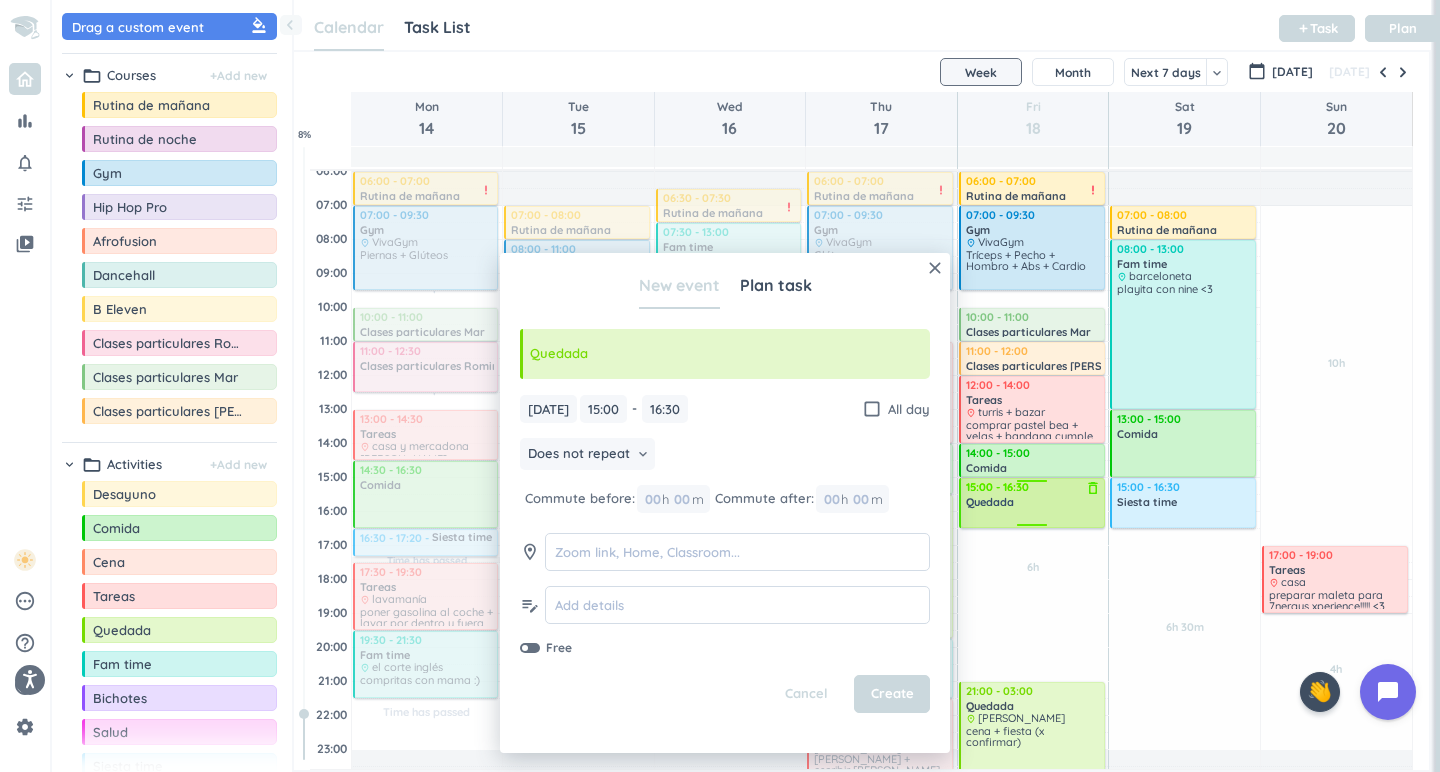 type on "16:30" 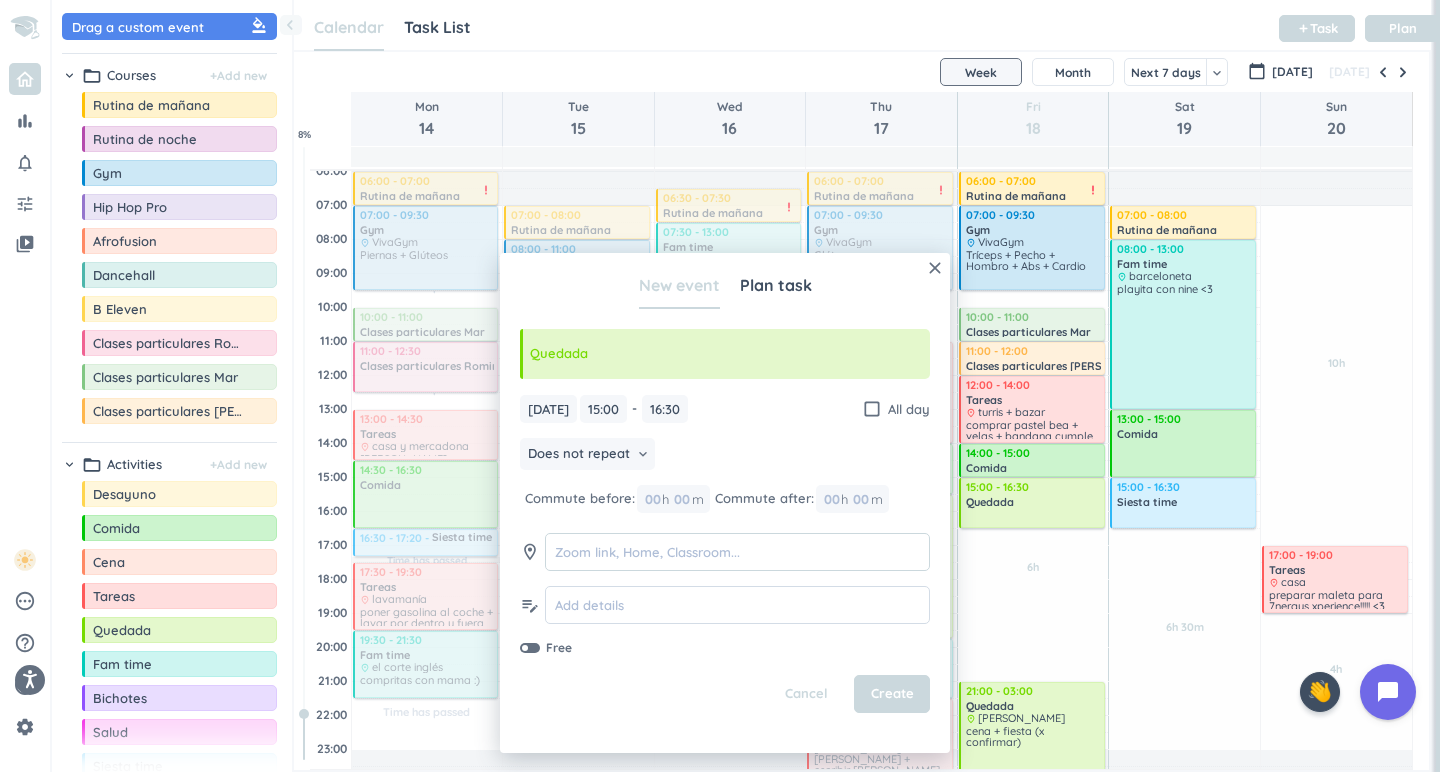 click at bounding box center (737, 552) 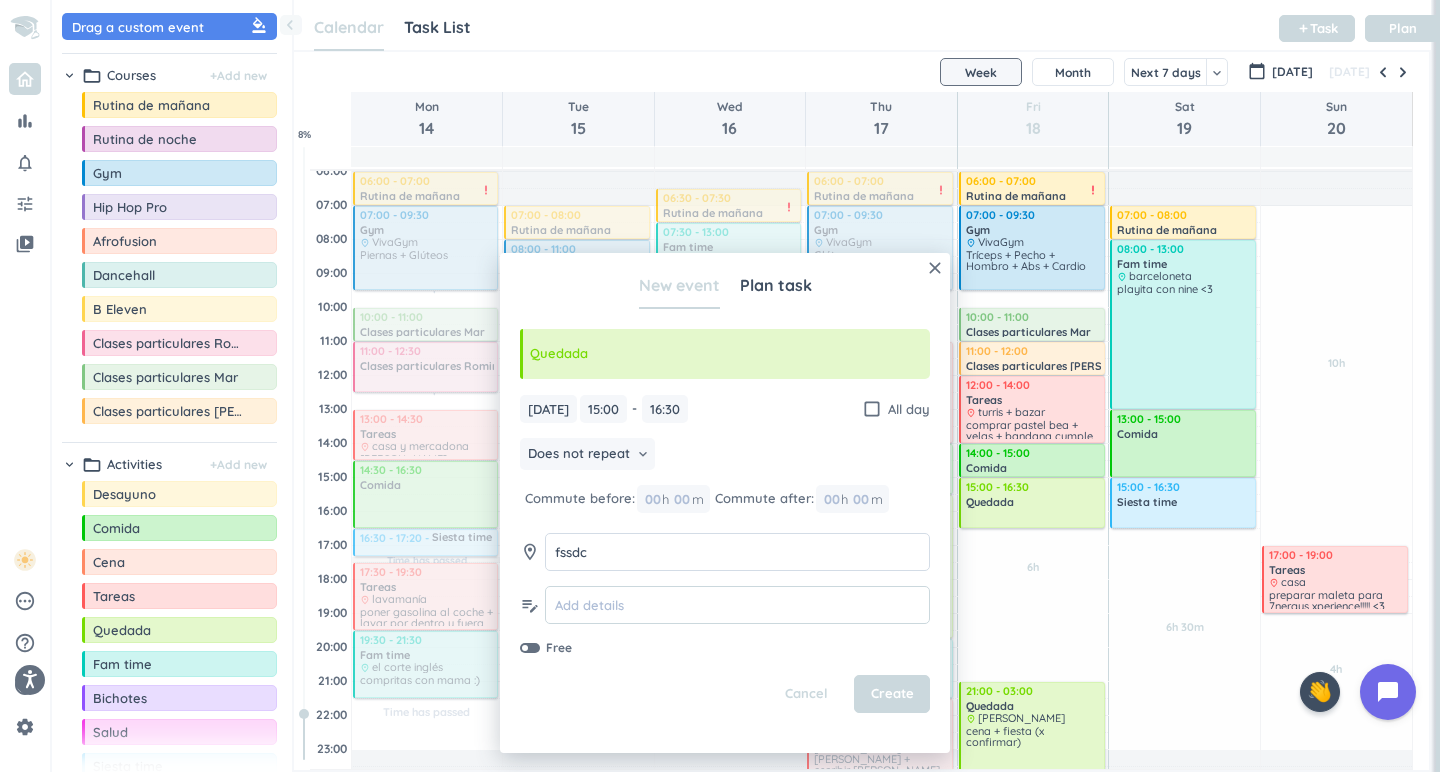 click at bounding box center [737, 605] 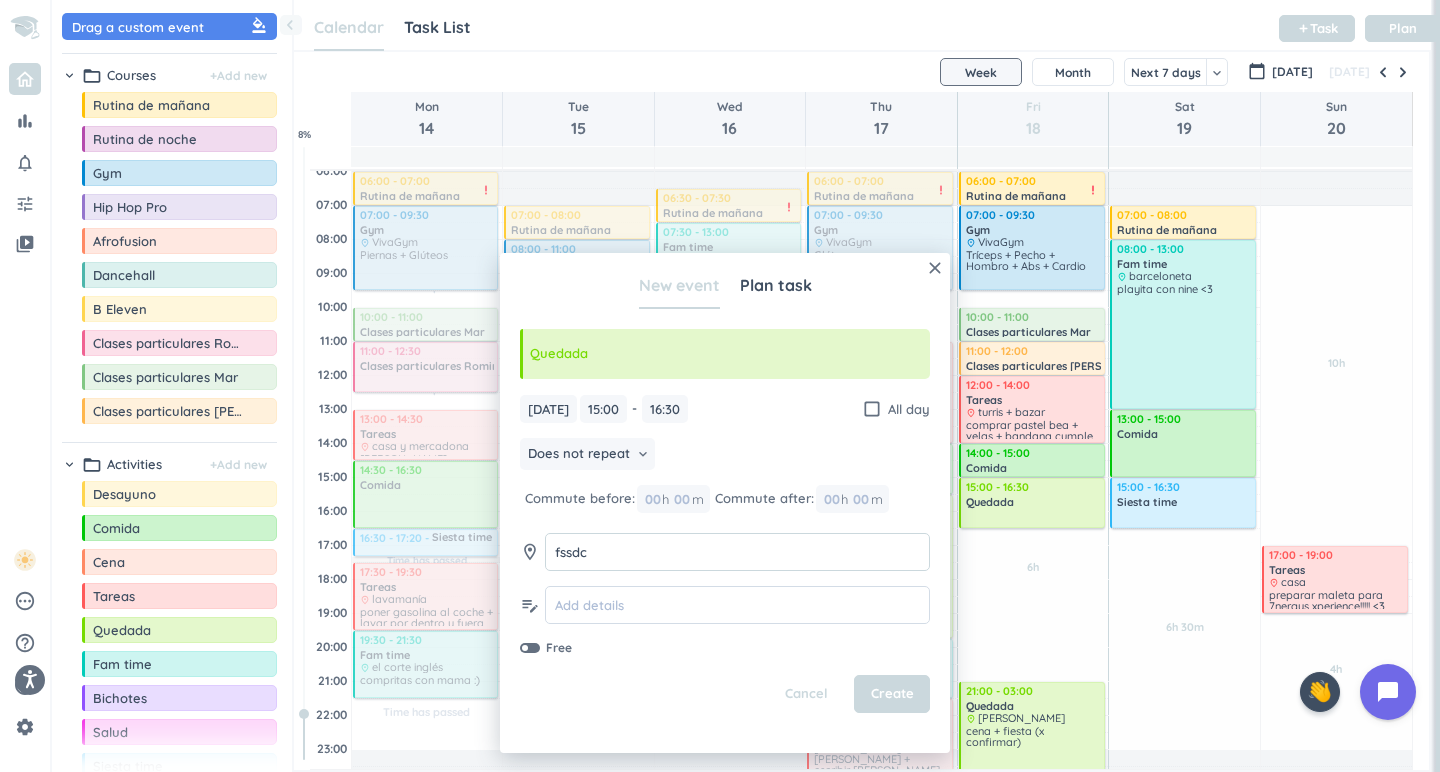 click on "fssdc" at bounding box center [737, 552] 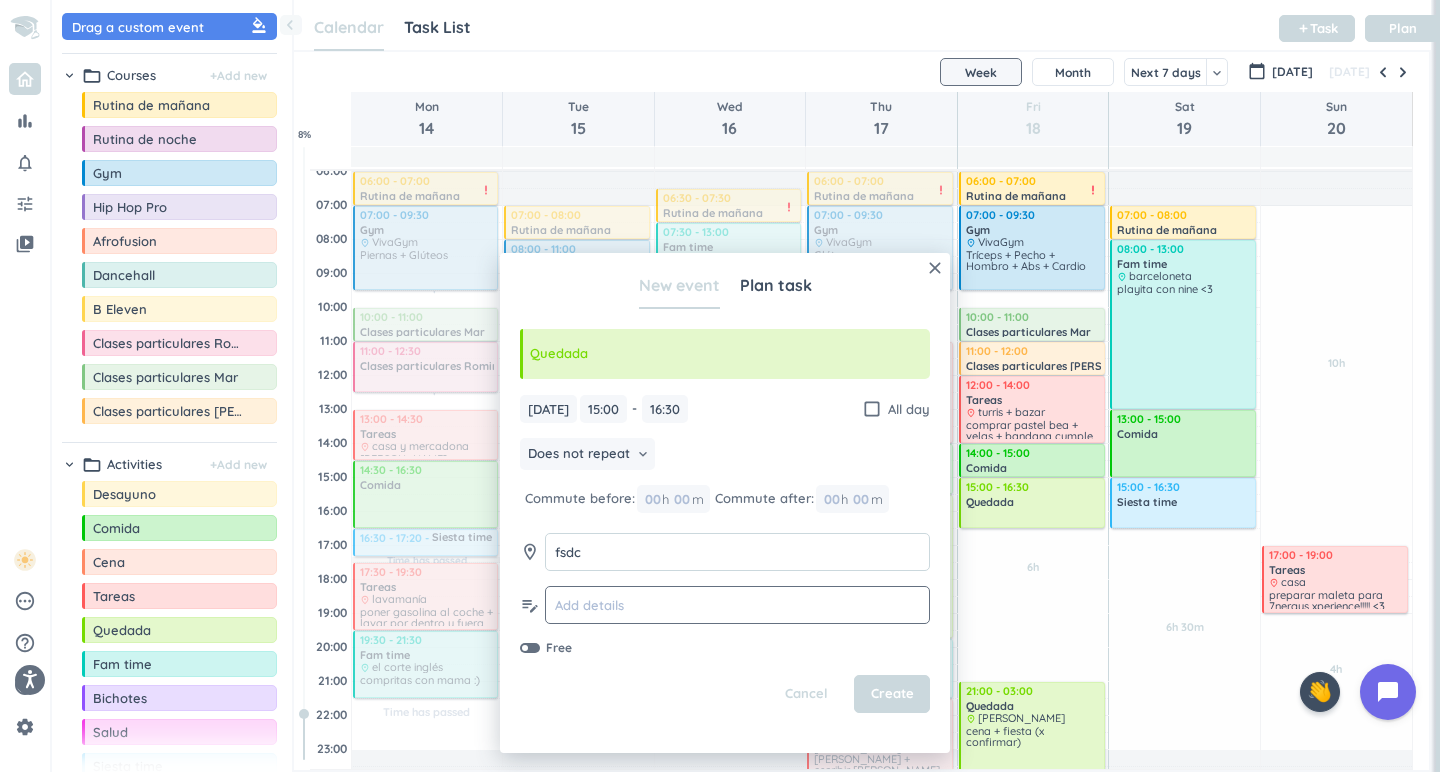 type on "fsdc" 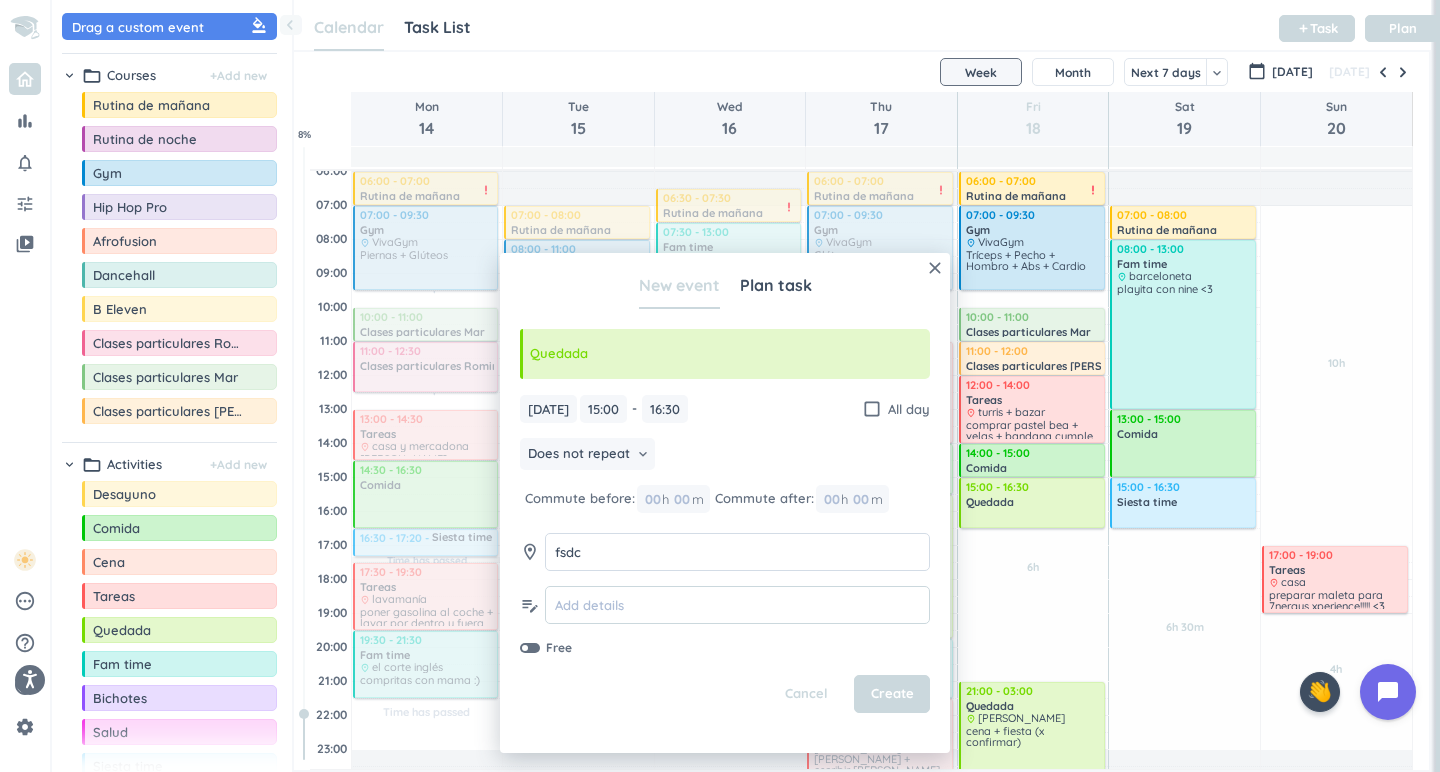 click at bounding box center [737, 605] 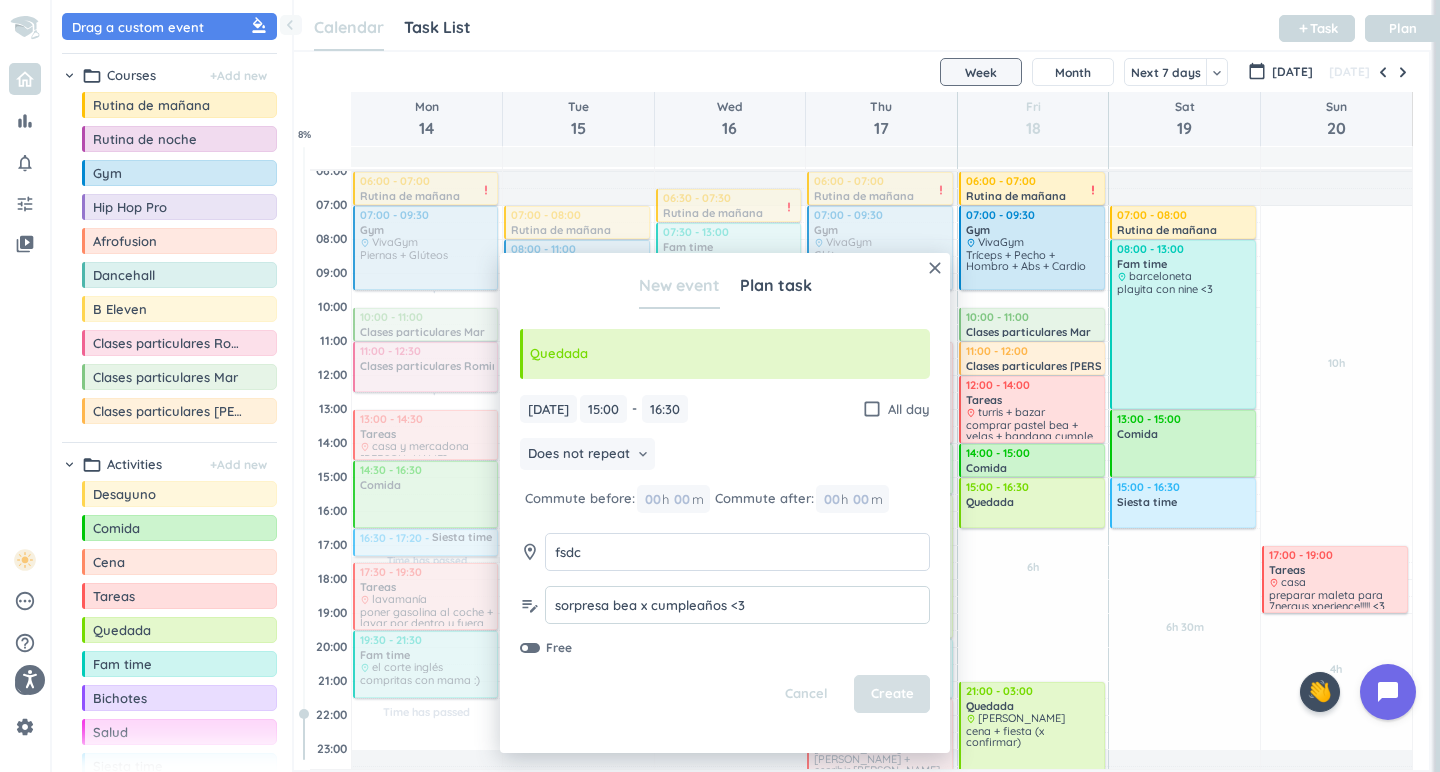 type on "sorpresa bea x cumpleaños <3" 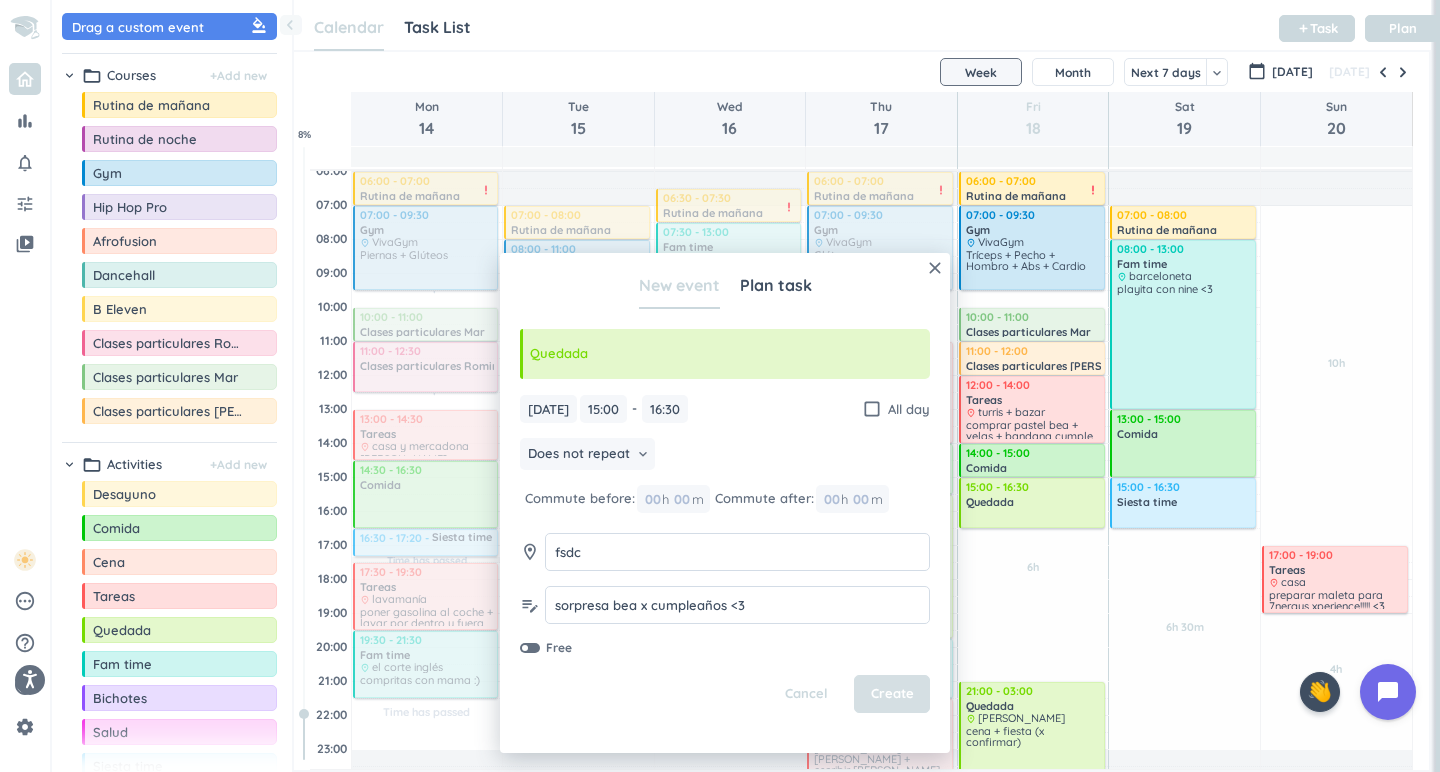 click on "Create" at bounding box center (892, 694) 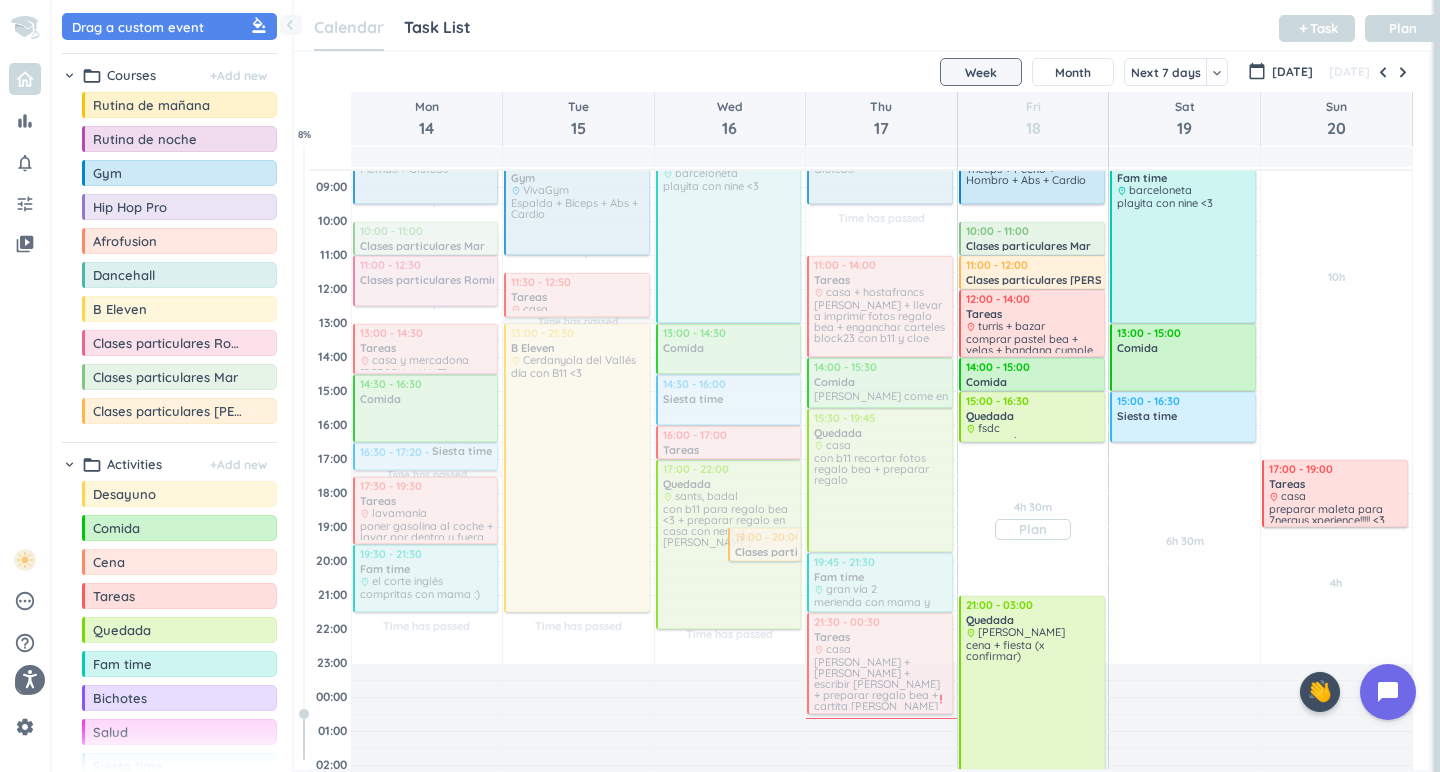 scroll, scrollTop: 155, scrollLeft: 0, axis: vertical 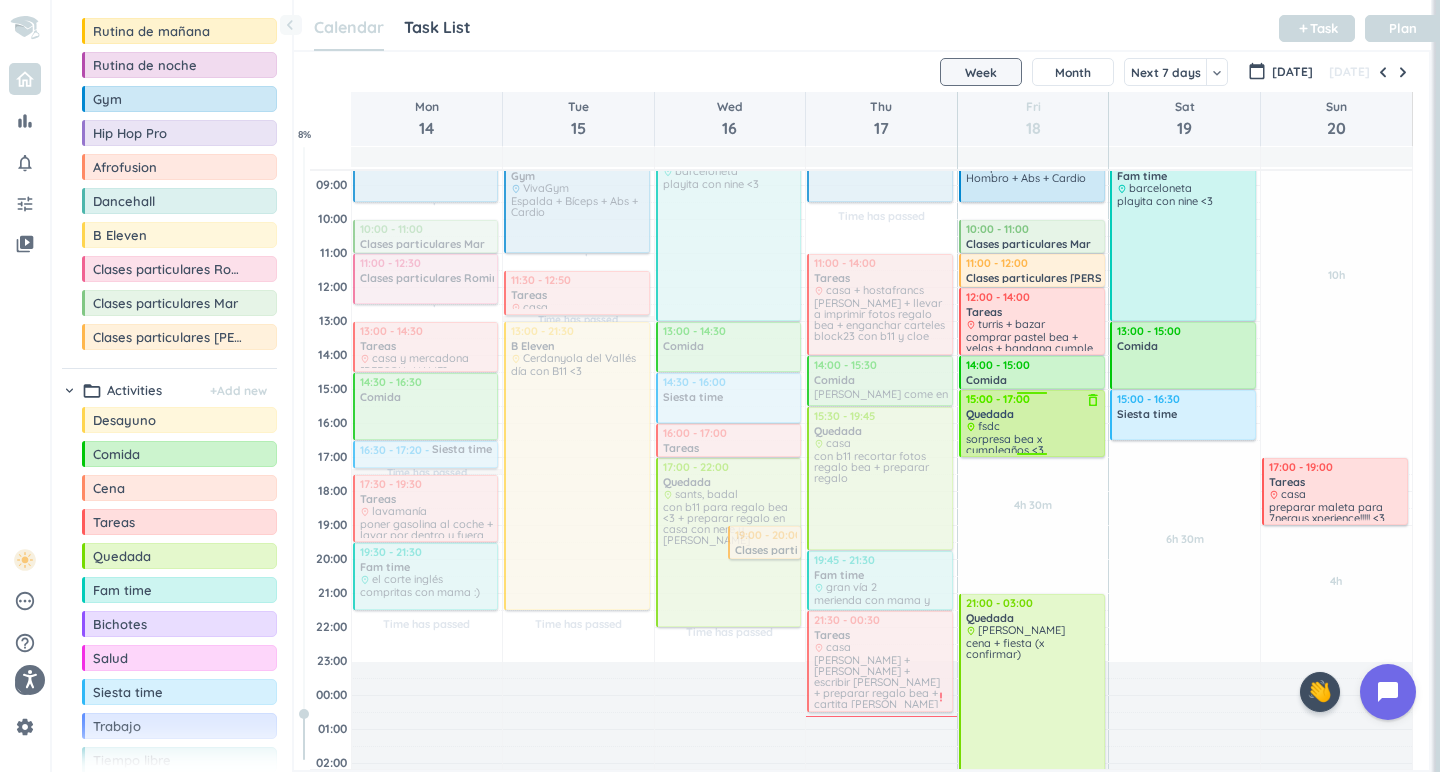 drag, startPoint x: 1032, startPoint y: 439, endPoint x: 1033, endPoint y: 455, distance: 16.03122 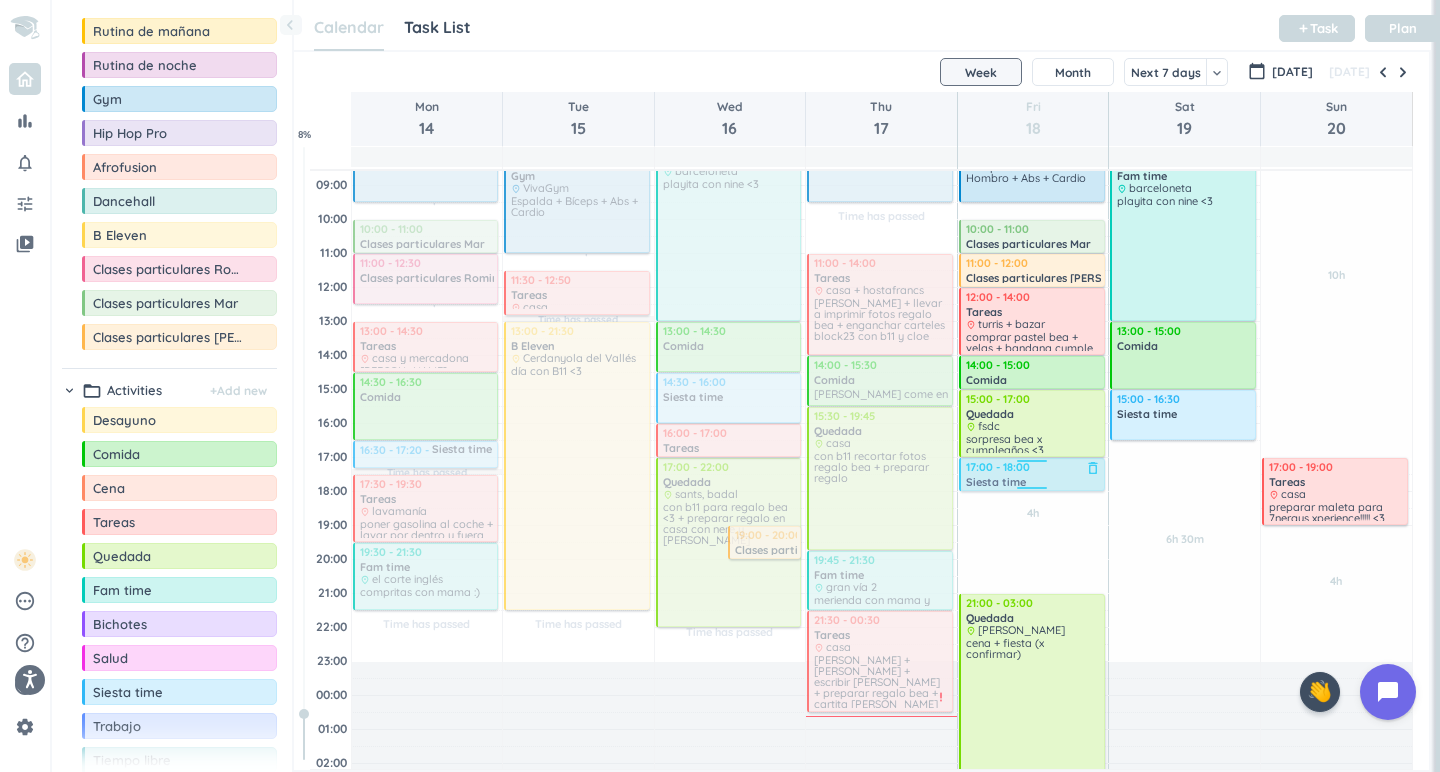drag, startPoint x: 177, startPoint y: 697, endPoint x: 1061, endPoint y: 460, distance: 915.21857 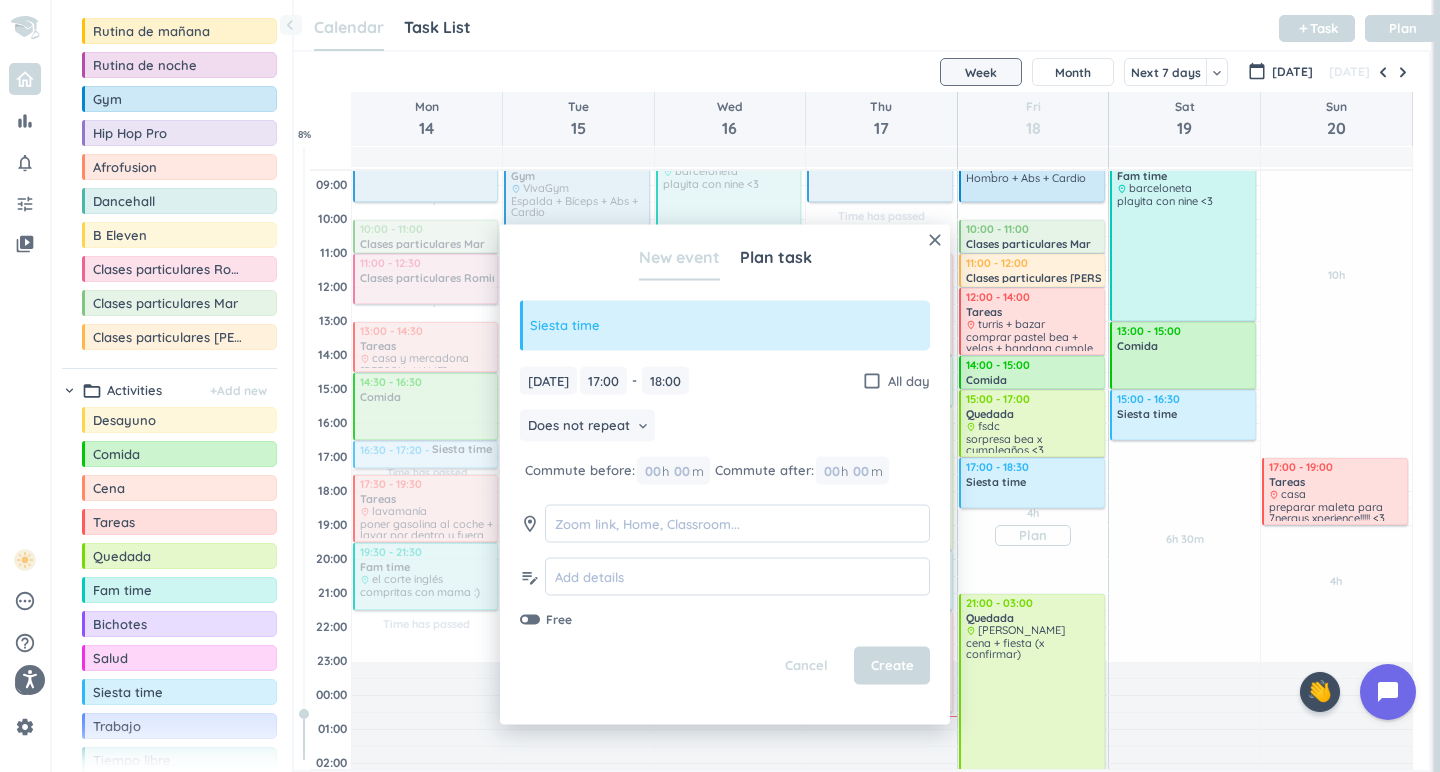 drag, startPoint x: 1040, startPoint y: 492, endPoint x: 1040, endPoint y: 510, distance: 18 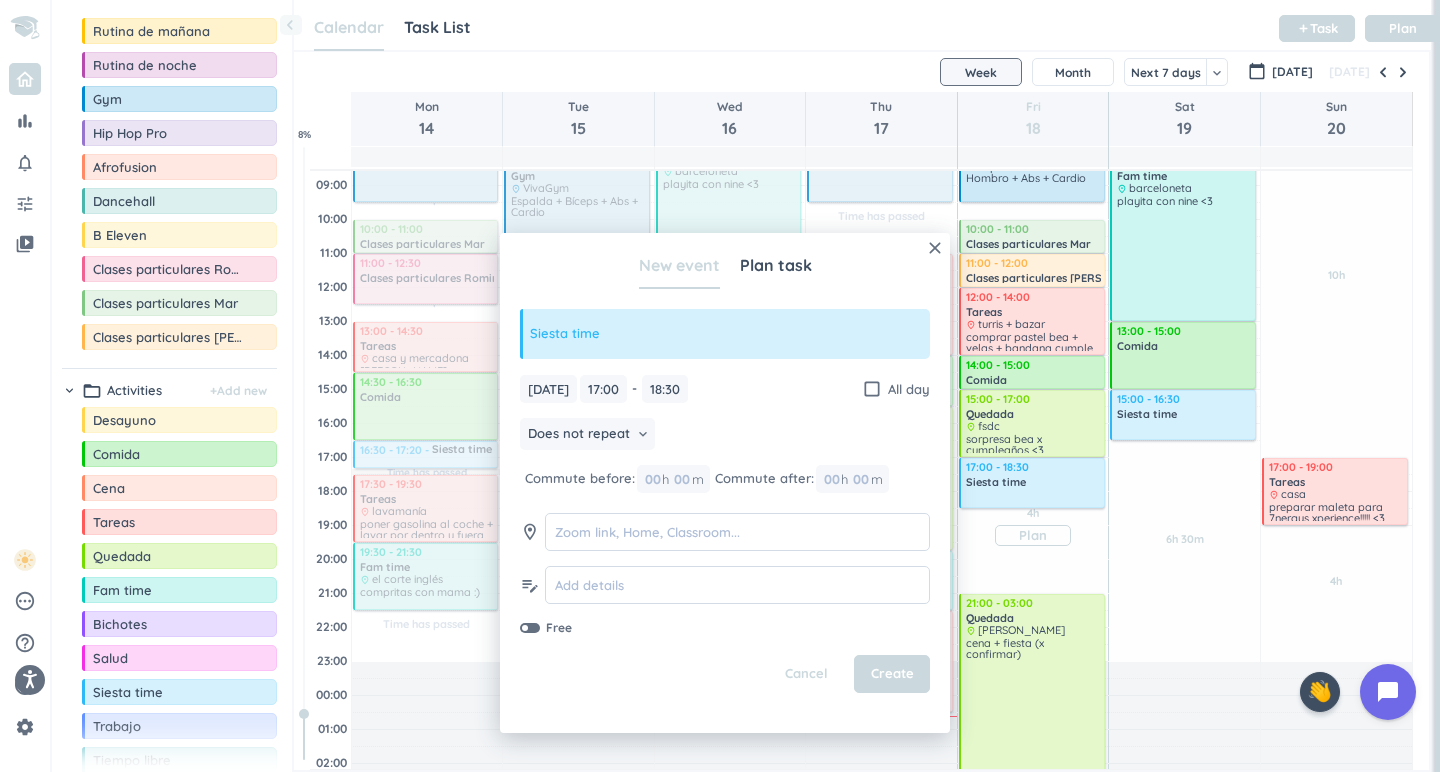 type on "18:30" 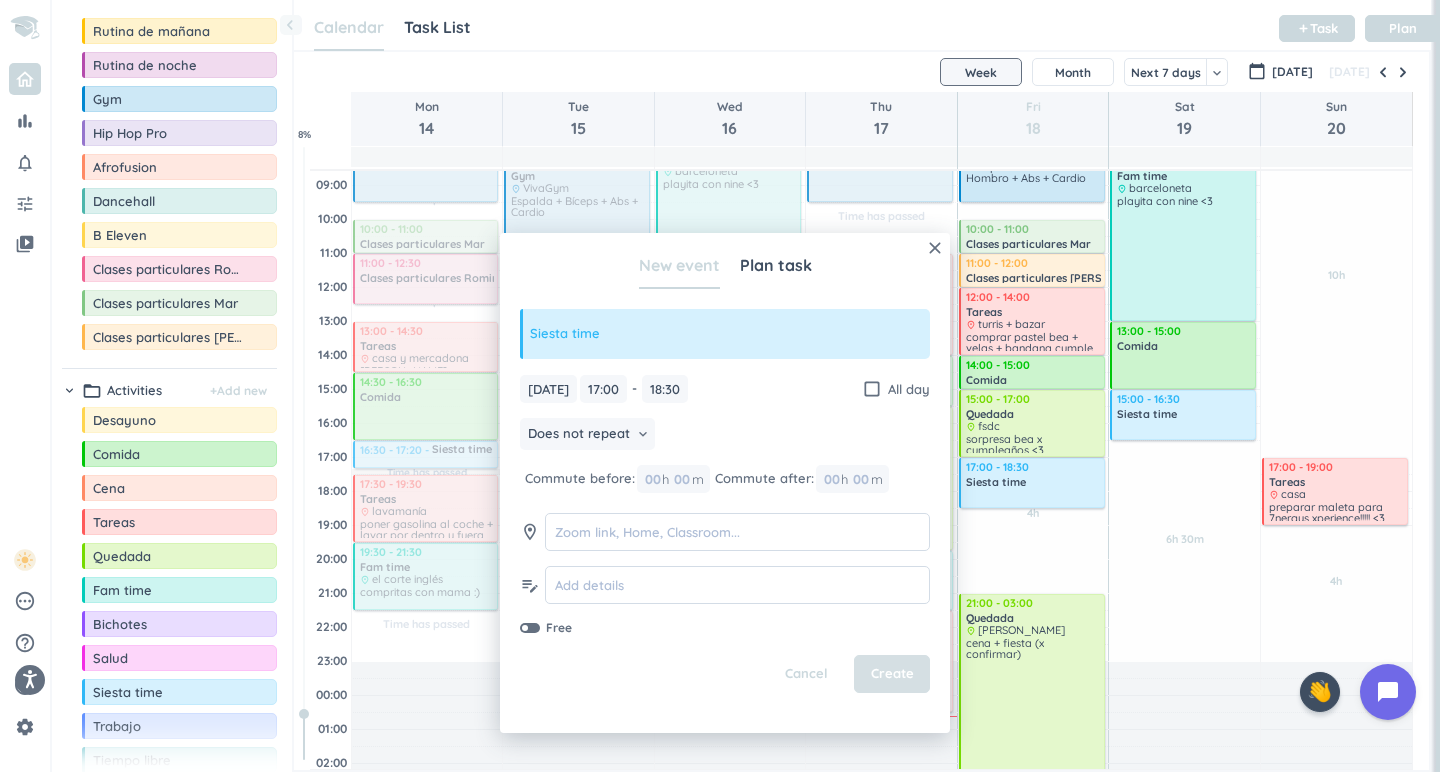 click on "Create" at bounding box center [892, 674] 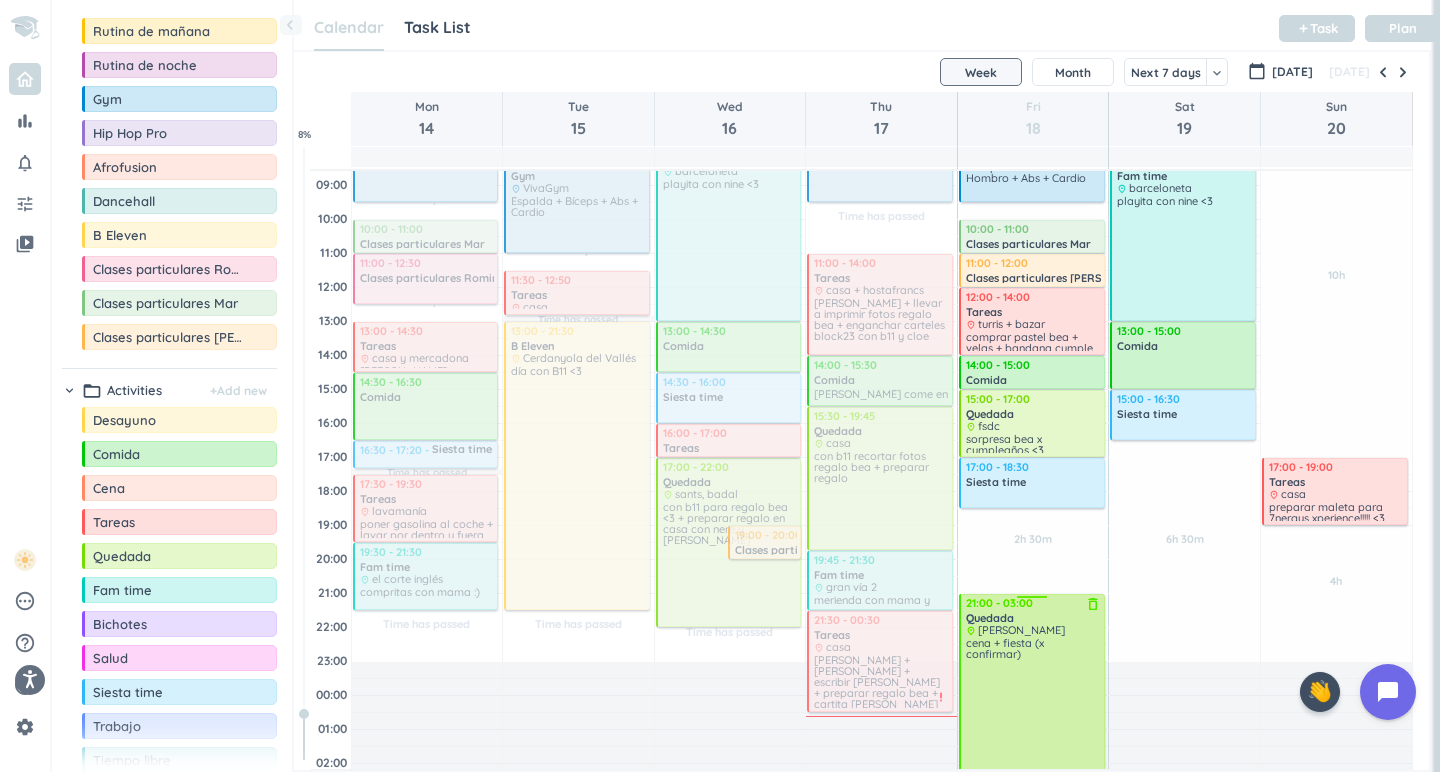 click on "cena + fiesta (x confirmar)" at bounding box center [1005, 648] 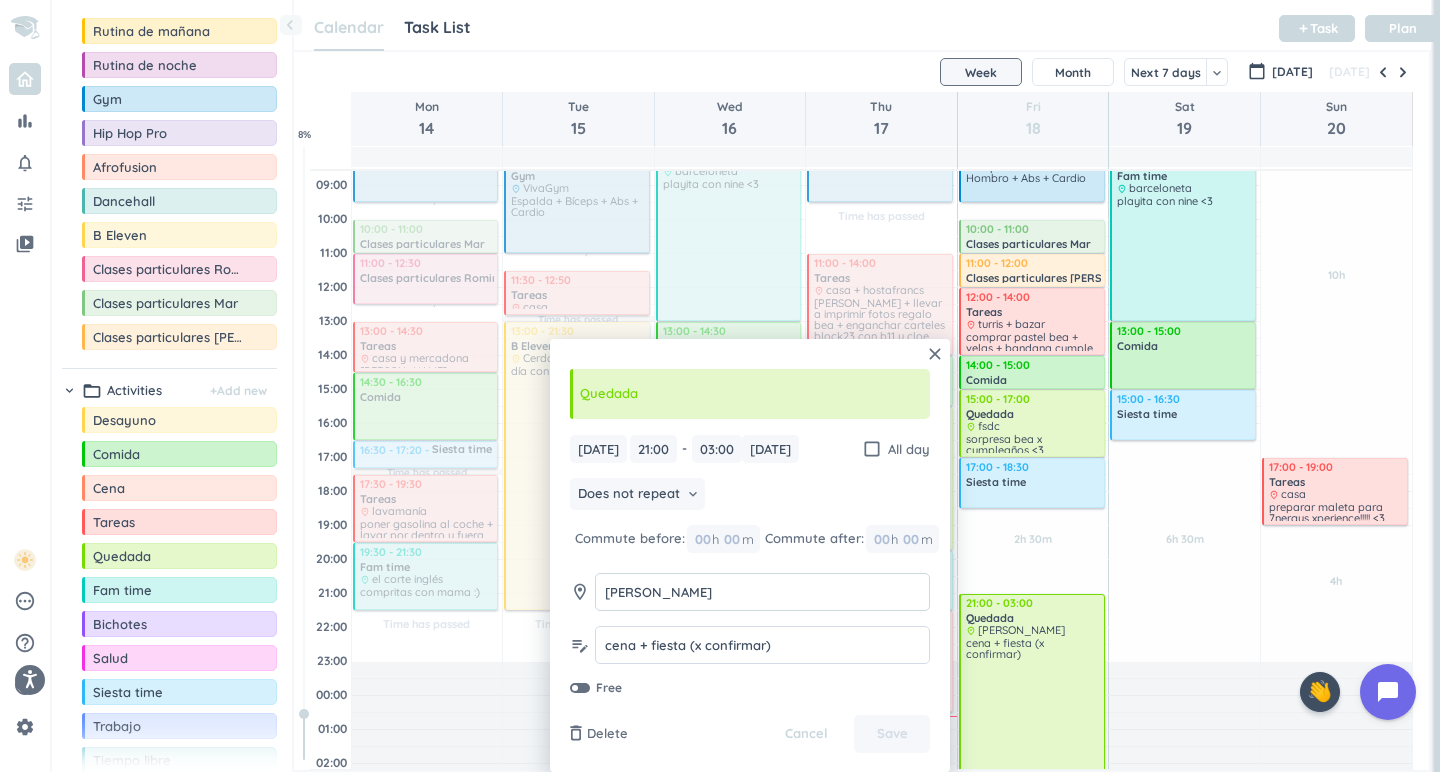 click on "[PERSON_NAME]" at bounding box center [762, 592] 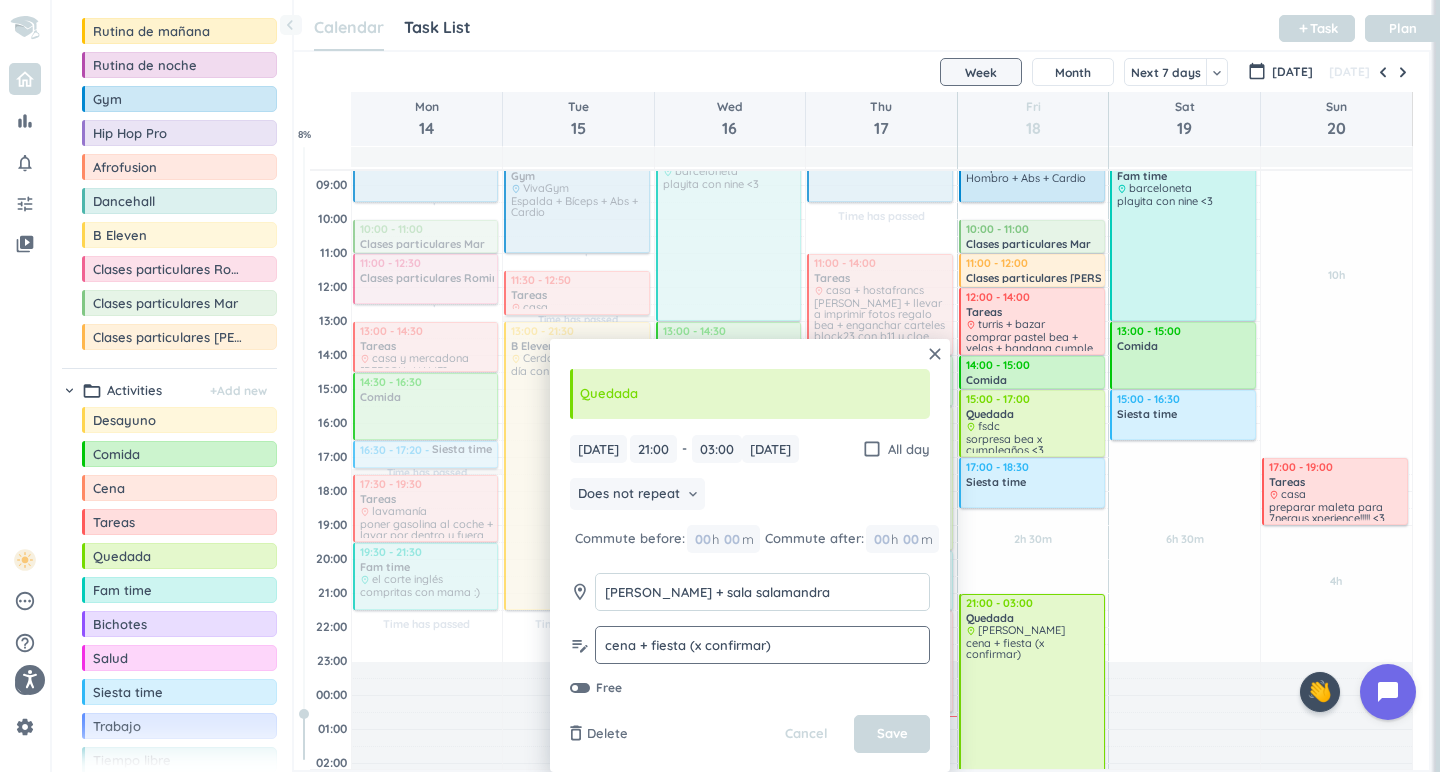type on "[PERSON_NAME] + sala salamandra" 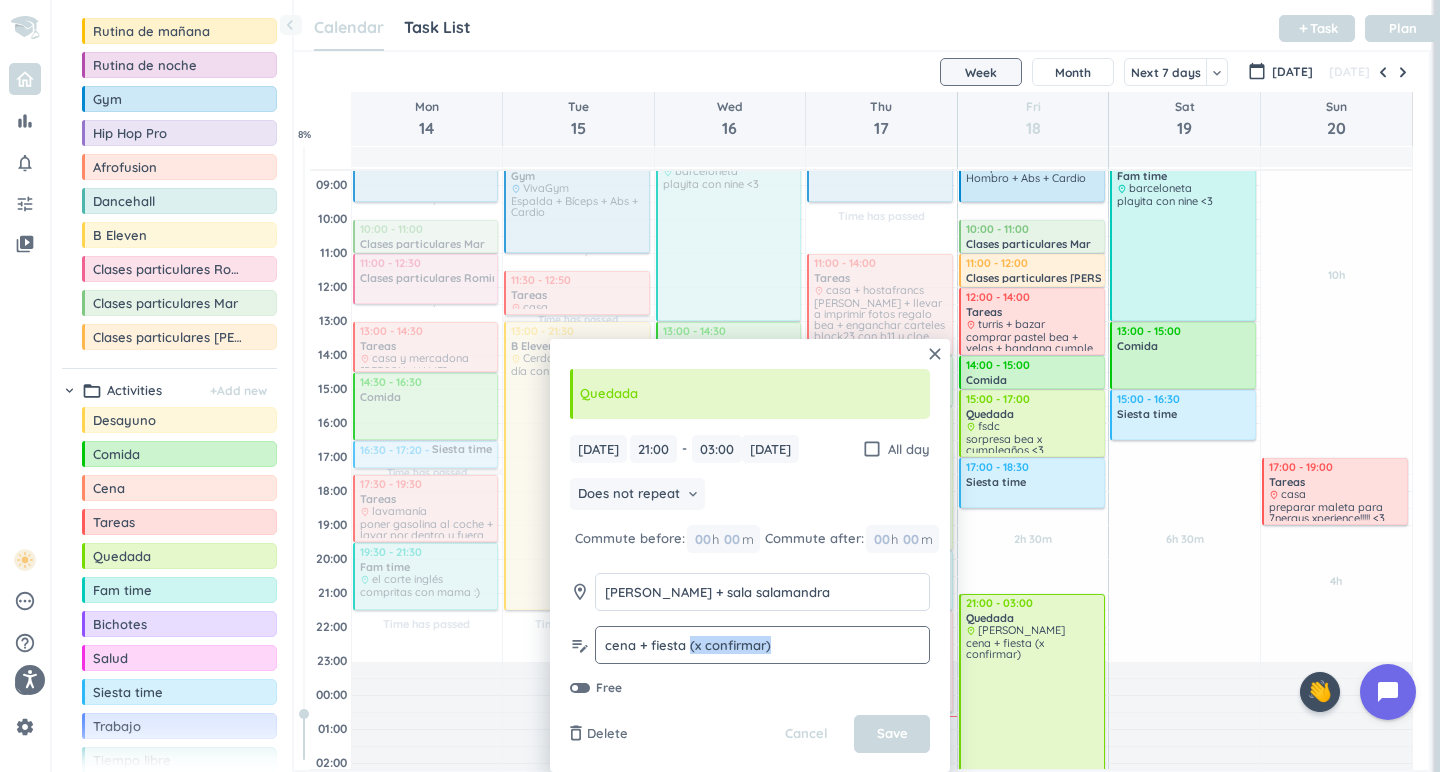 drag, startPoint x: 792, startPoint y: 638, endPoint x: 690, endPoint y: 644, distance: 102.176315 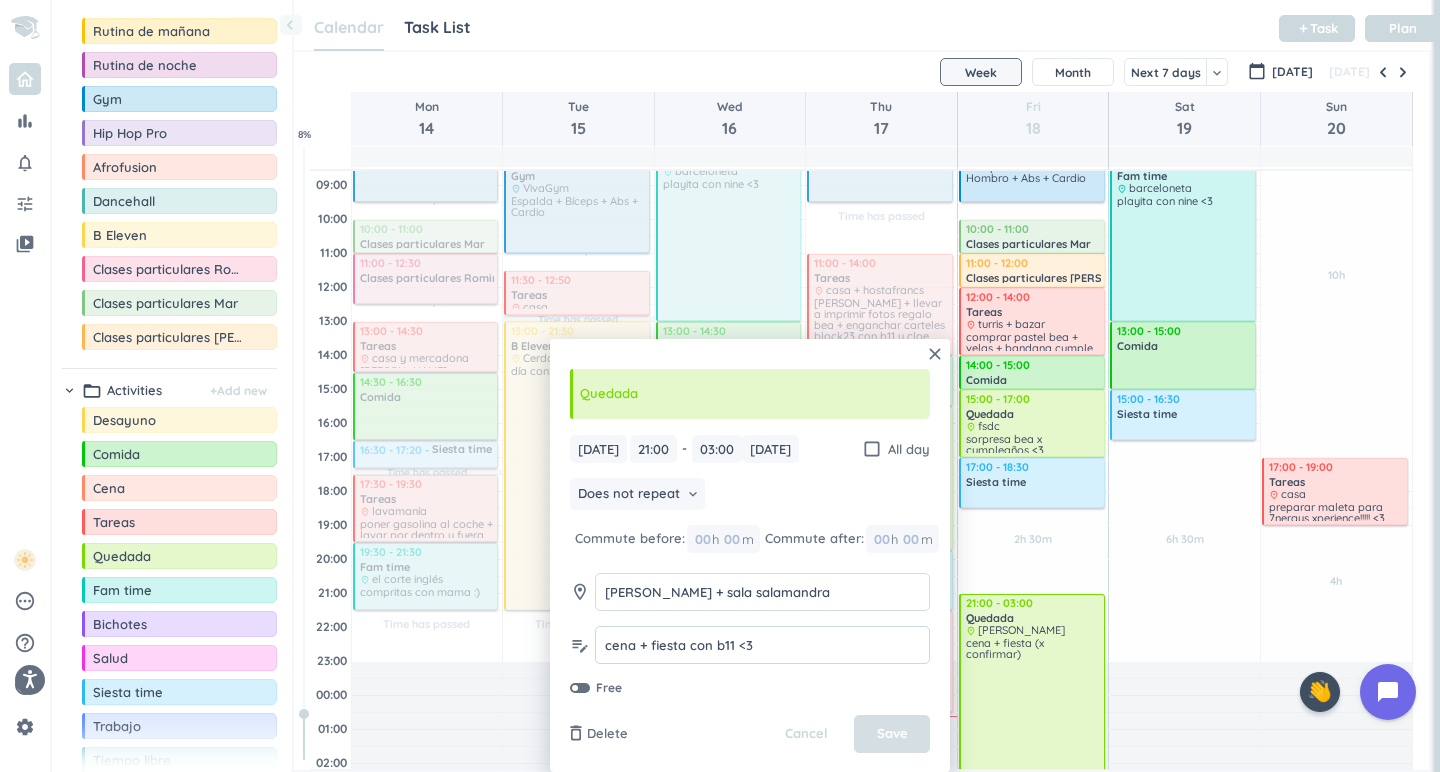 type on "cena + fiesta con b11 <3" 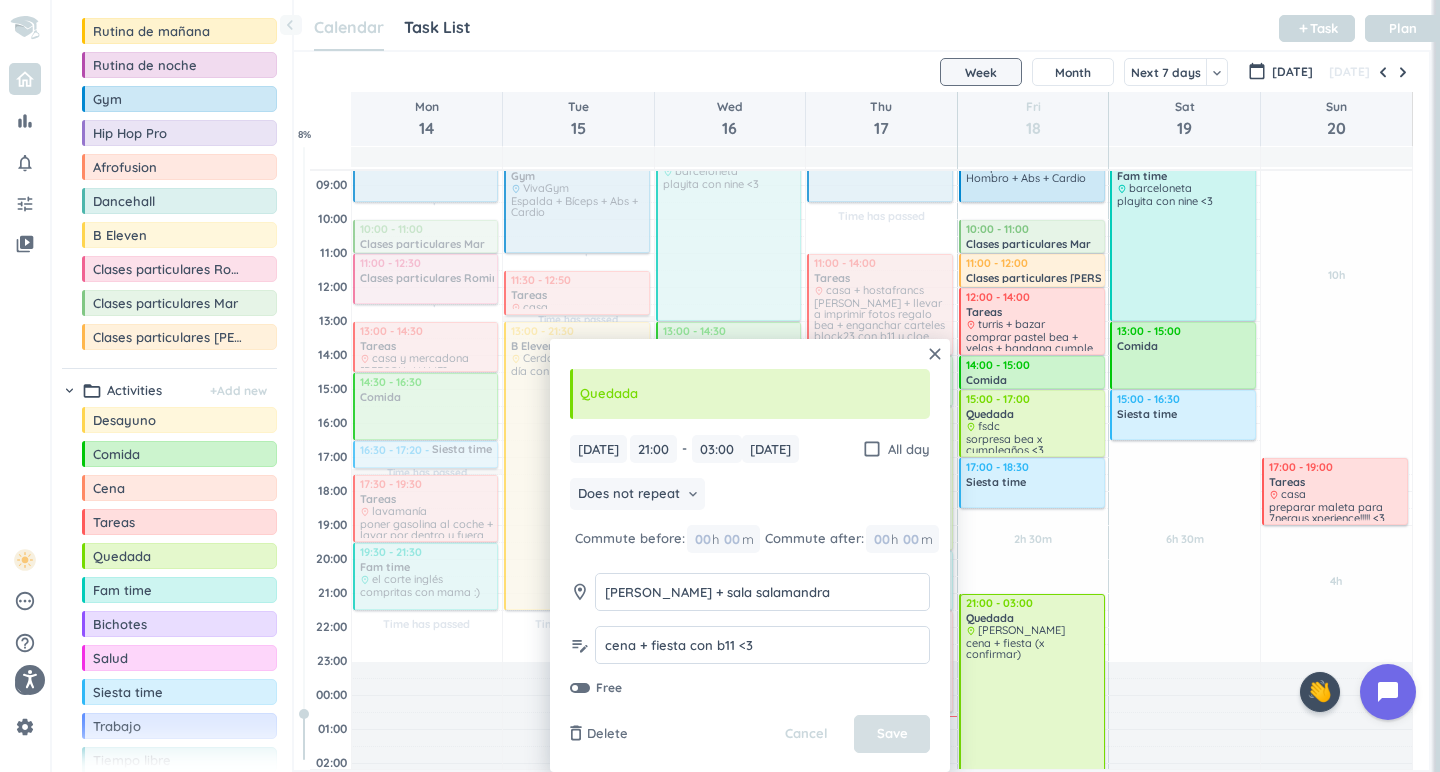 click on "Save" at bounding box center (892, 734) 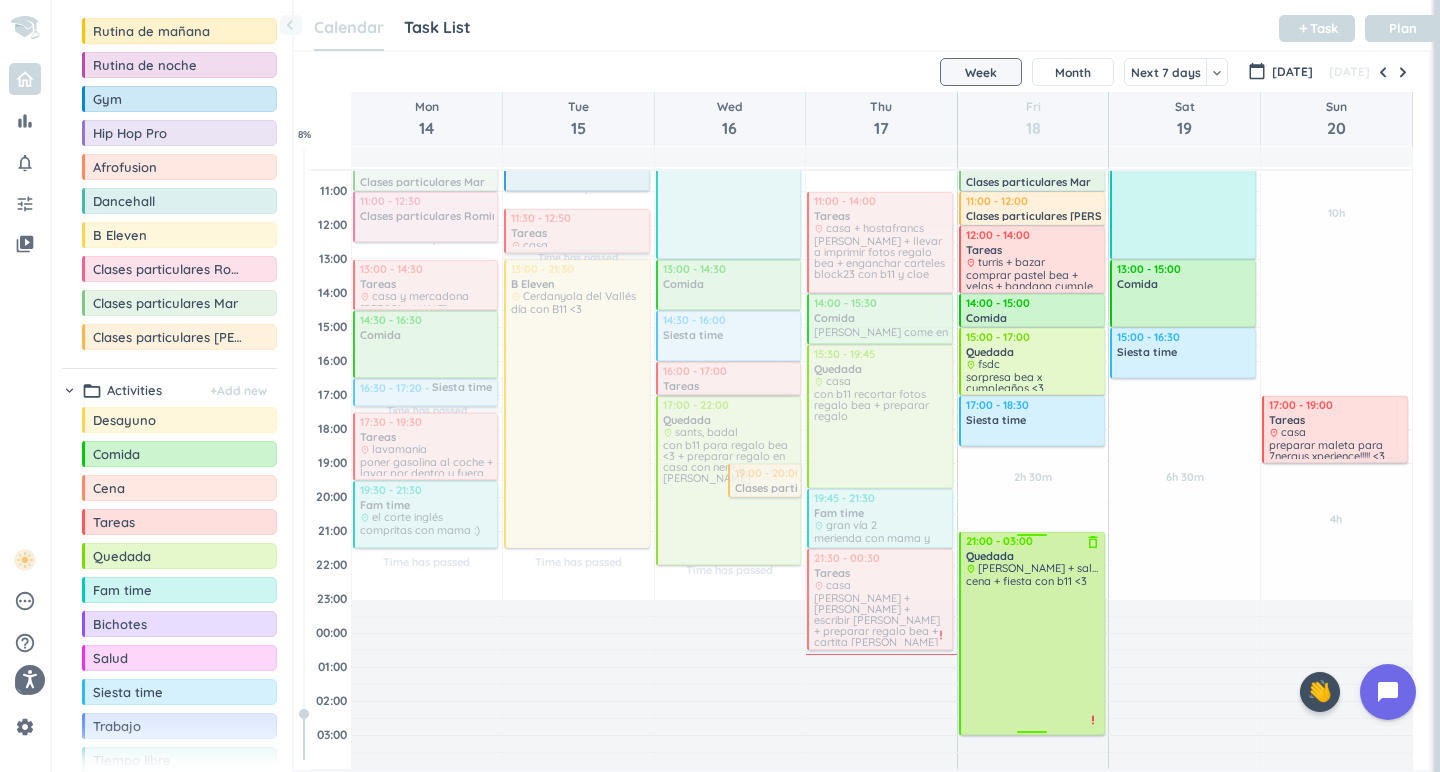 scroll, scrollTop: 217, scrollLeft: 0, axis: vertical 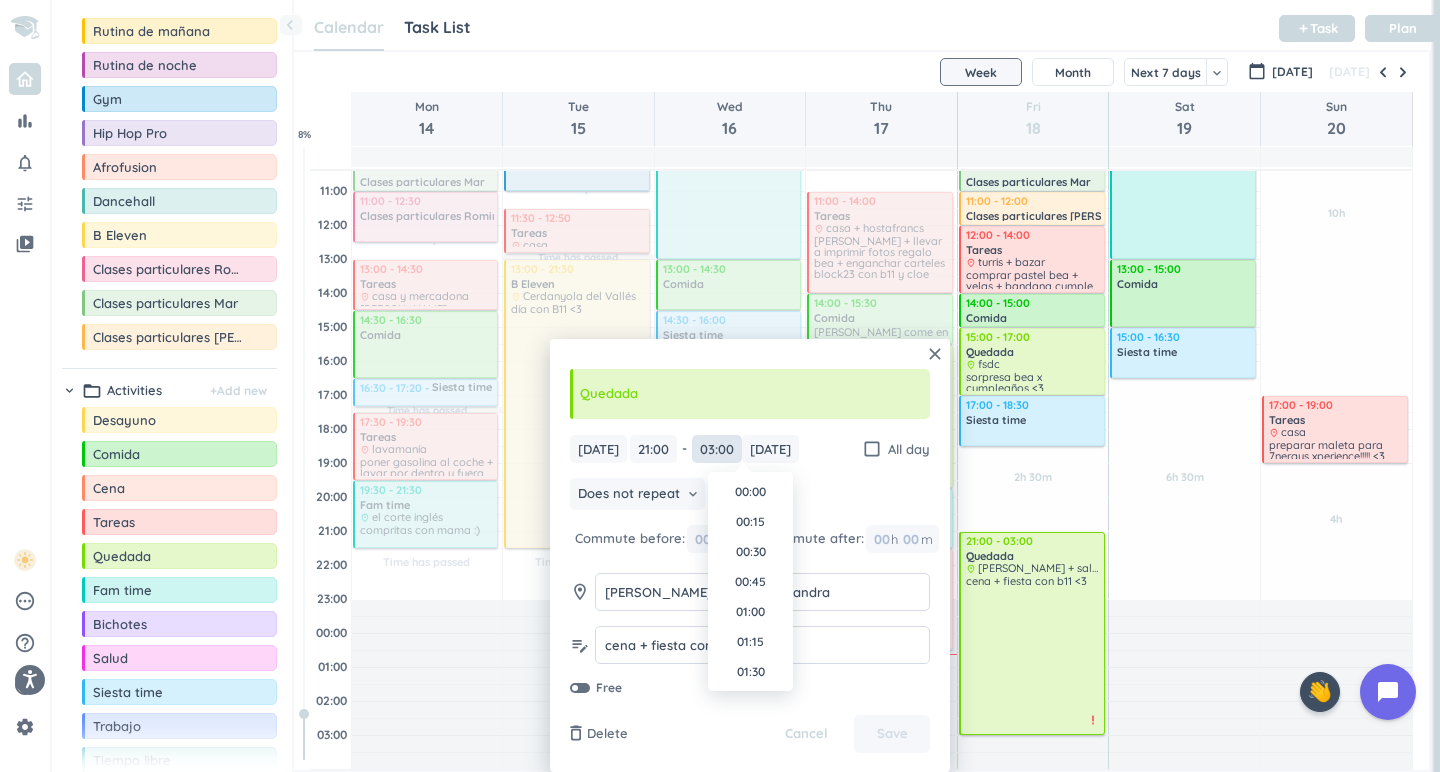 click on "03:00" at bounding box center (717, 449) 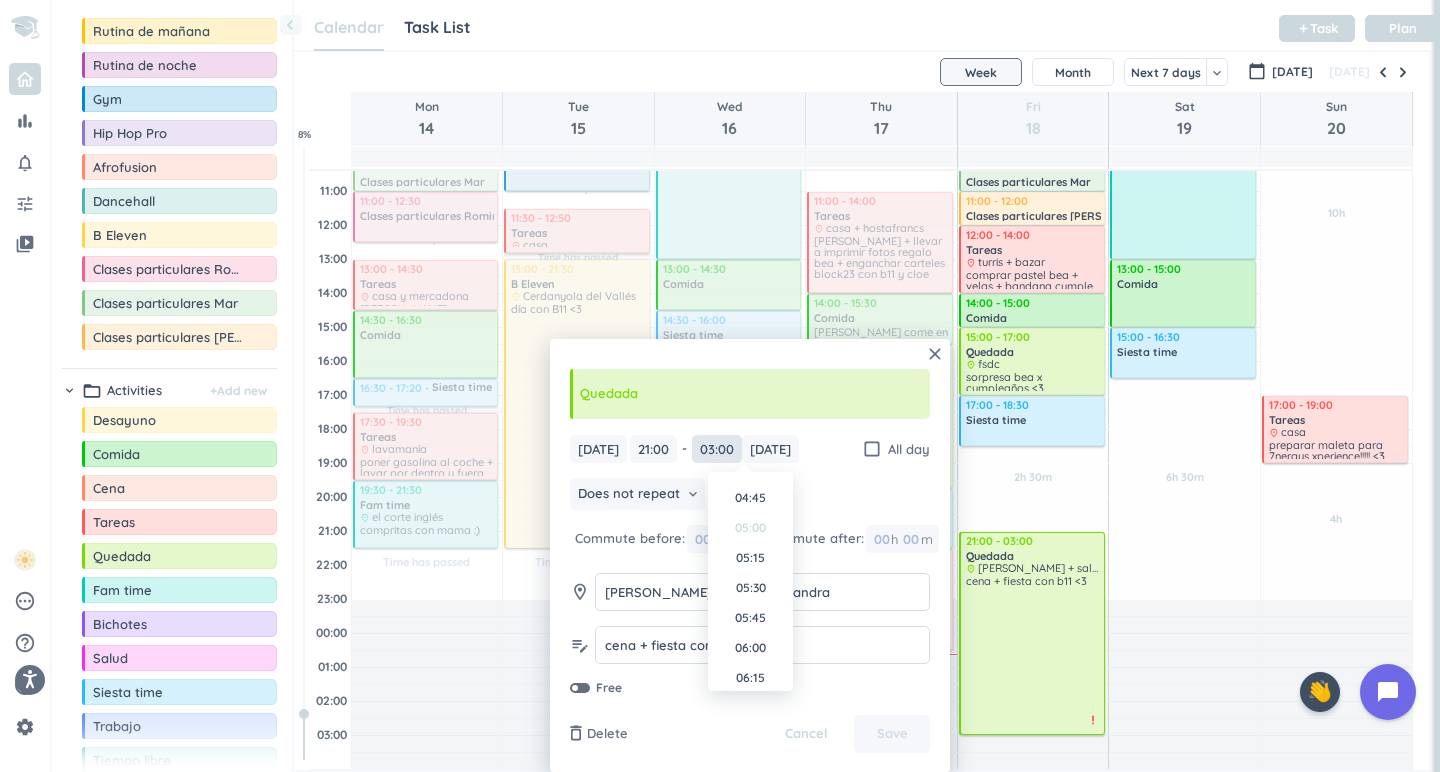 scroll, scrollTop: 570, scrollLeft: 0, axis: vertical 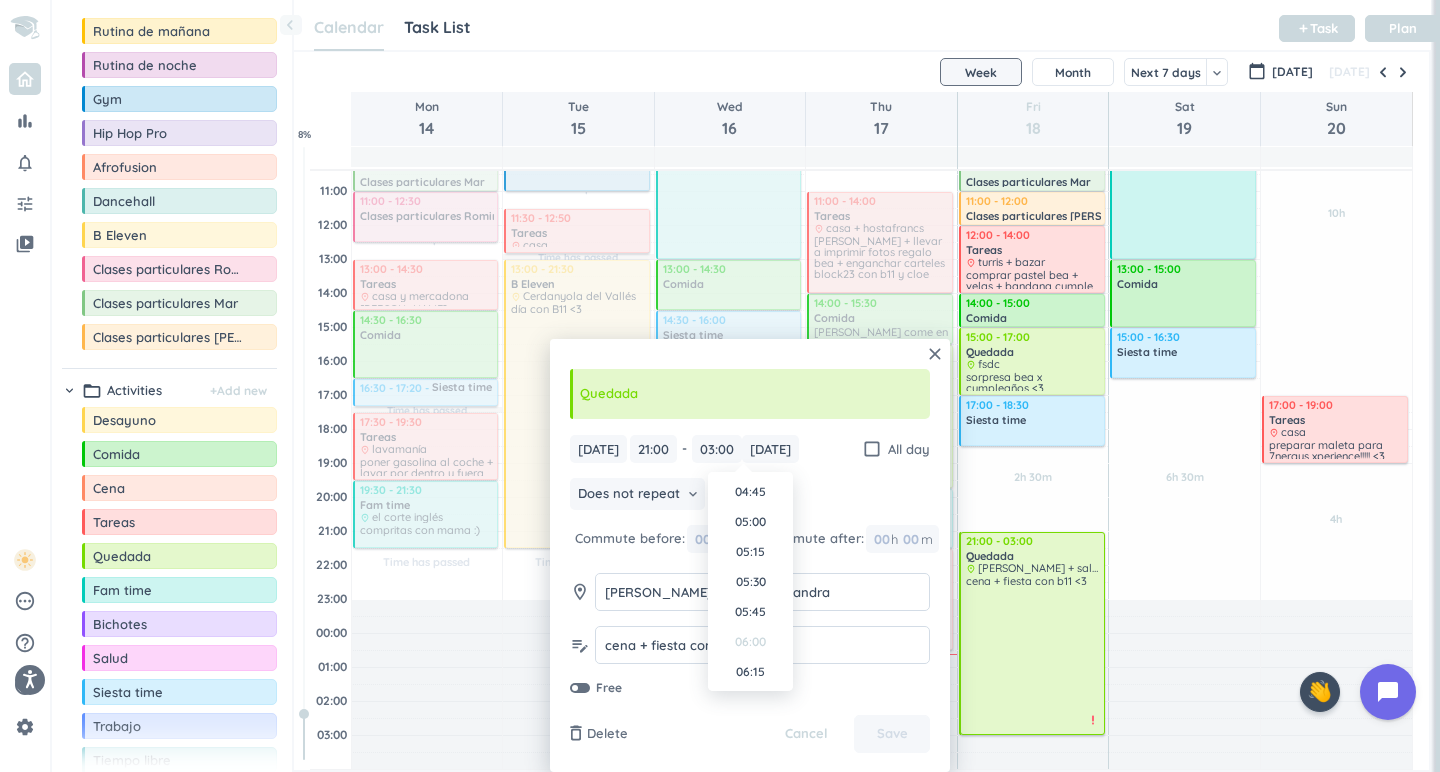 click on "06:00" at bounding box center (750, 642) 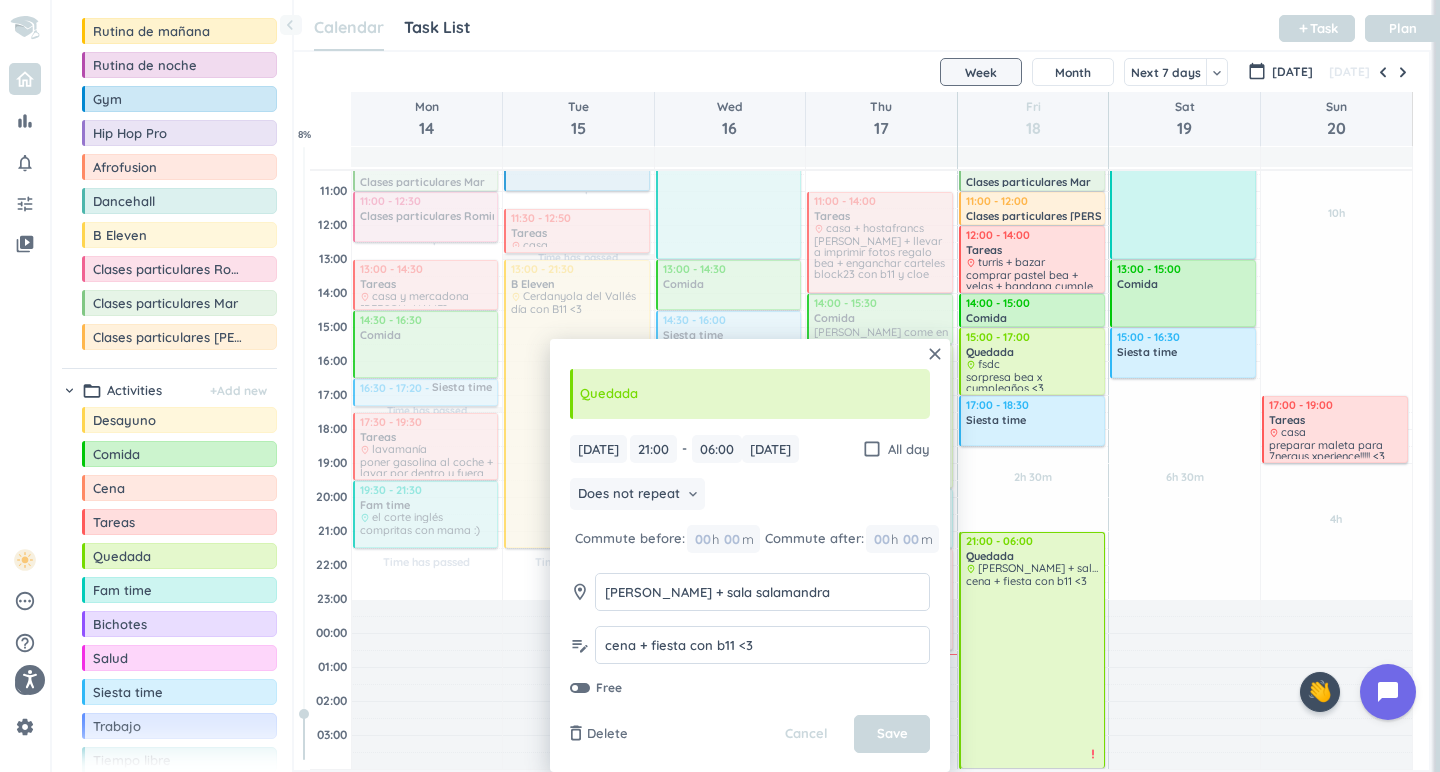 type on "06:00" 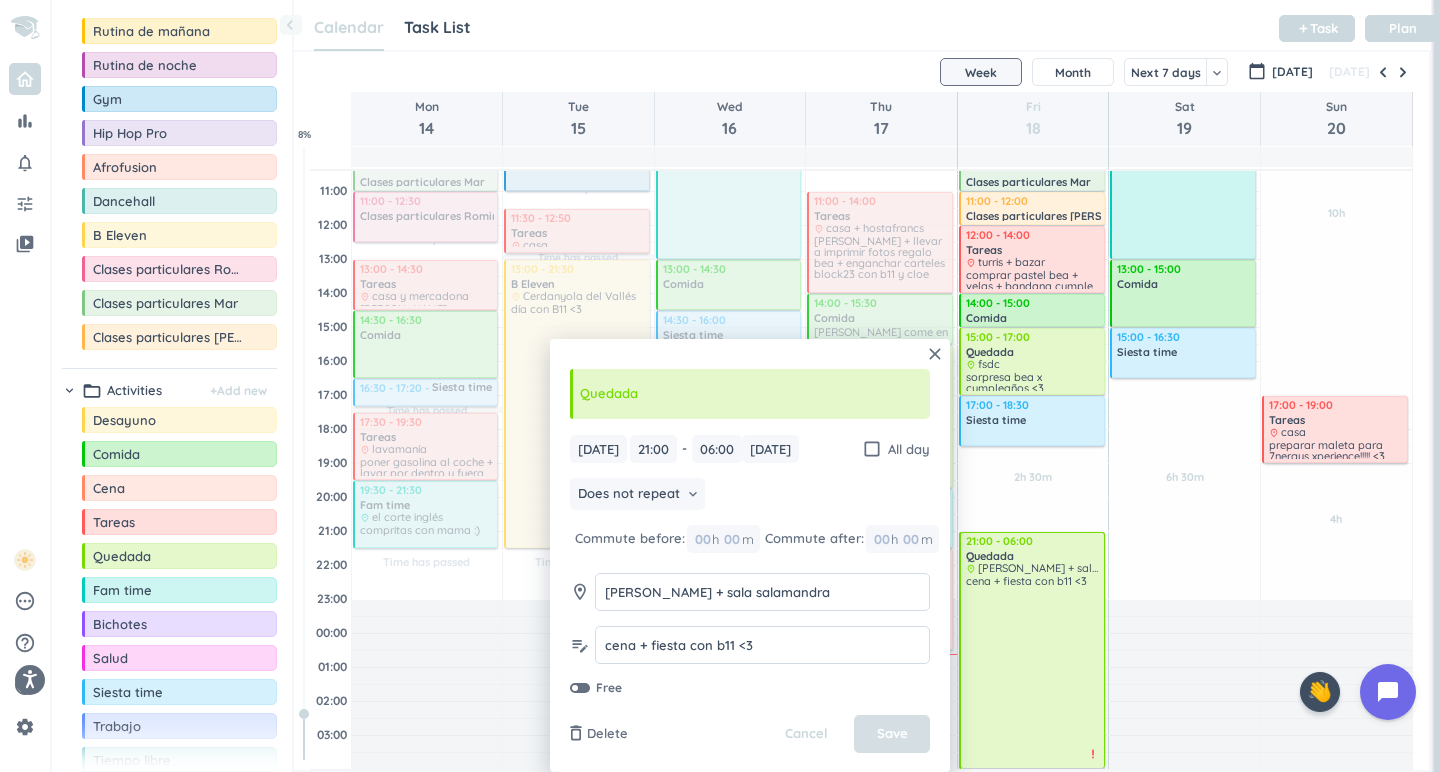 click on "Save" at bounding box center [892, 734] 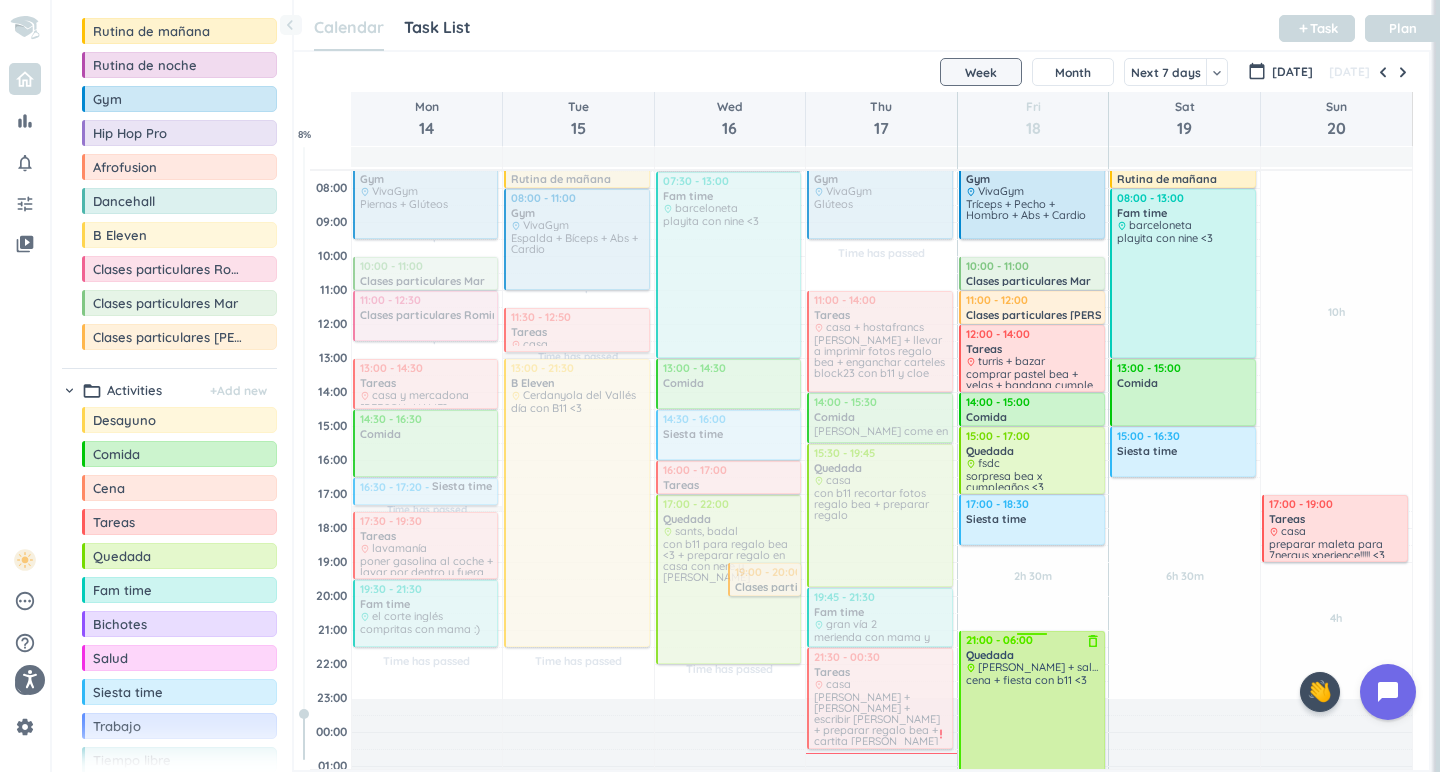 scroll, scrollTop: 119, scrollLeft: 0, axis: vertical 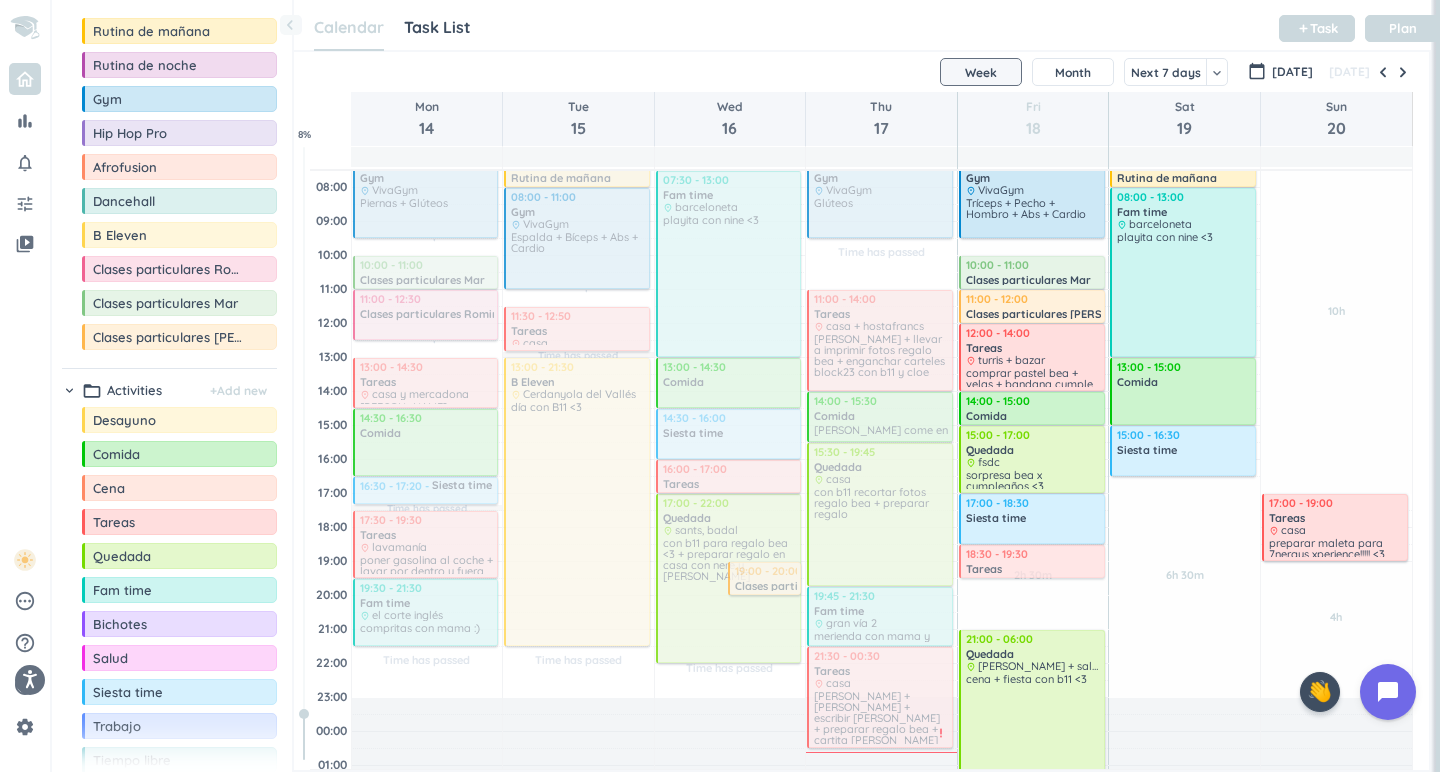 drag, startPoint x: 142, startPoint y: 522, endPoint x: 1030, endPoint y: 547, distance: 888.35187 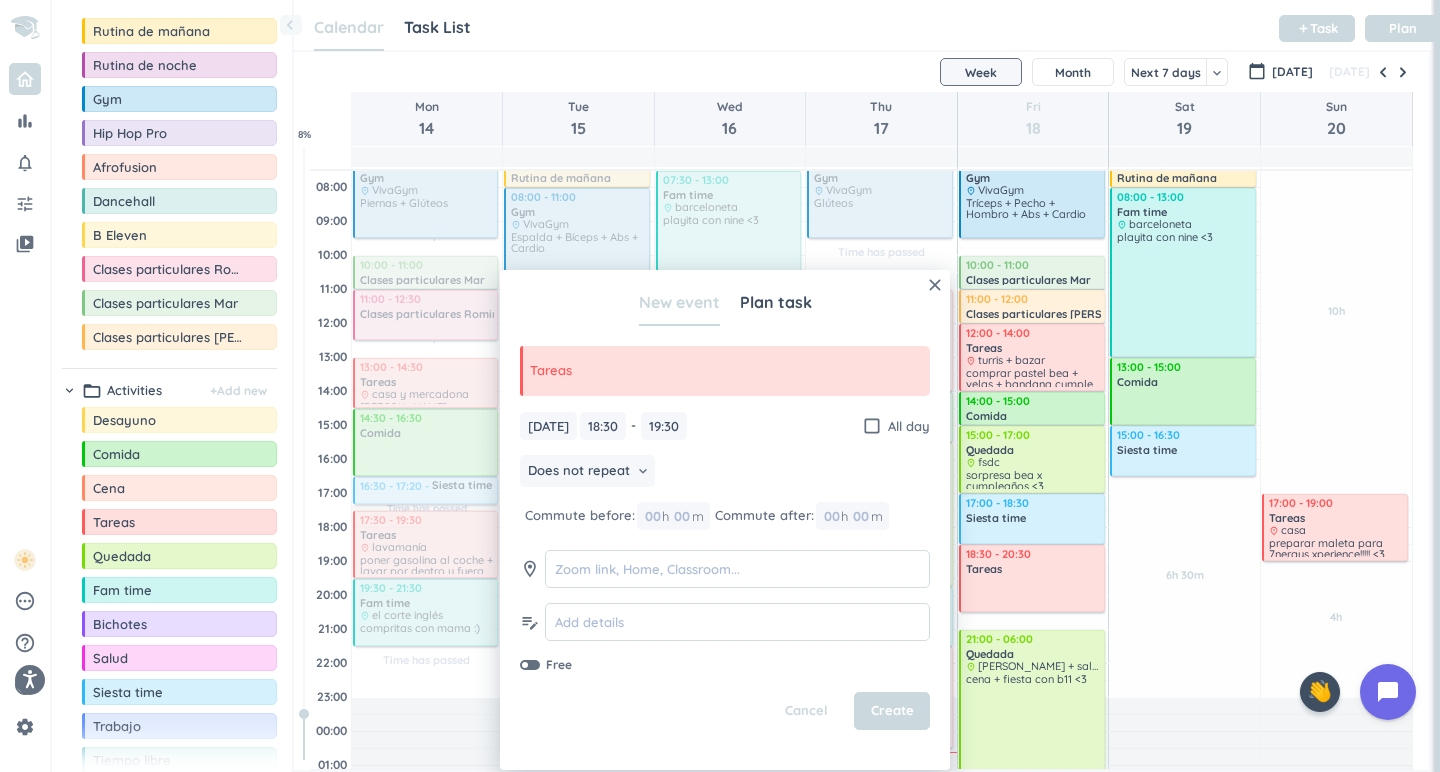 drag, startPoint x: 1032, startPoint y: 581, endPoint x: 1031, endPoint y: 612, distance: 31.016125 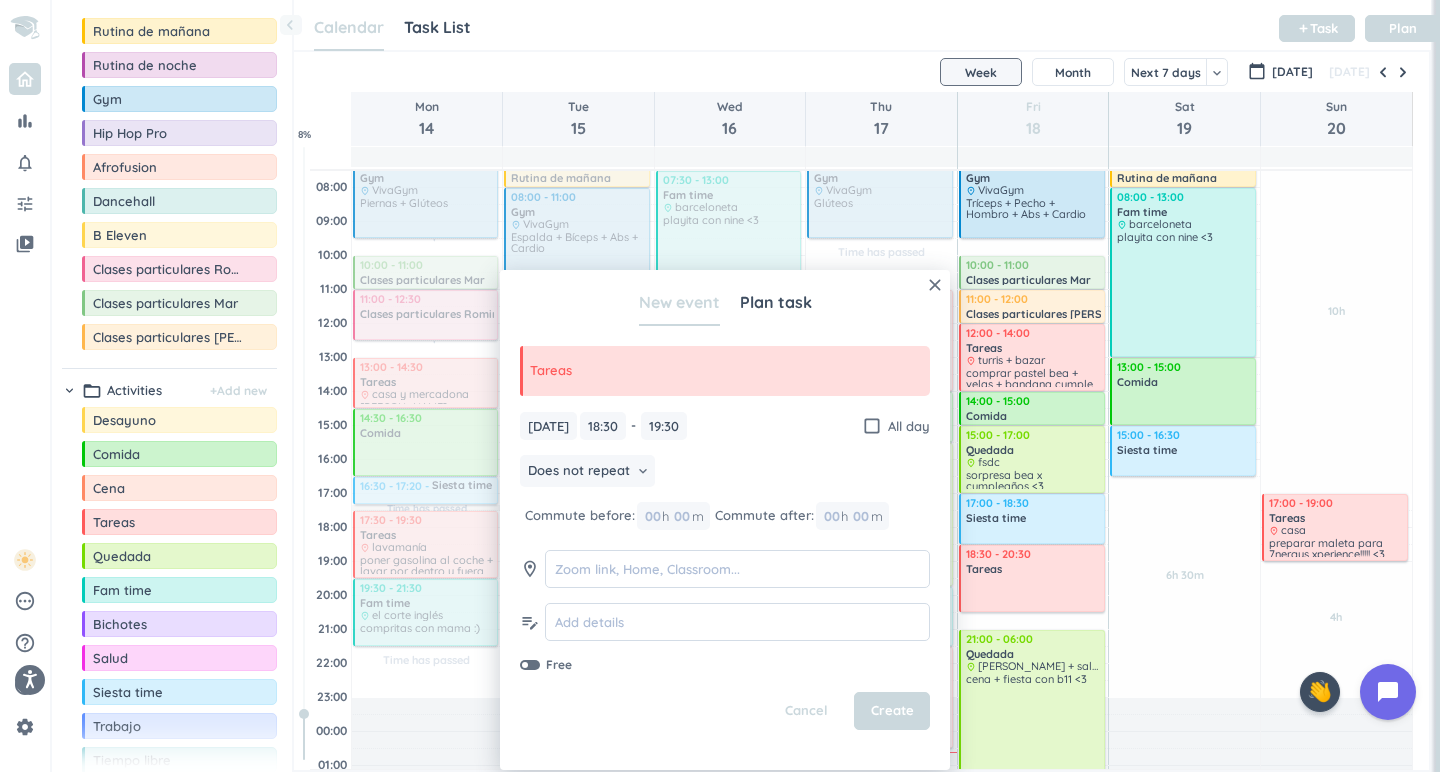 click on "30m Past due Plan 2h 30m Past due Plan Adjust Awake Time Adjust Awake Time 06:00 - 07:00 Rutina de mañana delete_outline priority_high 07:00 - 09:30 Gym delete_outline place VivaGym Tríceps + Pecho + Hombro + Abs + Cardio 10:00 - 11:00 Clases particulares Mar delete_outline 11:00 - 12:00 Clases particulares [PERSON_NAME] delete_outline 12:00 - 14:00 Tareas delete_outline place turris + bazar comprar pastel bea + velas + bandana cumple + decoración + acabar de envolver regalo bea 14:00 - 15:00 Comida delete_outline 15:00 - 17:00 Quedada delete_outline place fsdc sorpresa bea x cumpleaños <3 17:00 - 18:30 Siesta time delete_outline 18:30 - 19:30 Tareas delete_outline 21:00 - 06:00 Quedada delete_outline place [PERSON_NAME] + sala salamandra cena + fiesta con b11 <3 priority_high 18:30 - 20:30 Tareas delete_outline" at bounding box center (1033, 459) 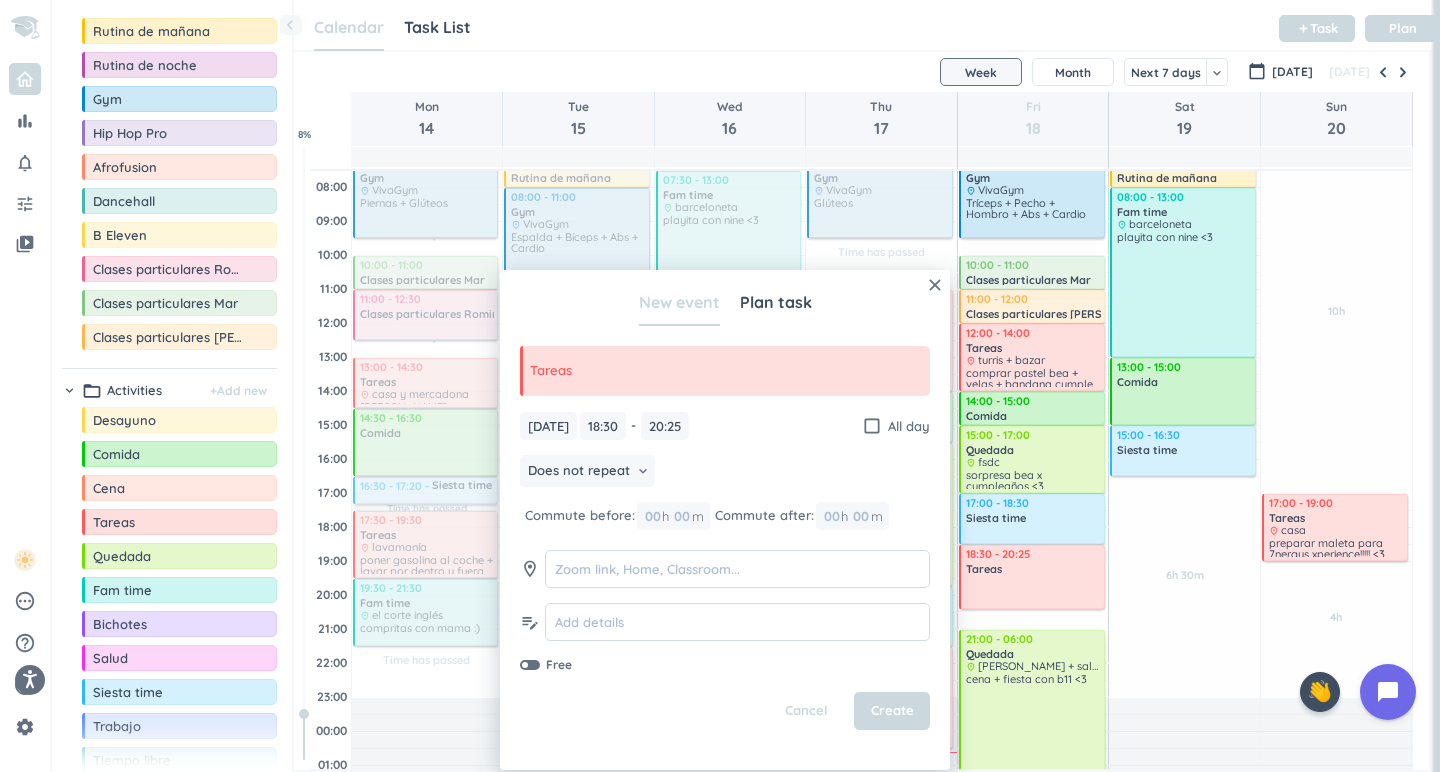 type on "20:25" 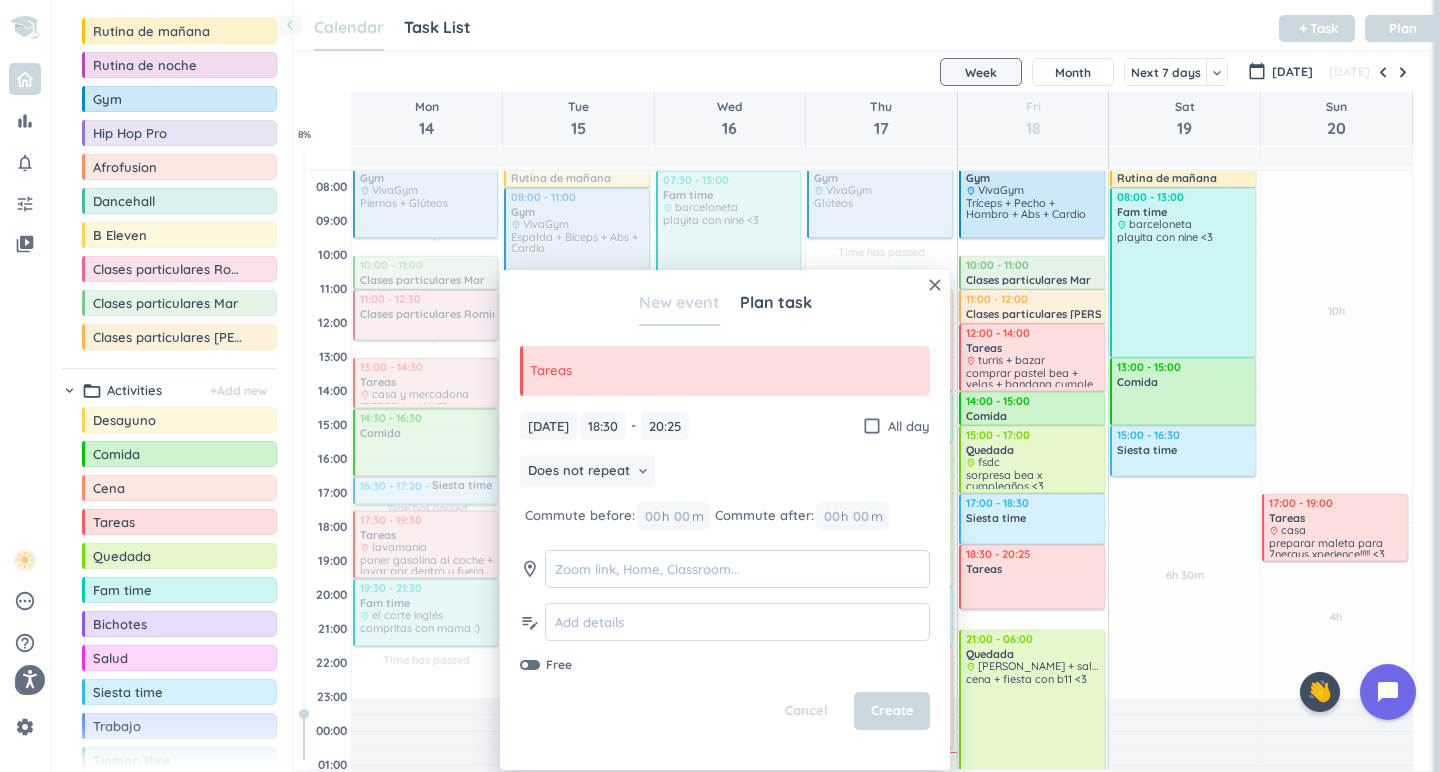click at bounding box center (737, 569) 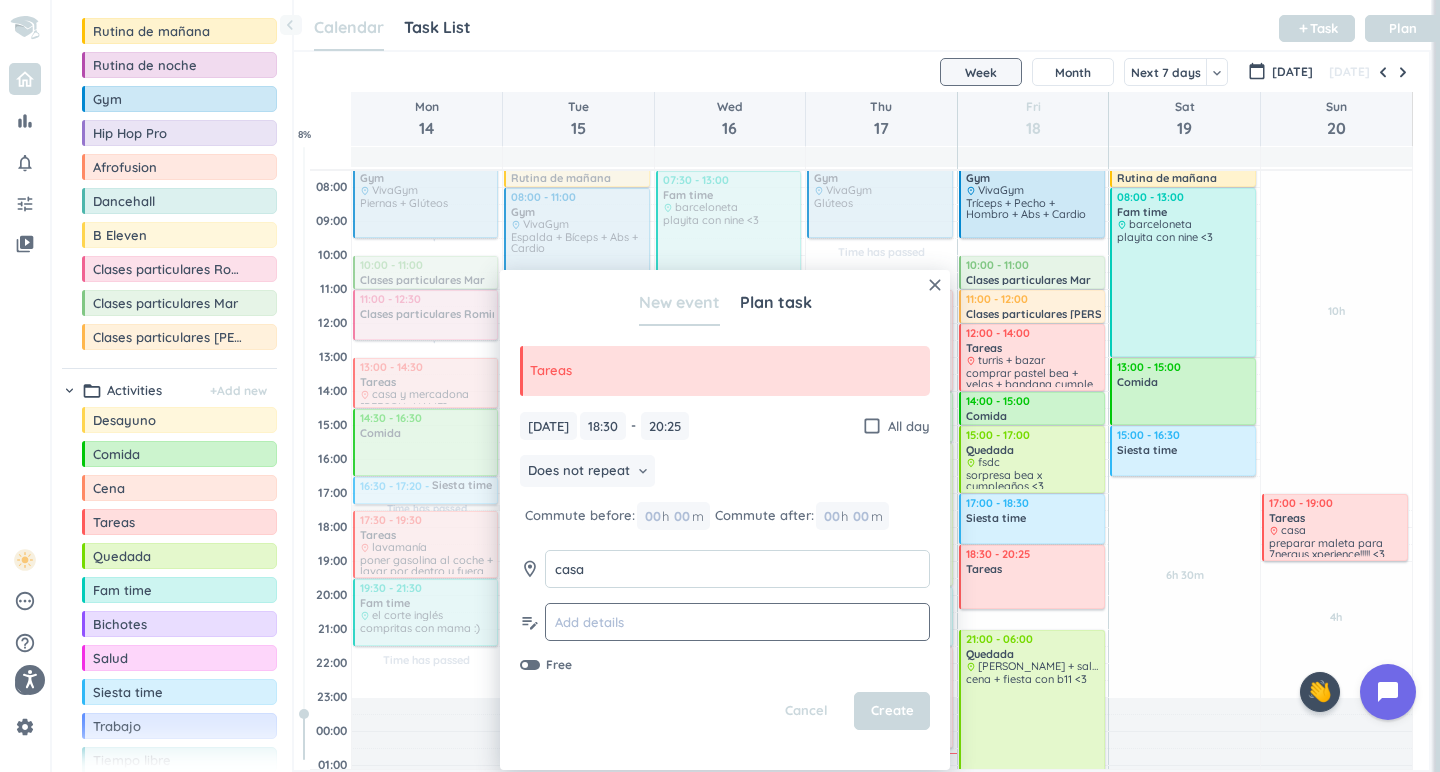 type on "casa" 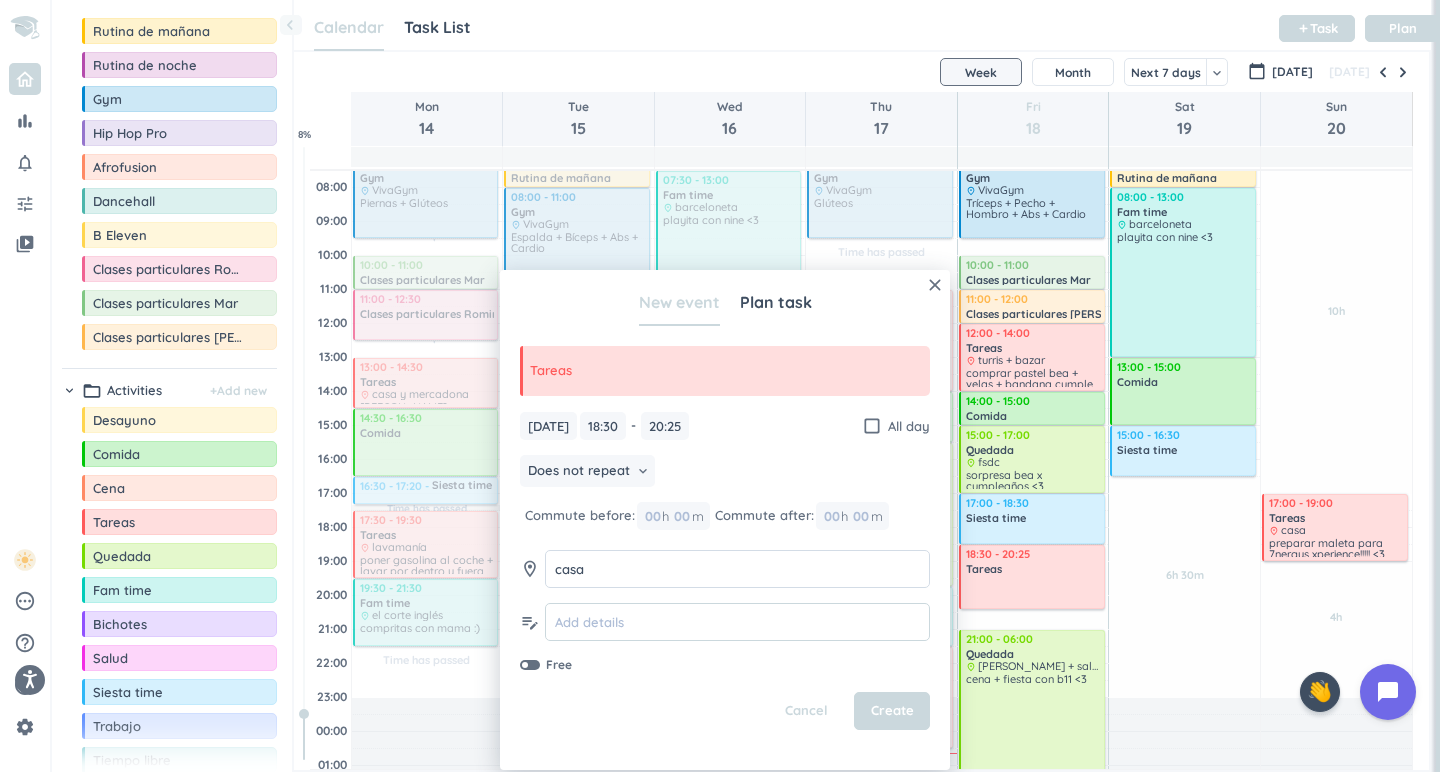 click at bounding box center [737, 622] 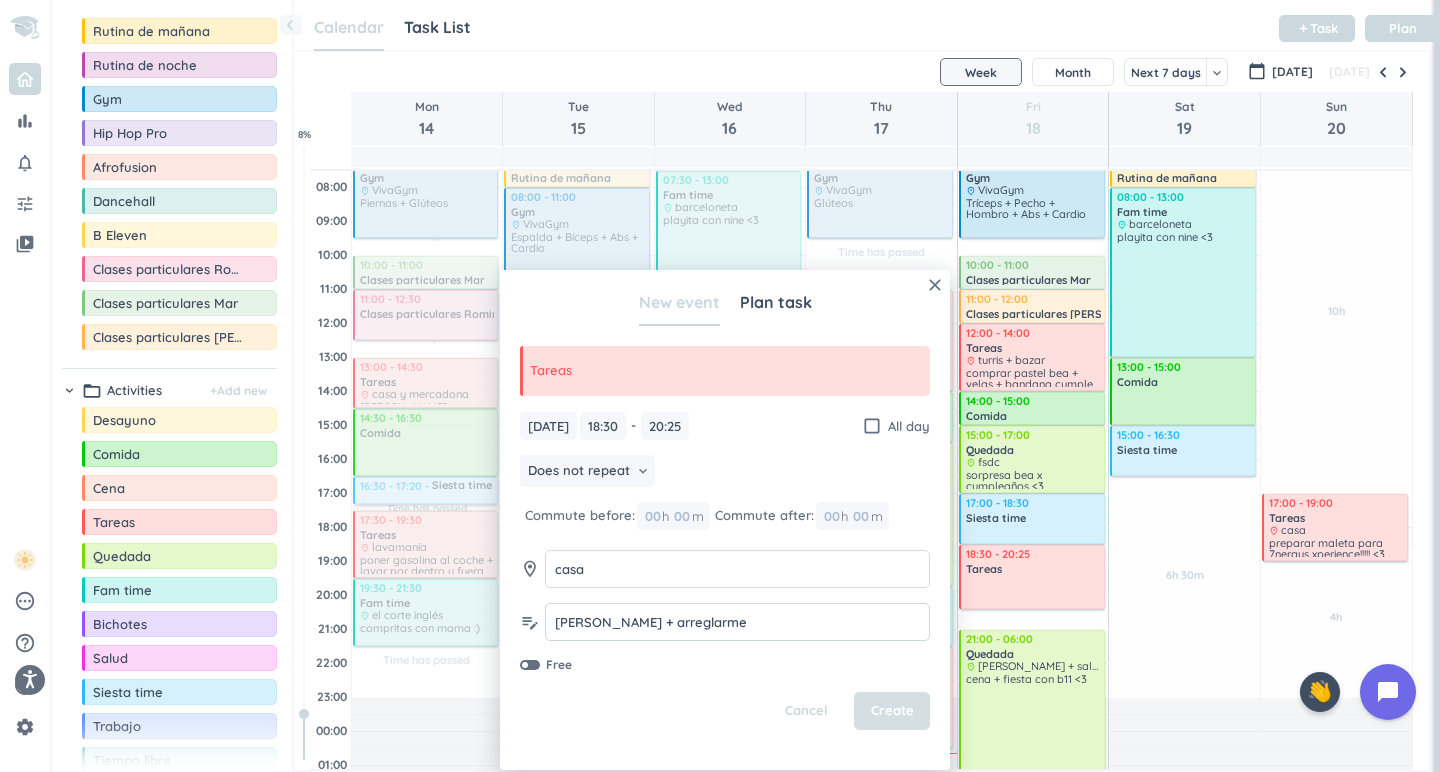type on "[PERSON_NAME] + arreglarme" 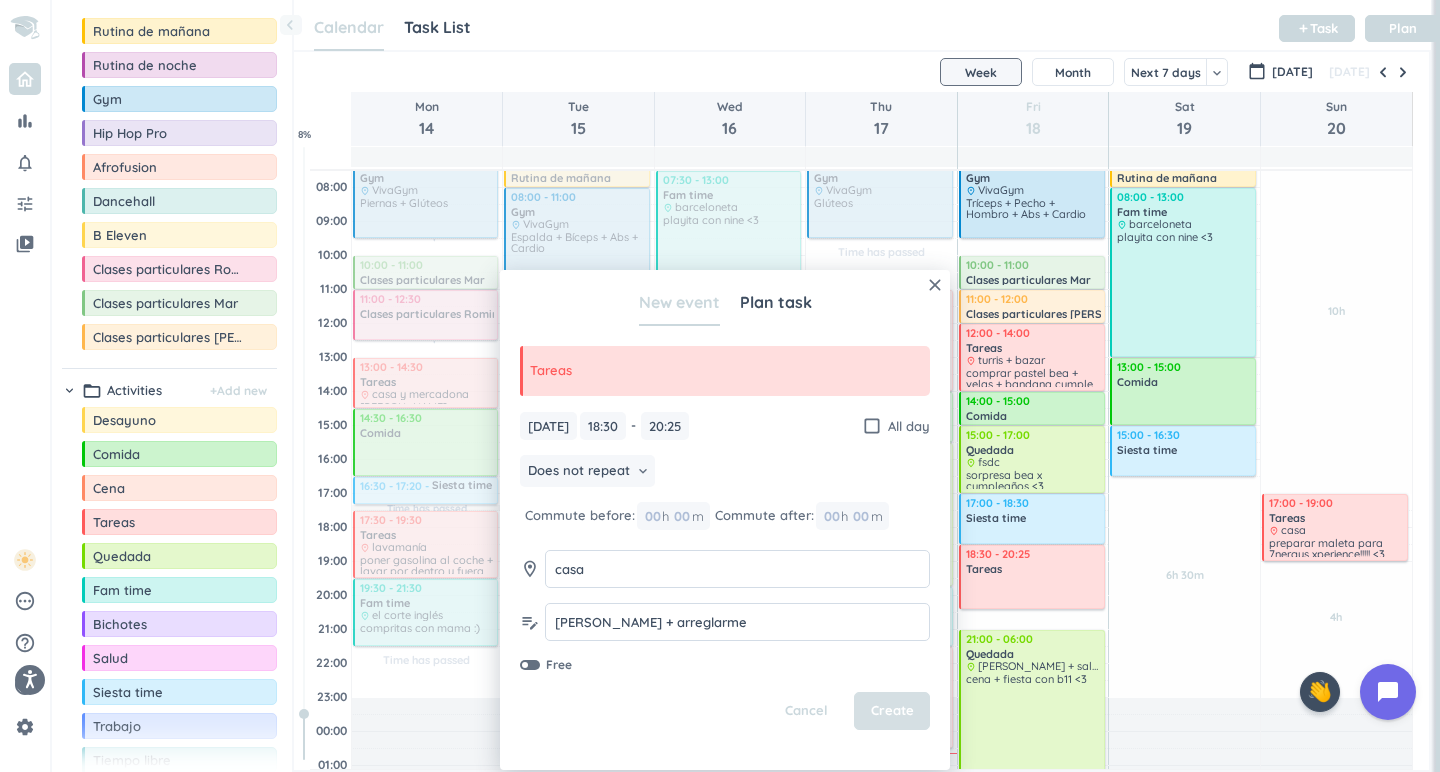 click on "Create" at bounding box center [892, 711] 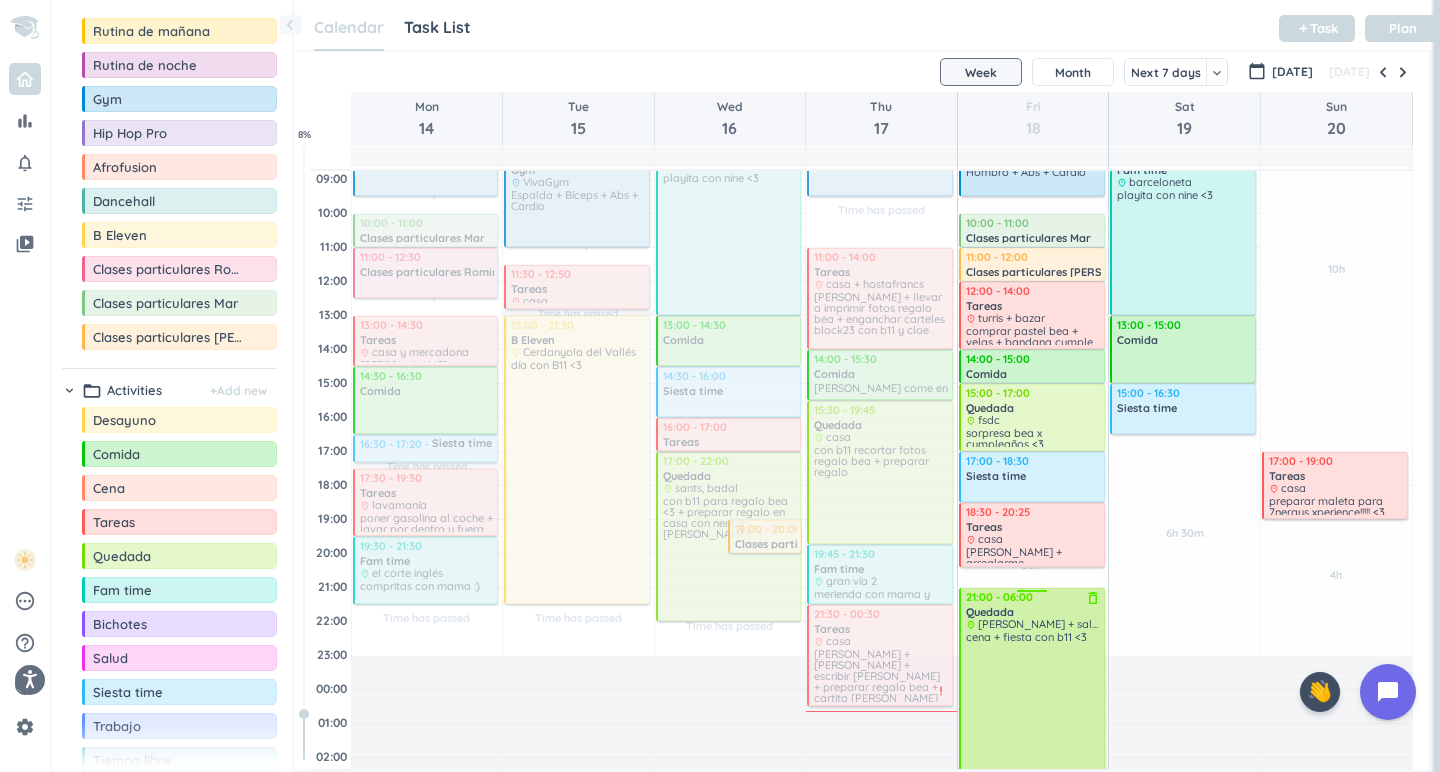scroll, scrollTop: 165, scrollLeft: 0, axis: vertical 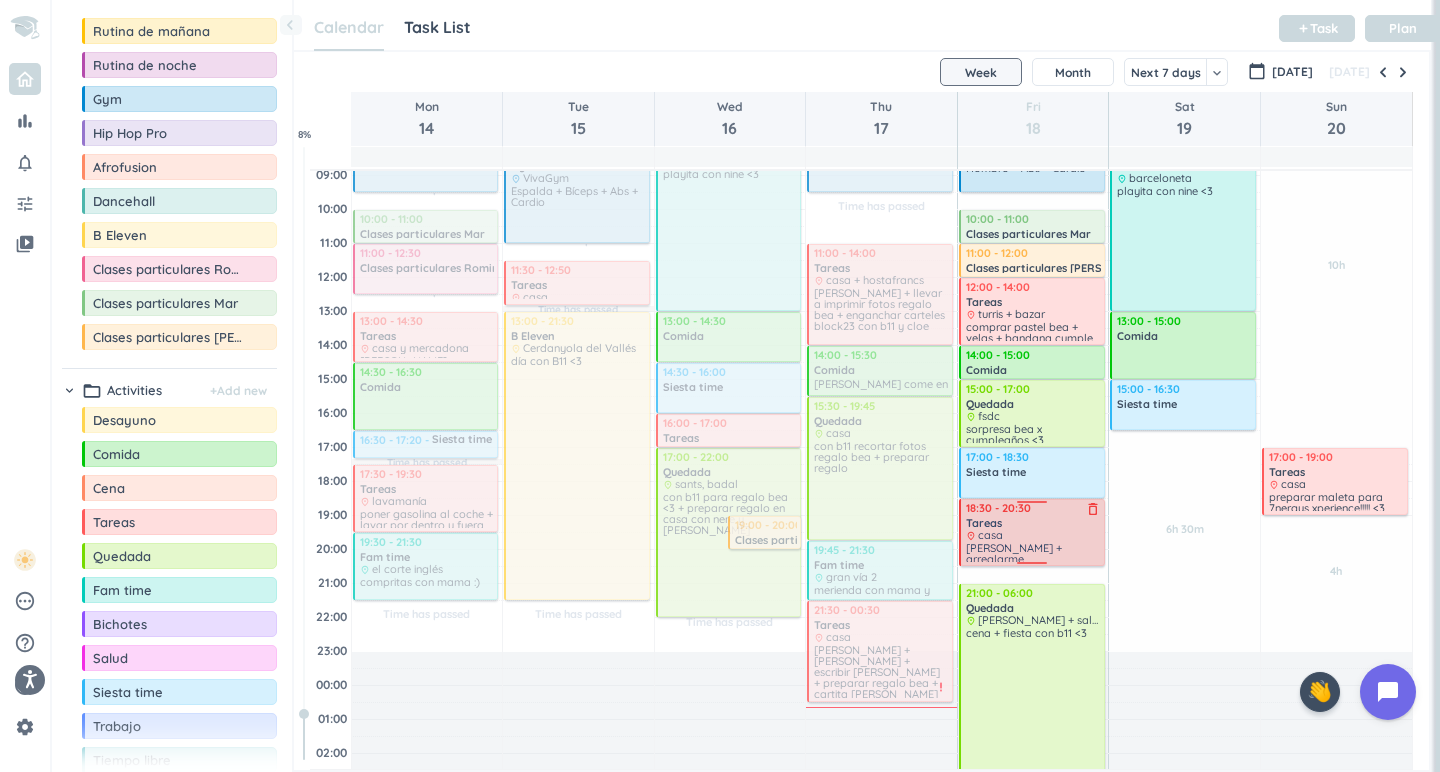 click on "30m Past due Plan 35m Past due Plan Adjust Awake Time Adjust Awake Time 06:00 - 07:00 Rutina de mañana delete_outline priority_high 07:00 - 09:30 Gym delete_outline place VivaGym Tríceps + Pecho + Hombro + Abs + Cardio 10:00 - 11:00 Clases particulares Mar delete_outline 11:00 - 12:00 Clases particulares Lucía delete_outline 12:00 - 14:00 Tareas delete_outline place turris + bazar comprar pastel bea + velas + bandana cumple + decoración + acabar de envolver regalo bea 14:00 - 15:00 Comida delete_outline 15:00 - 17:00 Quedada delete_outline place fsdc sorpresa bea x cumpleaños <3 17:00 - 18:30 Siesta time delete_outline 18:30 - 20:25 Tareas delete_outline place casa [PERSON_NAME] + arreglarme 21:00 - 06:00 Quedada delete_outline place [PERSON_NAME] + sala salamandra cena + fiesta con b11 <3 priority_high 18:30 - 20:30 Tareas delete_outline place casa [PERSON_NAME] + arreglarme" at bounding box center [1033, 413] 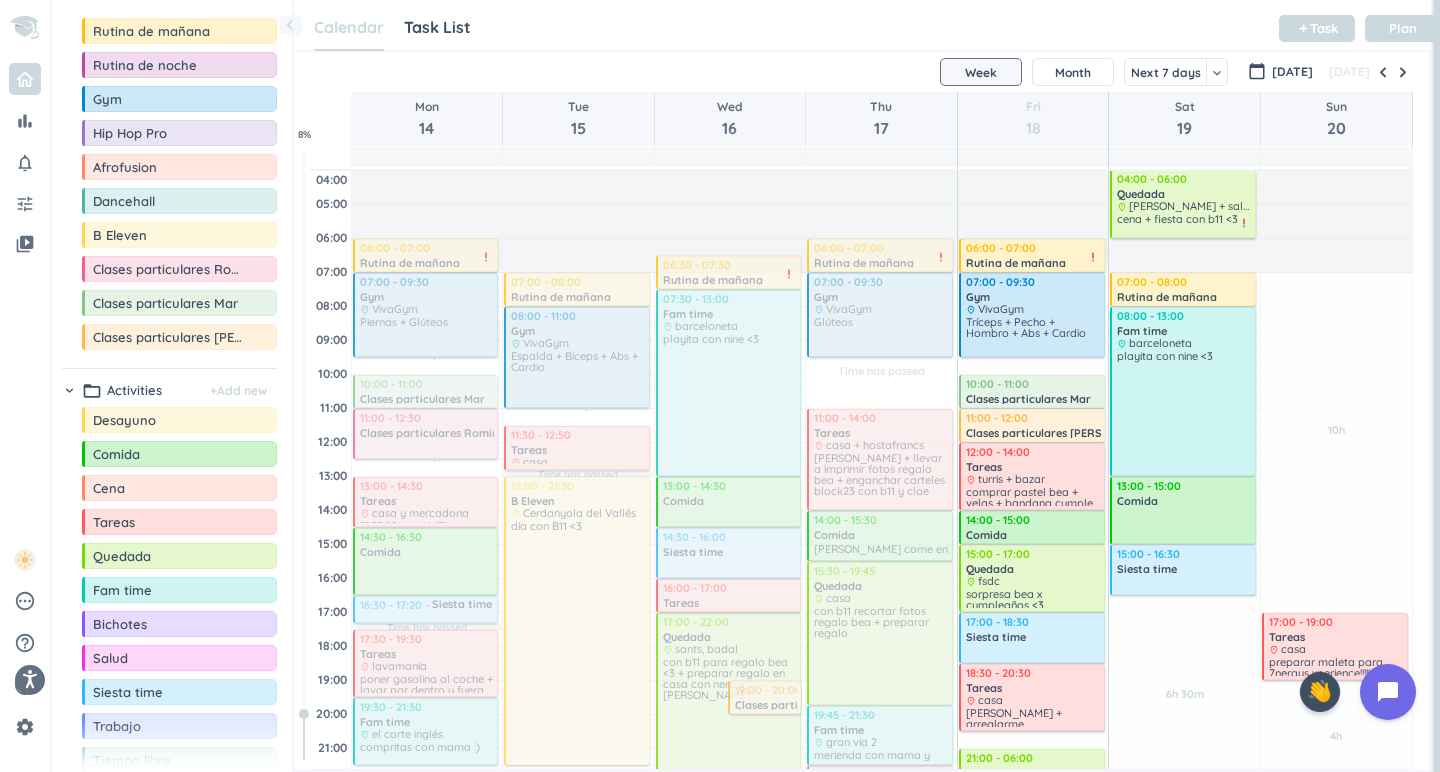 scroll, scrollTop: 0, scrollLeft: 0, axis: both 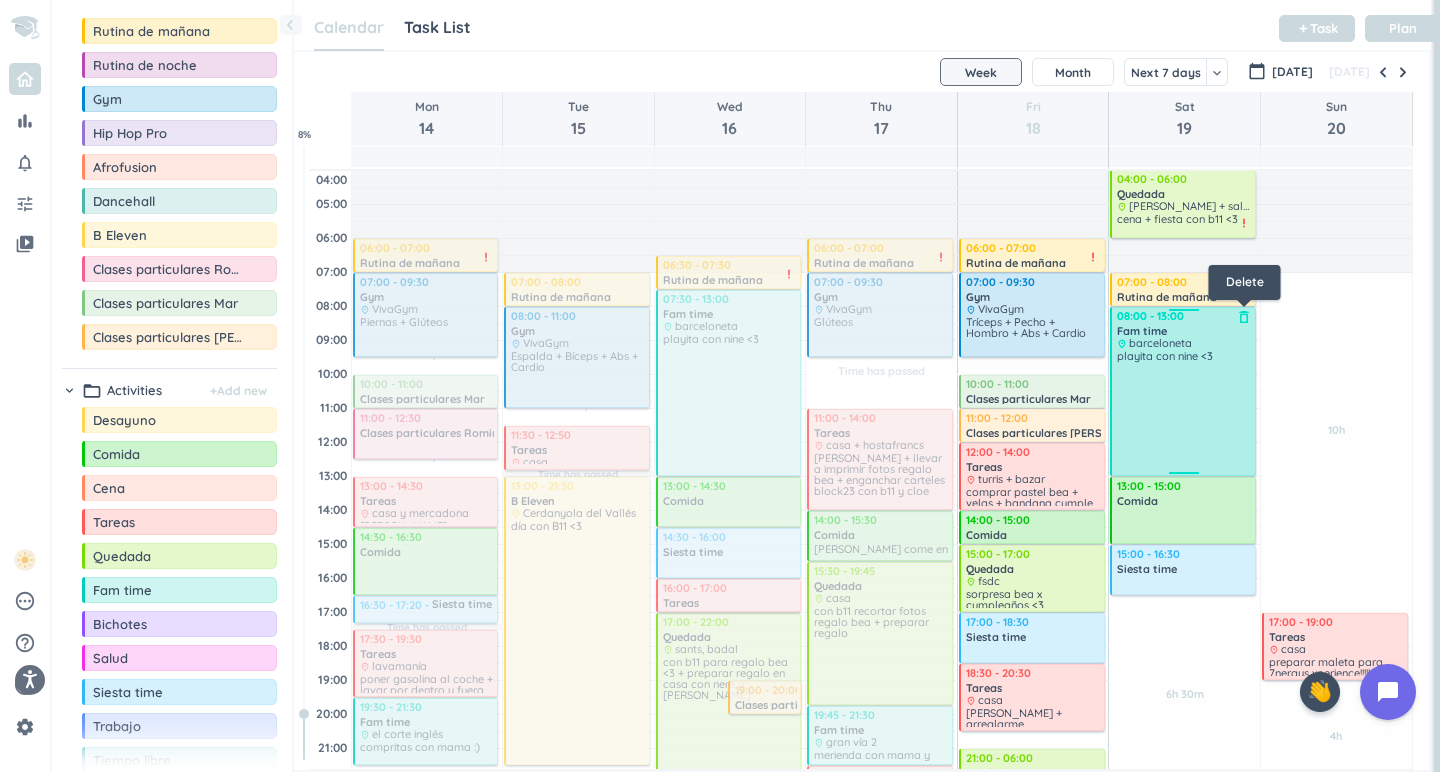 click on "delete_outline" at bounding box center (1244, 317) 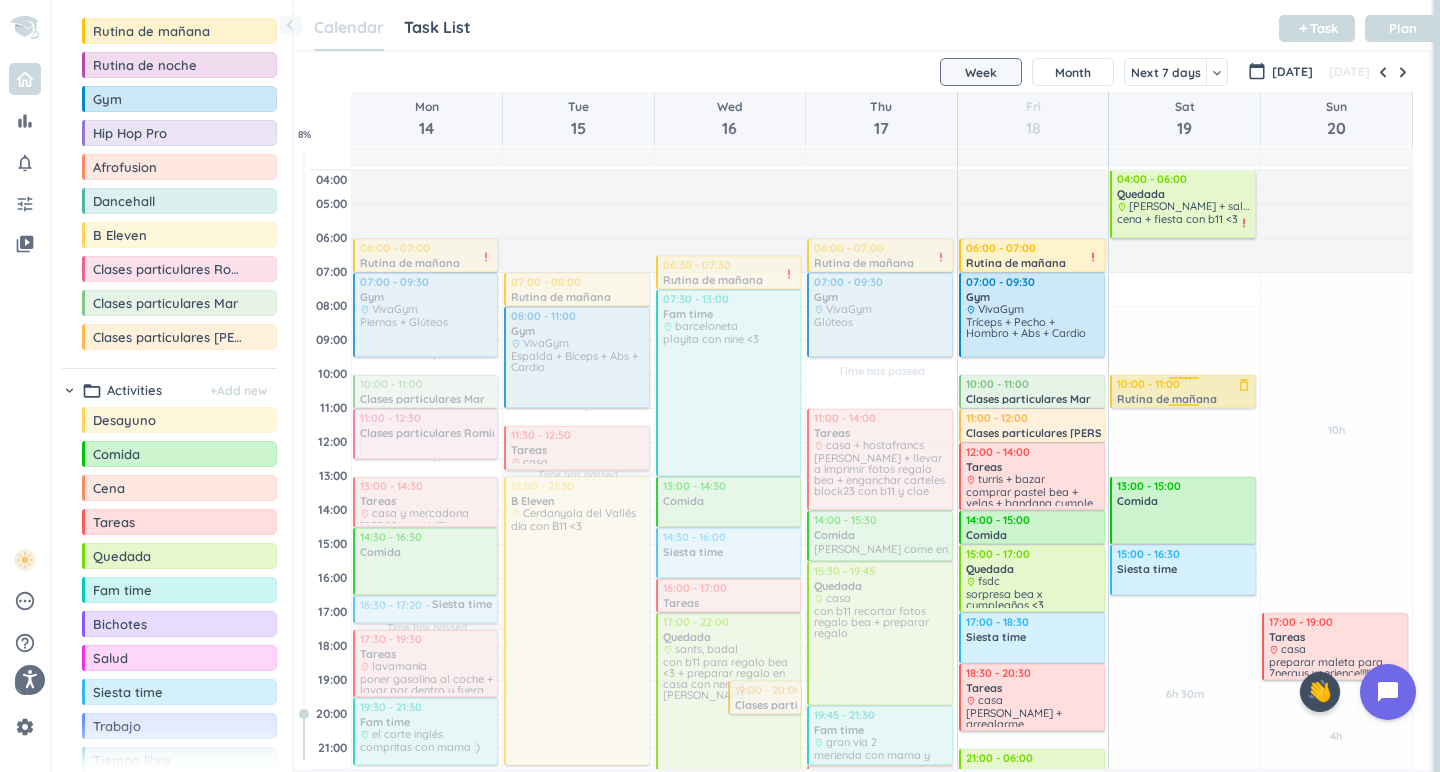 drag, startPoint x: 1209, startPoint y: 285, endPoint x: 1204, endPoint y: 391, distance: 106.11786 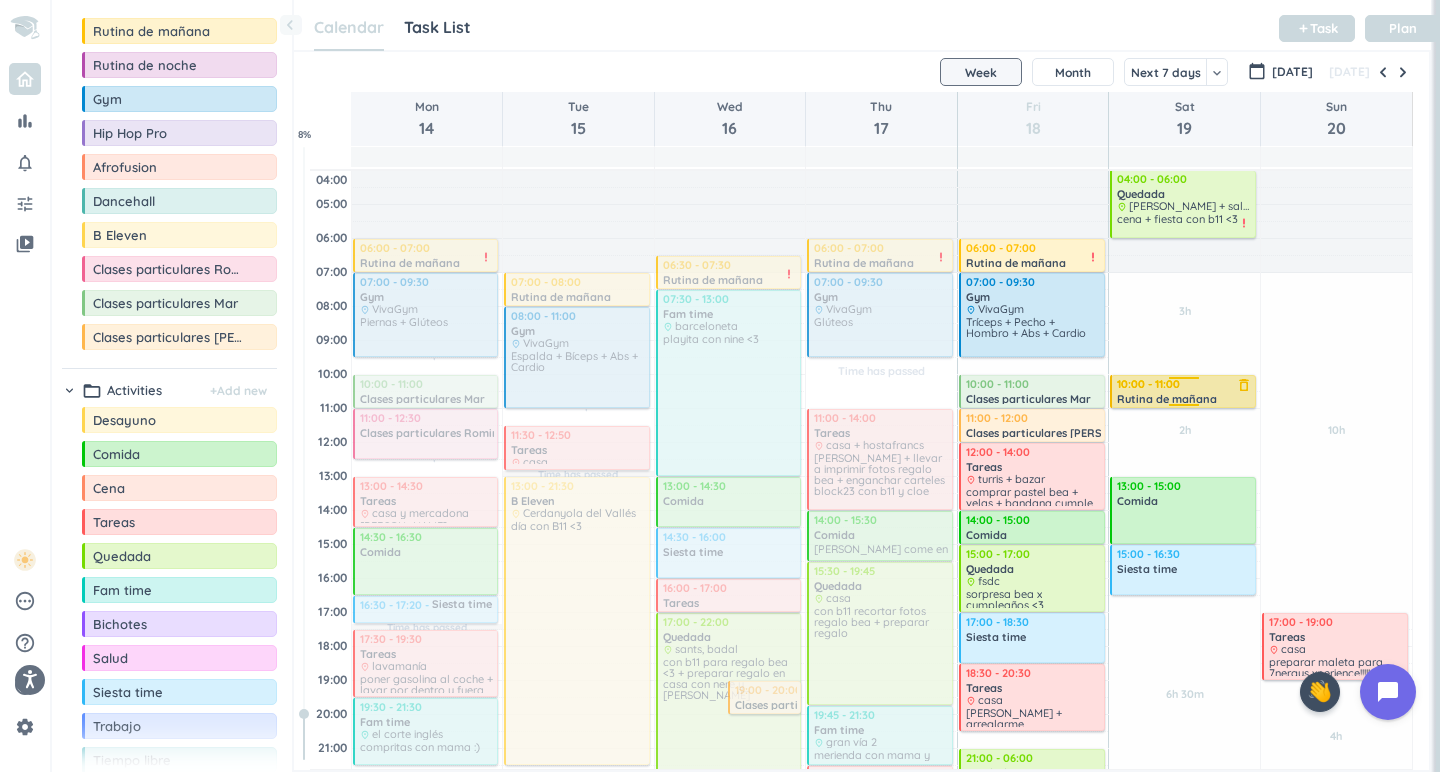click on "delete_outline" at bounding box center (1244, 385) 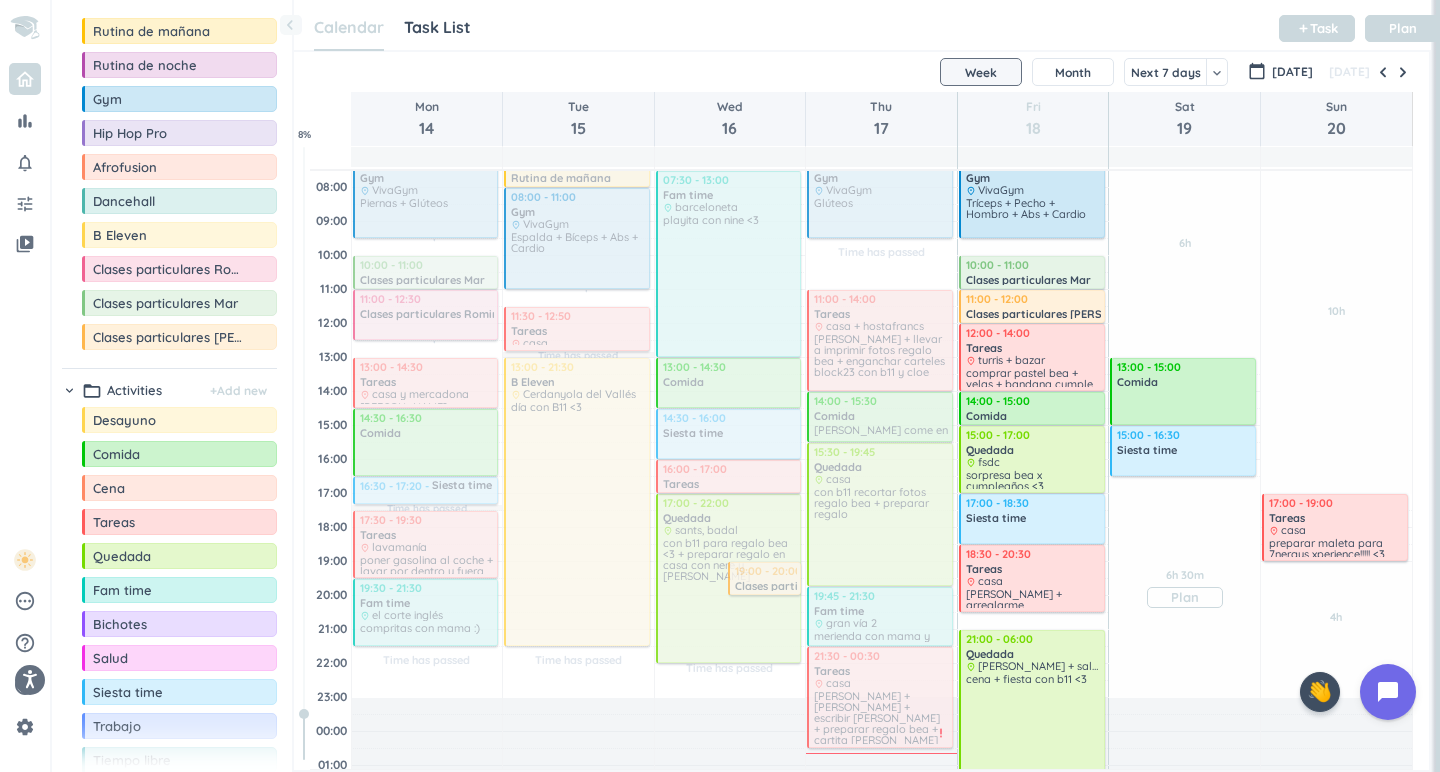 scroll, scrollTop: 64, scrollLeft: 0, axis: vertical 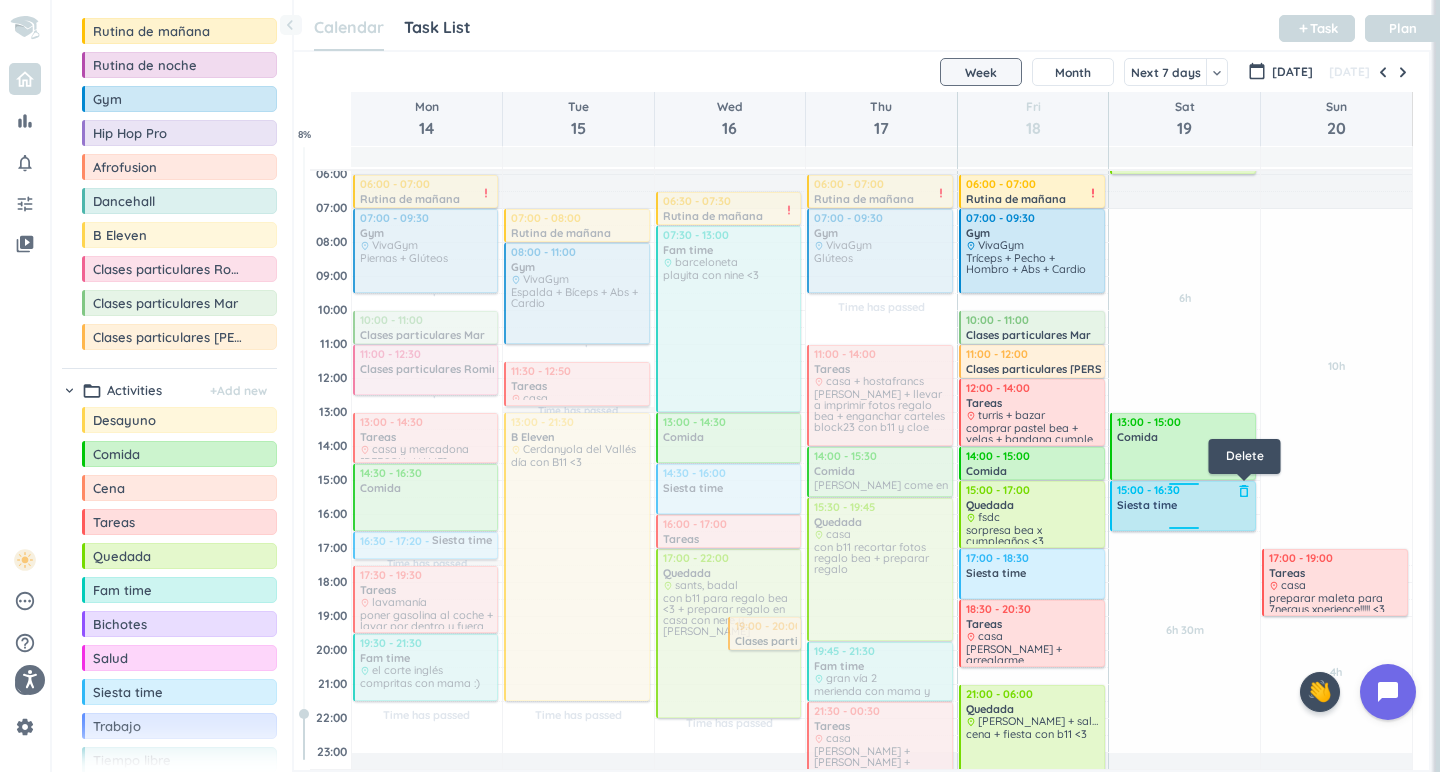click on "delete_outline" at bounding box center [1244, 491] 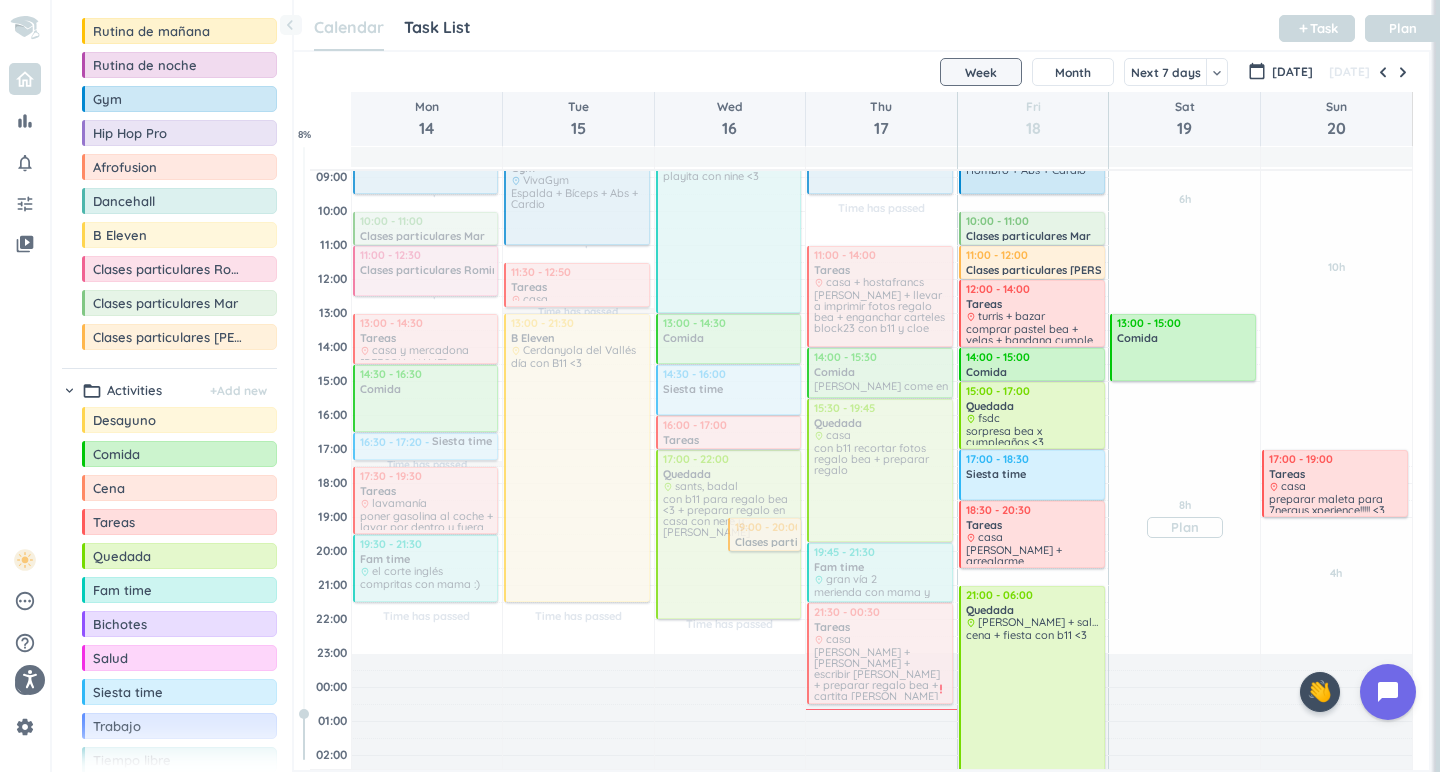 scroll, scrollTop: 161, scrollLeft: 0, axis: vertical 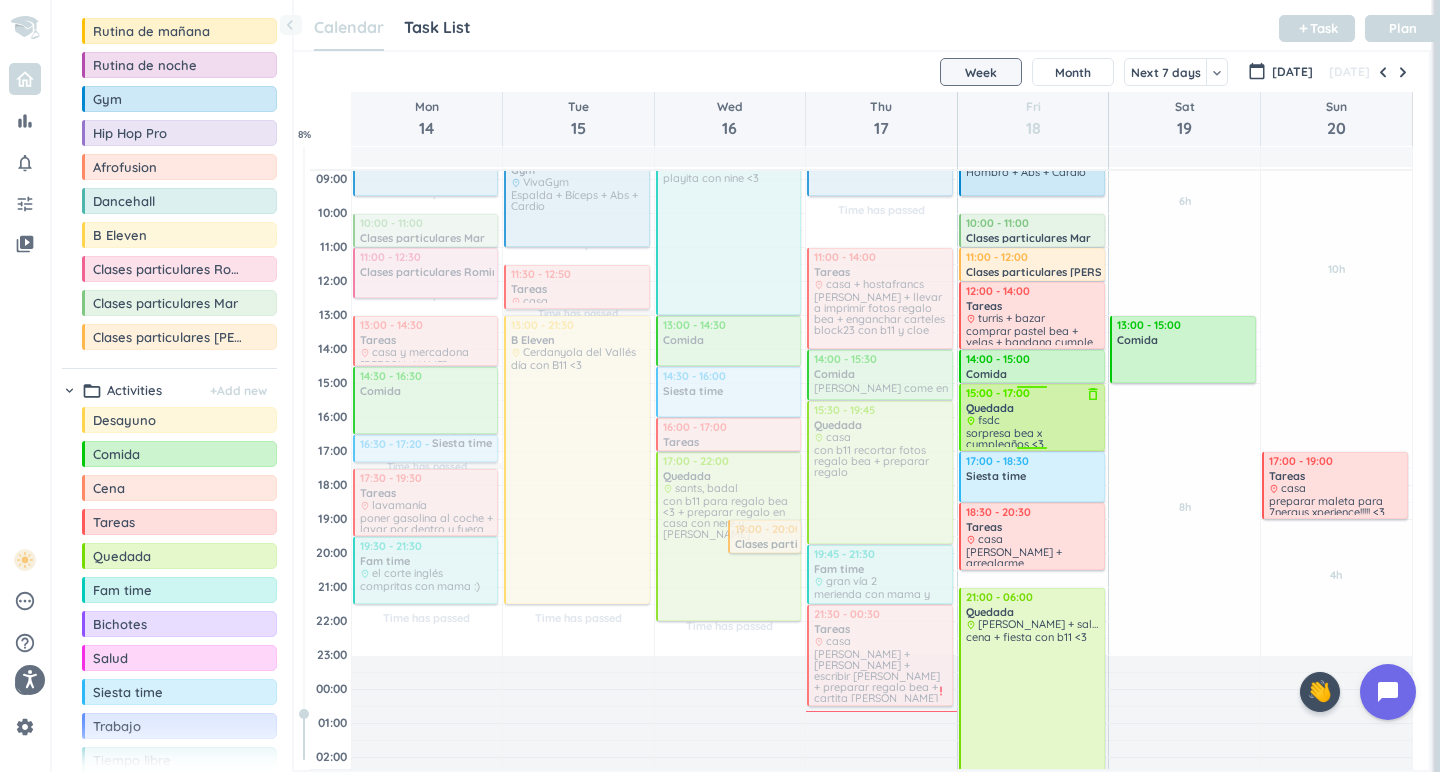 click on "place fsdc" at bounding box center [1033, 420] 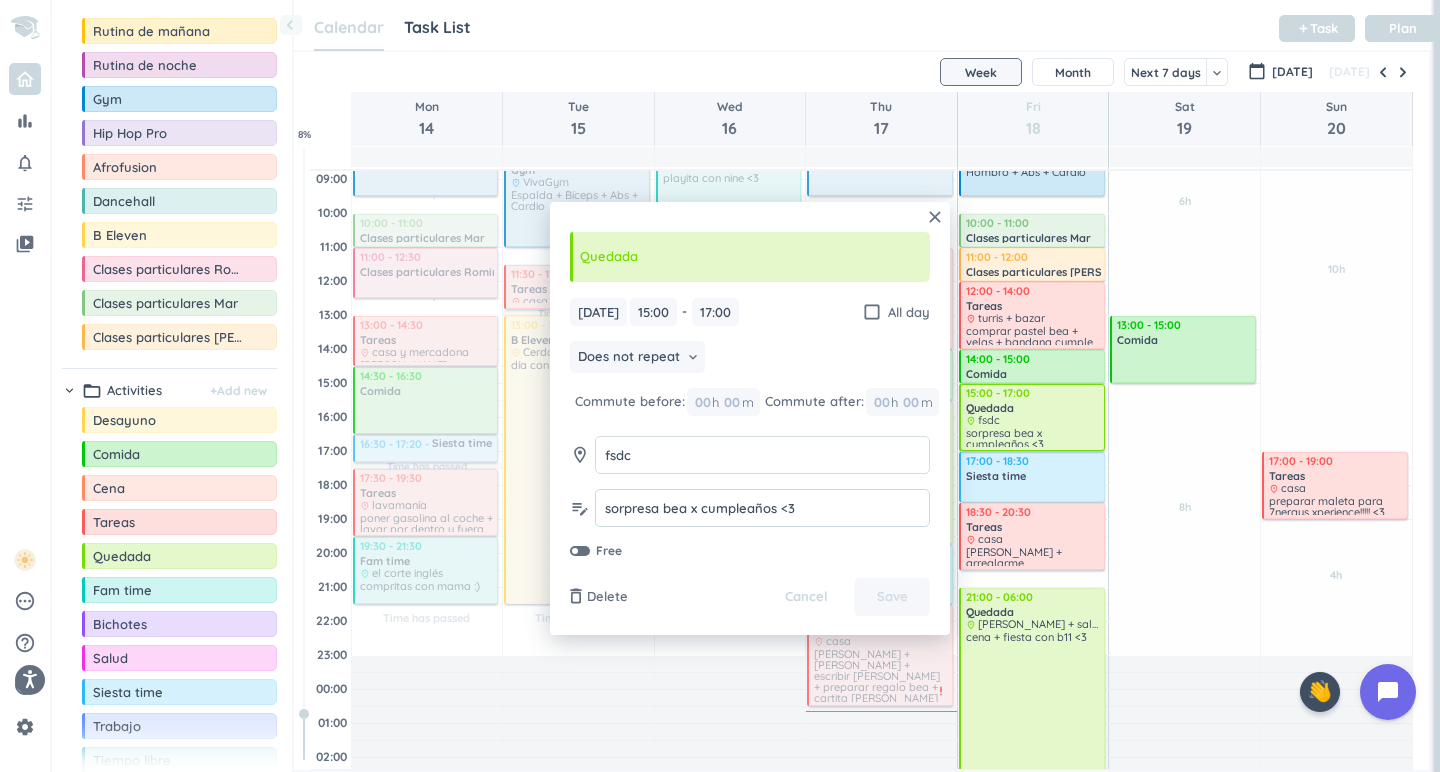 click on "sorpresa bea x cumpleaños <3" at bounding box center [762, 508] 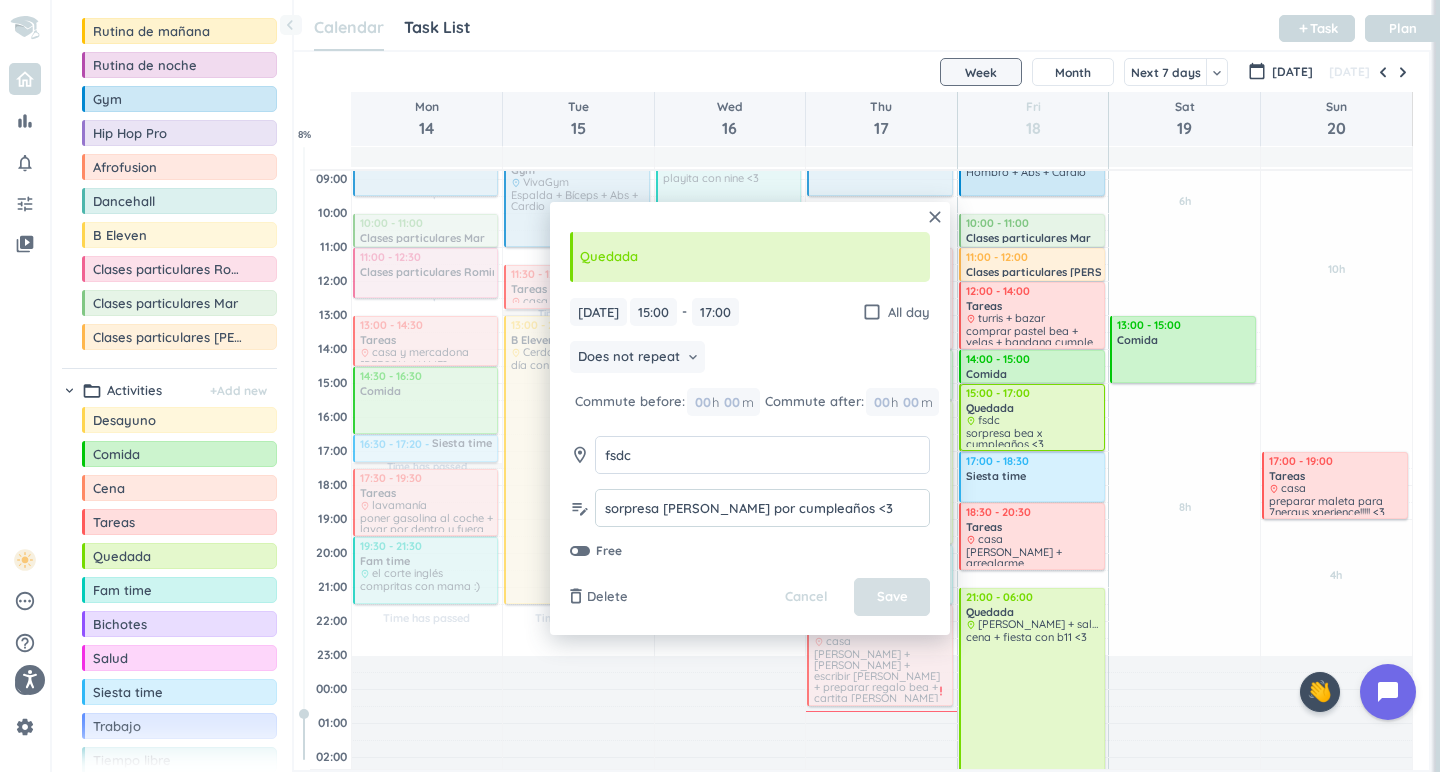 type on "sorpresa [PERSON_NAME] por cumpleaños <3" 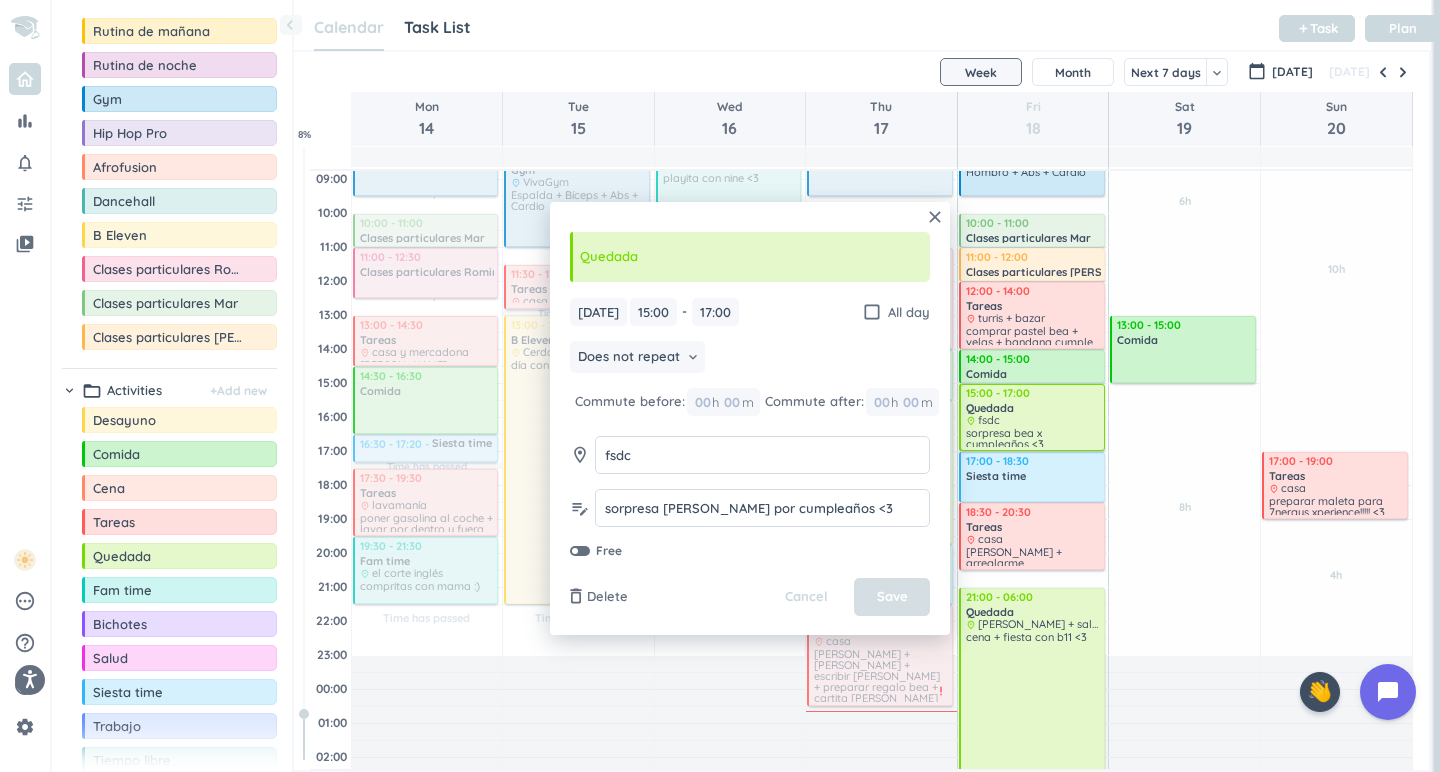 click on "Save" at bounding box center (892, 597) 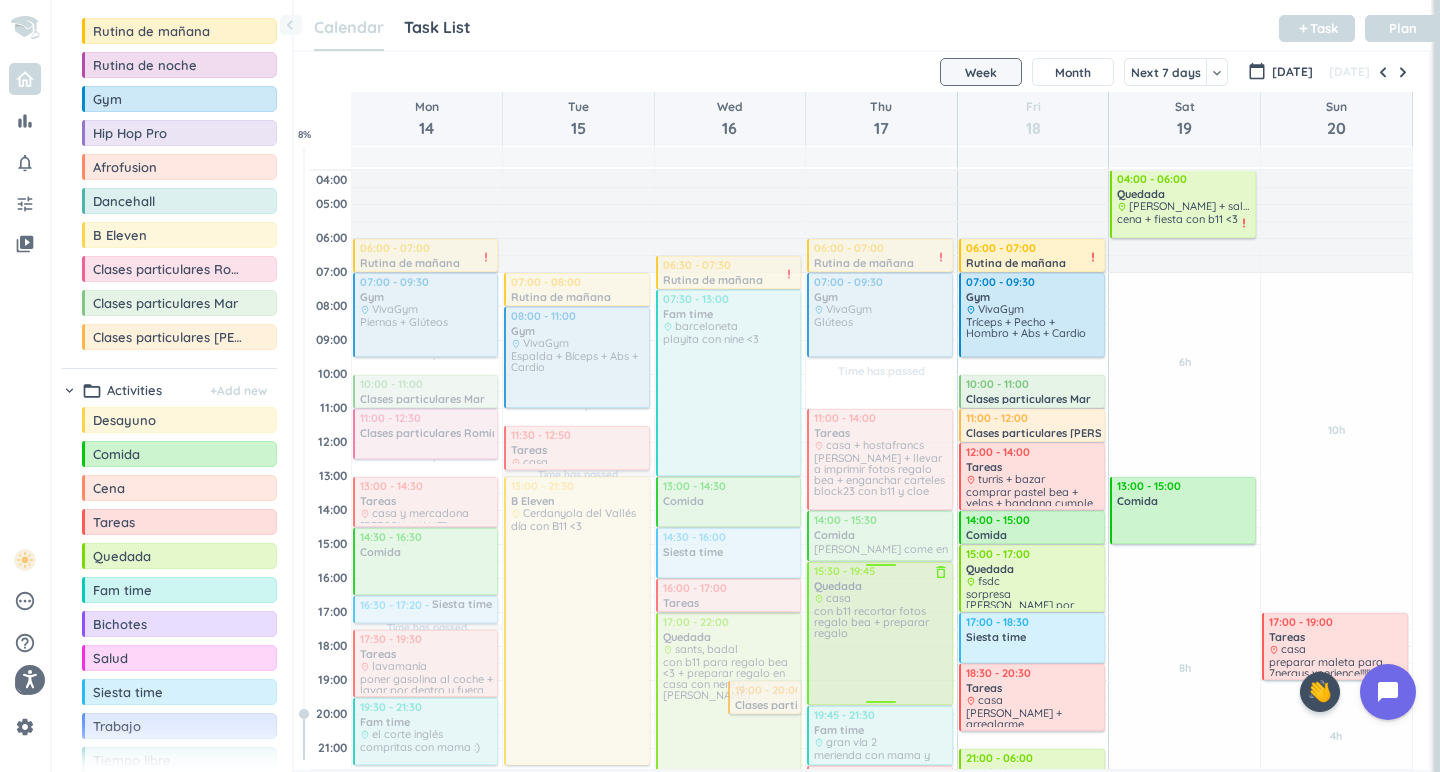 scroll, scrollTop: 4, scrollLeft: 0, axis: vertical 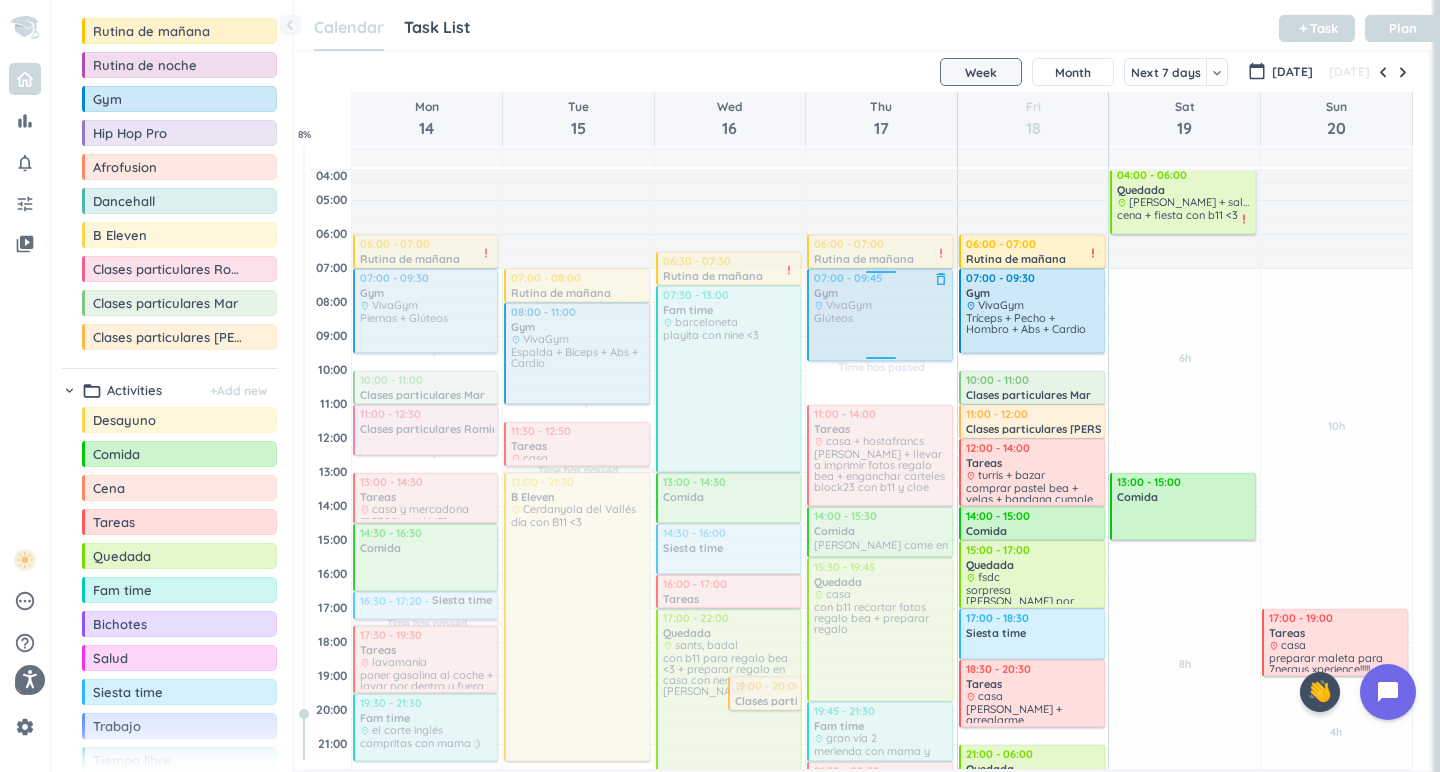 click on "Time has passed Past due Plan Adjust Awake Time Adjust Awake Time 06:00 - 07:00 Rutina de mañana delete_outline priority_high 07:00 - 09:30 Gym delete_outline place VivaGym Glúteos 11:00 - 14:00 Tareas delete_outline place casa + hostafrancs [PERSON_NAME] + llevar a imprimir fotos regalo bea + enganchar carteles block23 con b11 y cloe  14:00 - 15:30 Comida delete_outline [PERSON_NAME] come en casa 15:30 - 19:45 Quedada delete_outline place casa con b11 recortar fotos regalo bea + preparar regalo 19:45 - 21:30 Fam time  delete_outline place gran vía 2 merienda con mama y nine + compras en carrefour 21:30 - 00:30 Tareas delete_outline place casa [PERSON_NAME] + cenar + escribir [PERSON_NAME] + preparar regalo bea + cartita pandora priority_high 07:00 - 09:45 Gym delete_outline place VivaGym Glúteos" at bounding box center [881, 574] 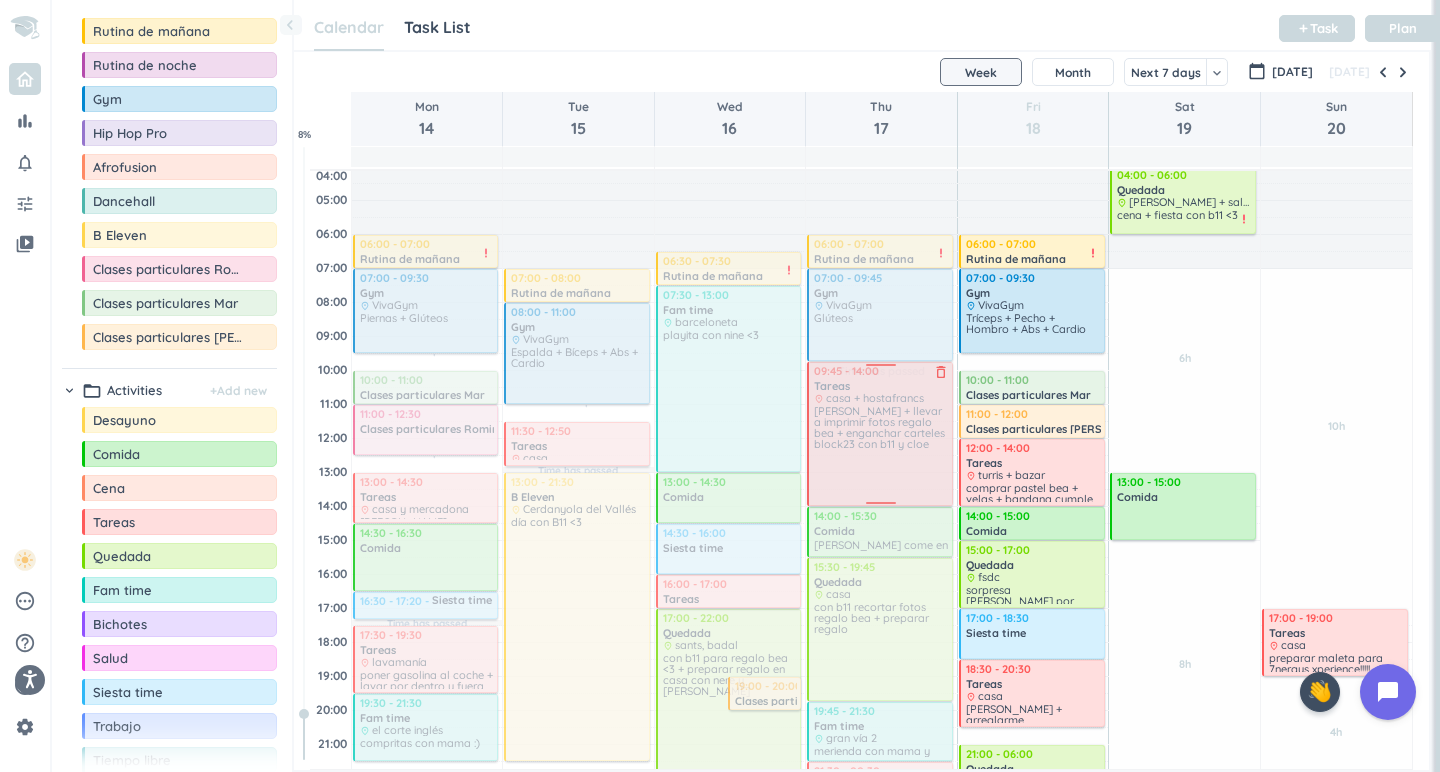 drag, startPoint x: 872, startPoint y: 409, endPoint x: 873, endPoint y: 366, distance: 43.011627 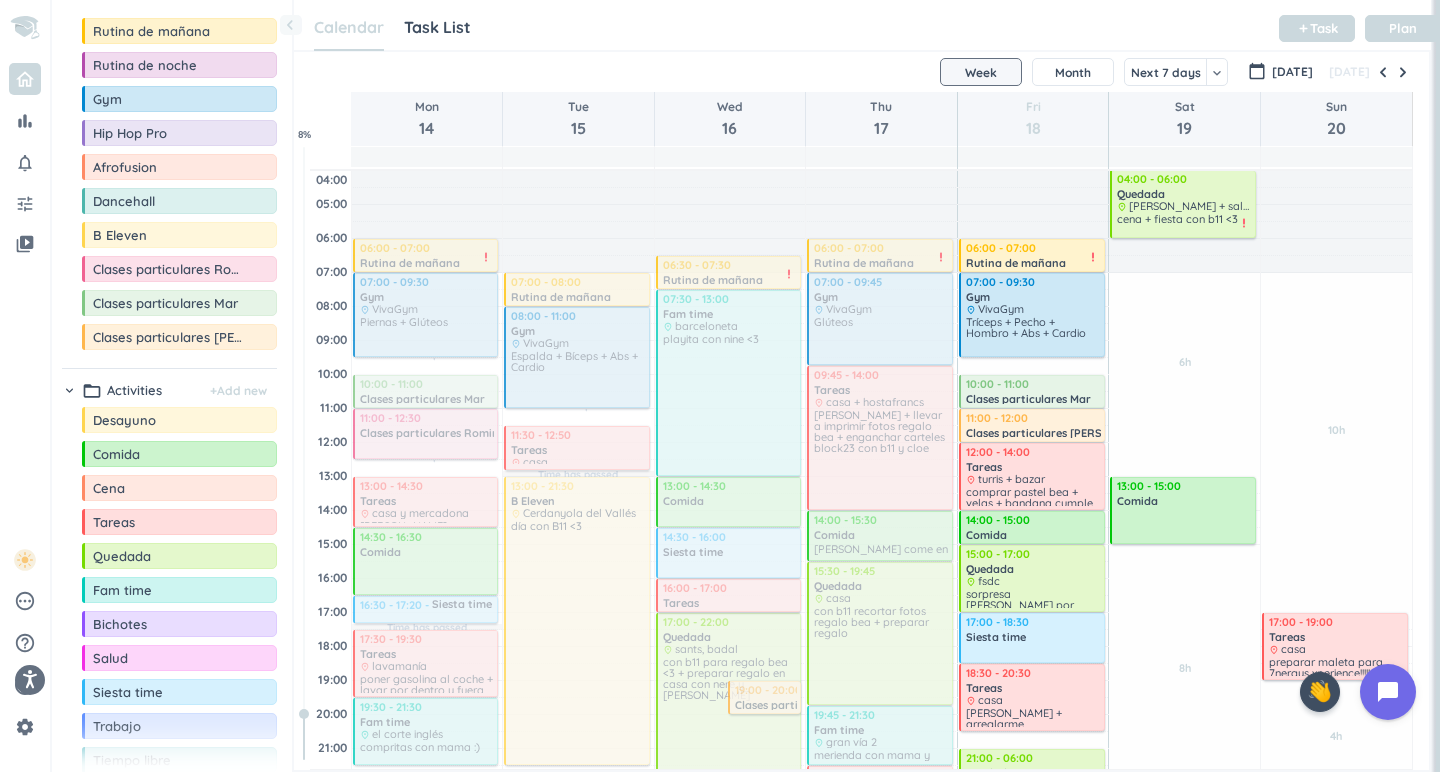 scroll, scrollTop: 0, scrollLeft: 0, axis: both 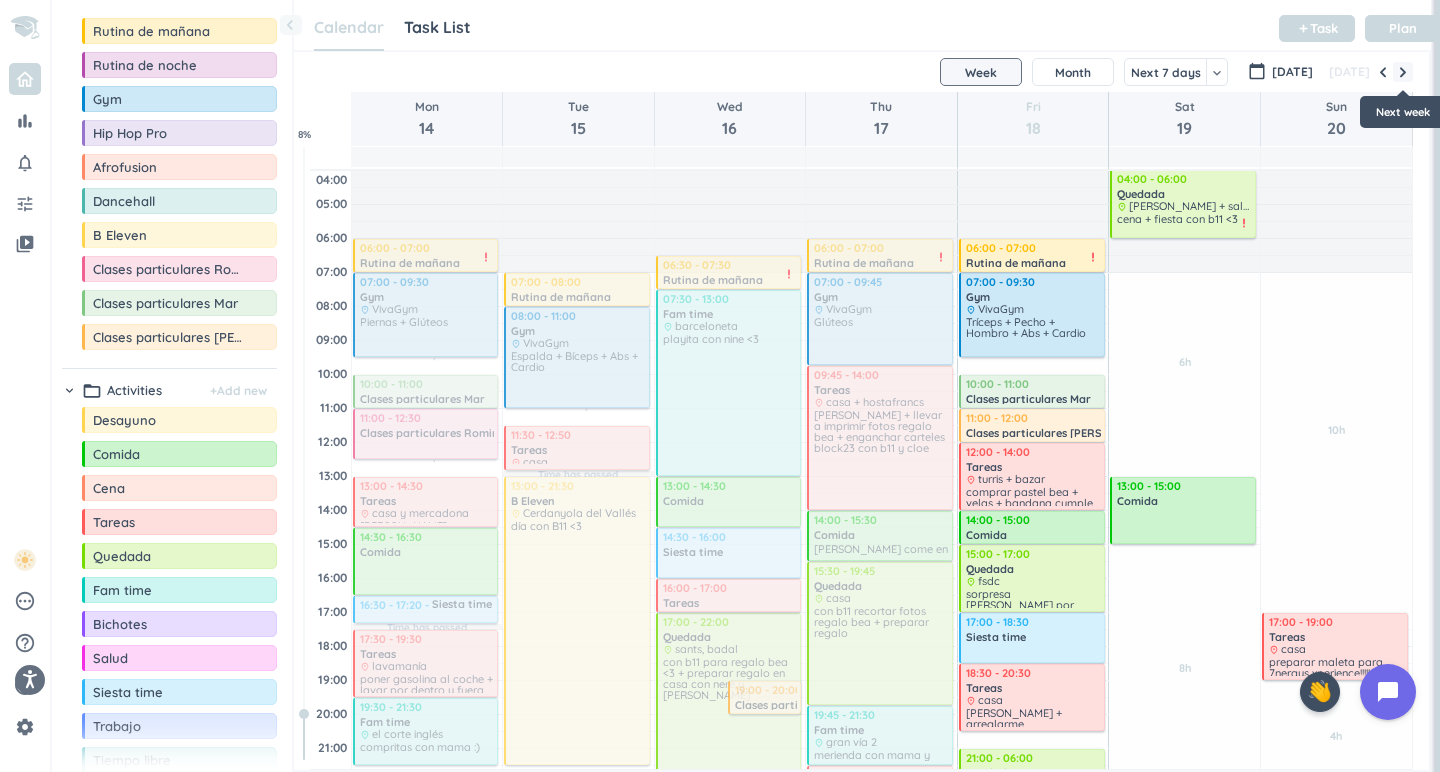 click at bounding box center (1403, 72) 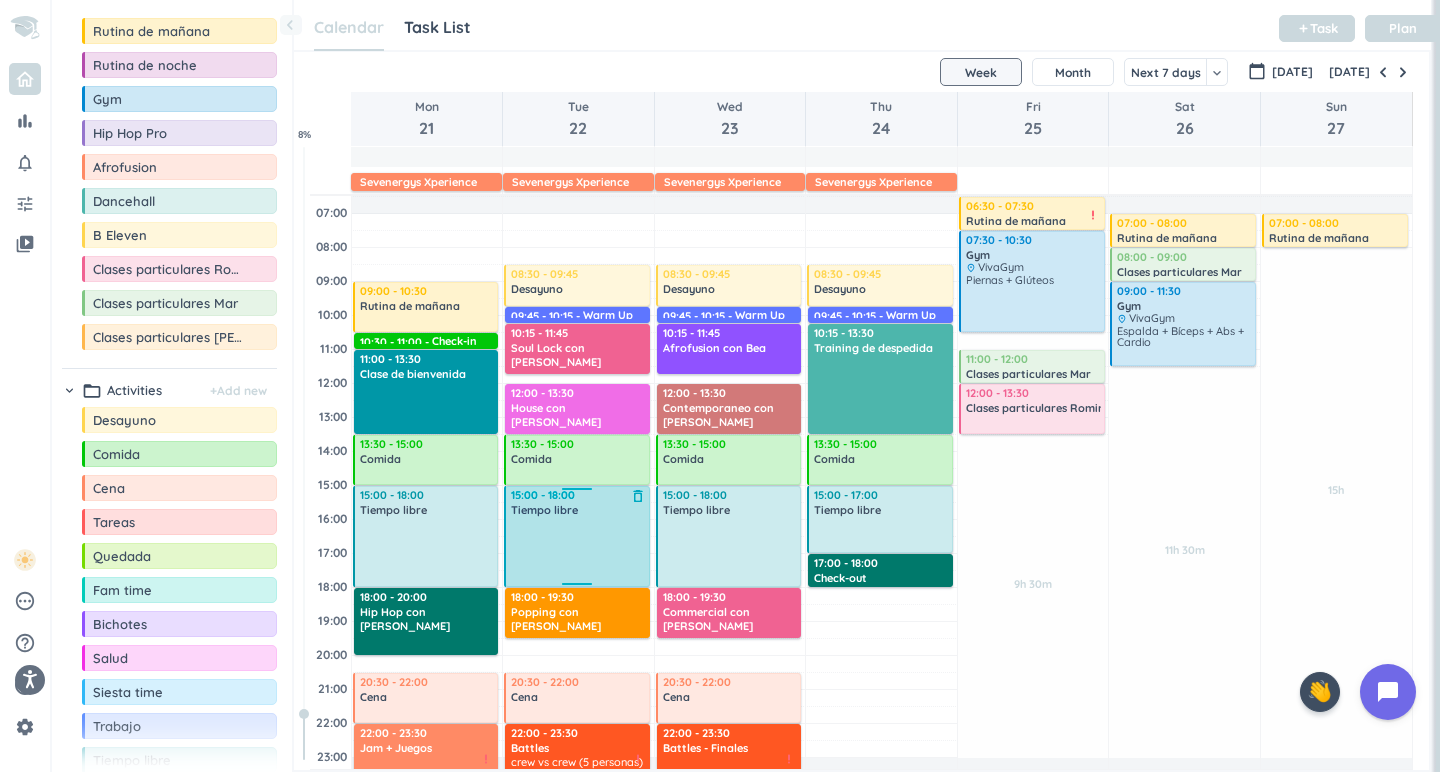 scroll, scrollTop: 82, scrollLeft: 0, axis: vertical 